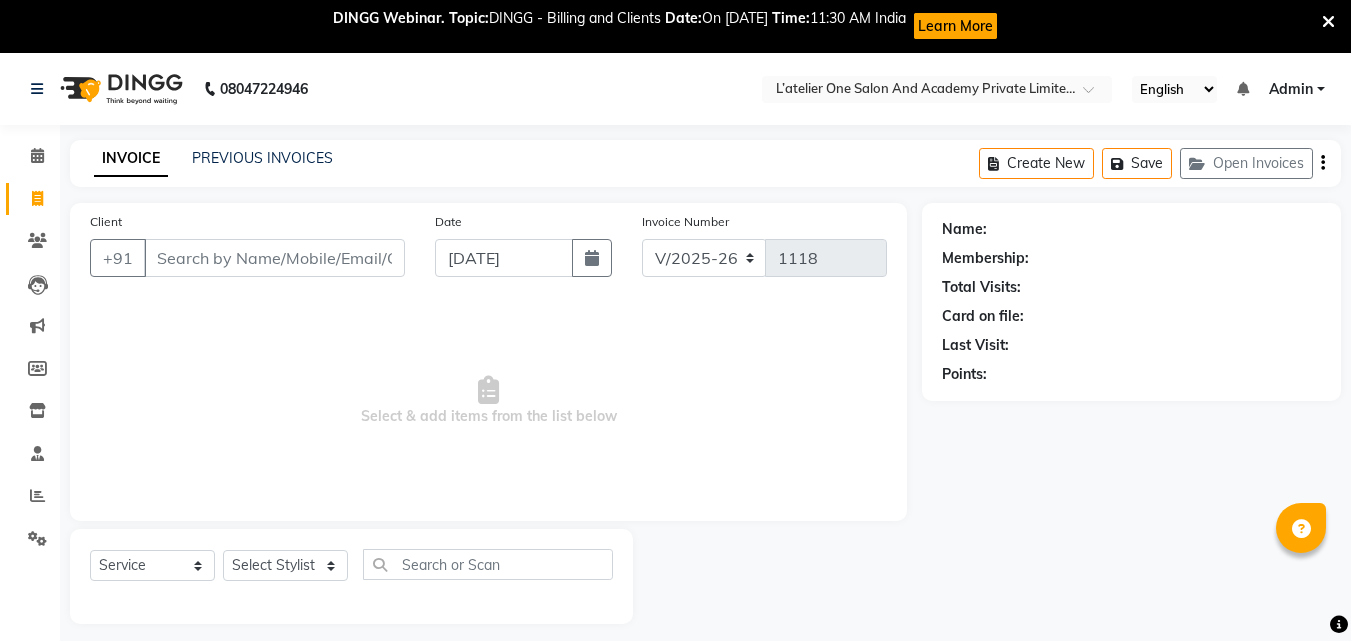 select on "6939" 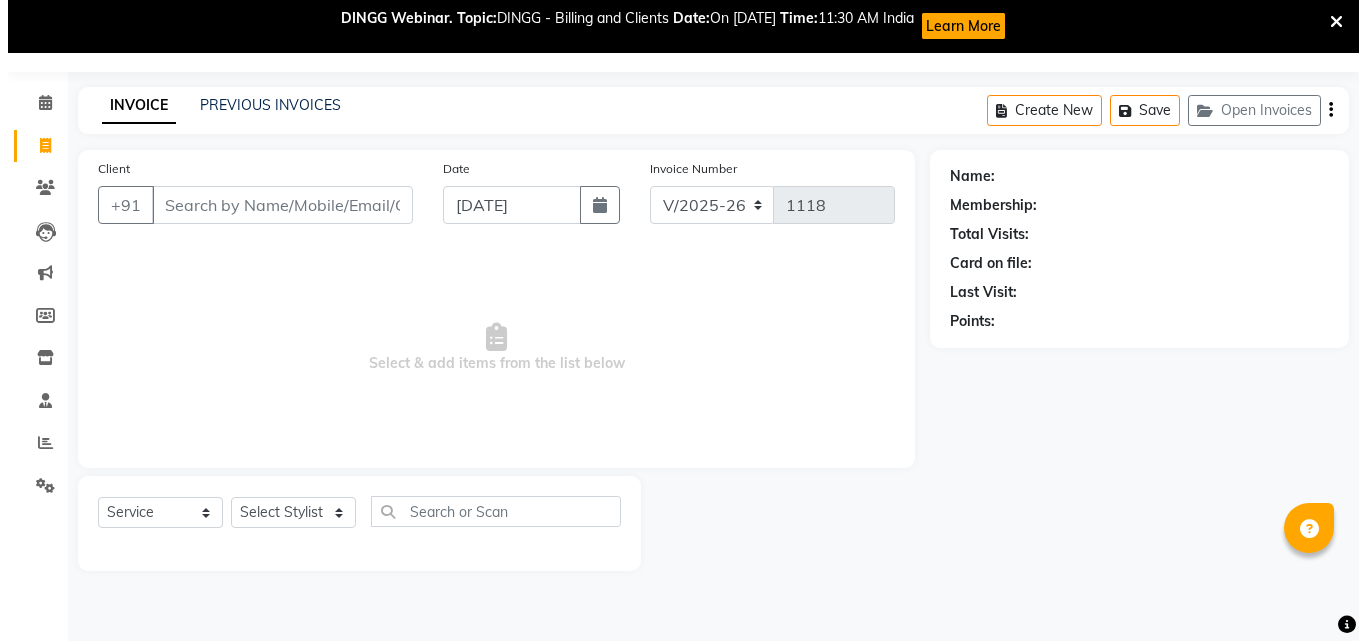 scroll, scrollTop: 0, scrollLeft: 0, axis: both 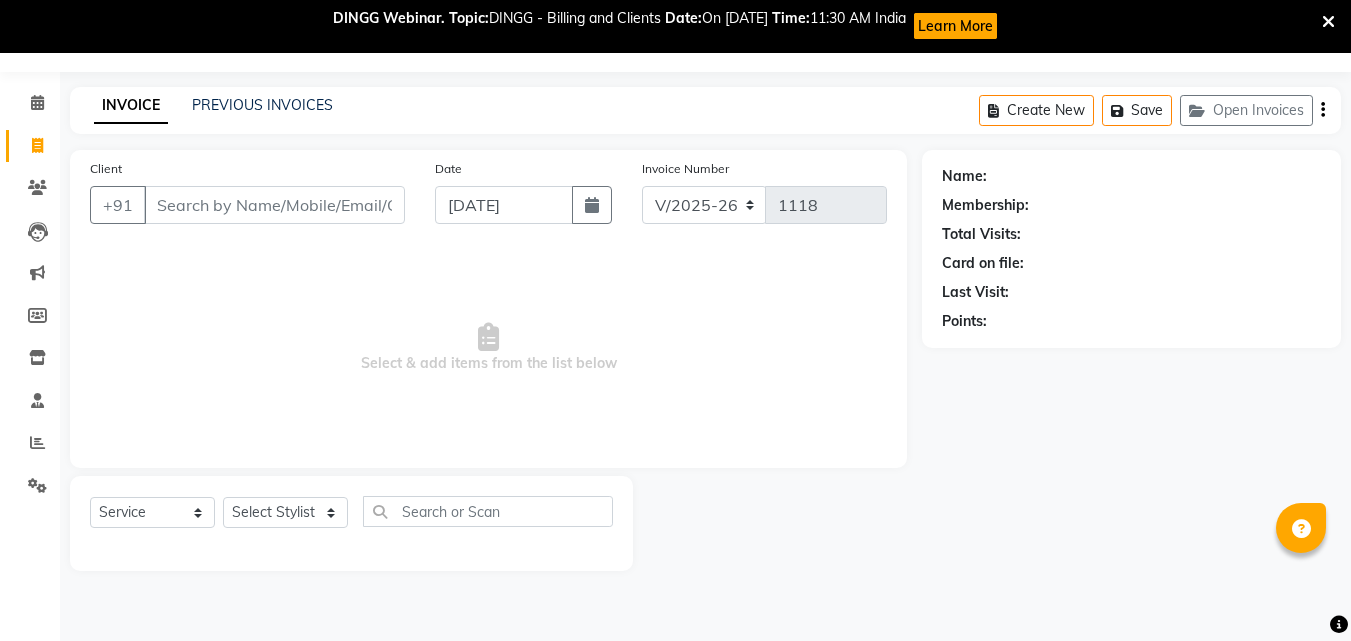 click on "Client" at bounding box center [274, 205] 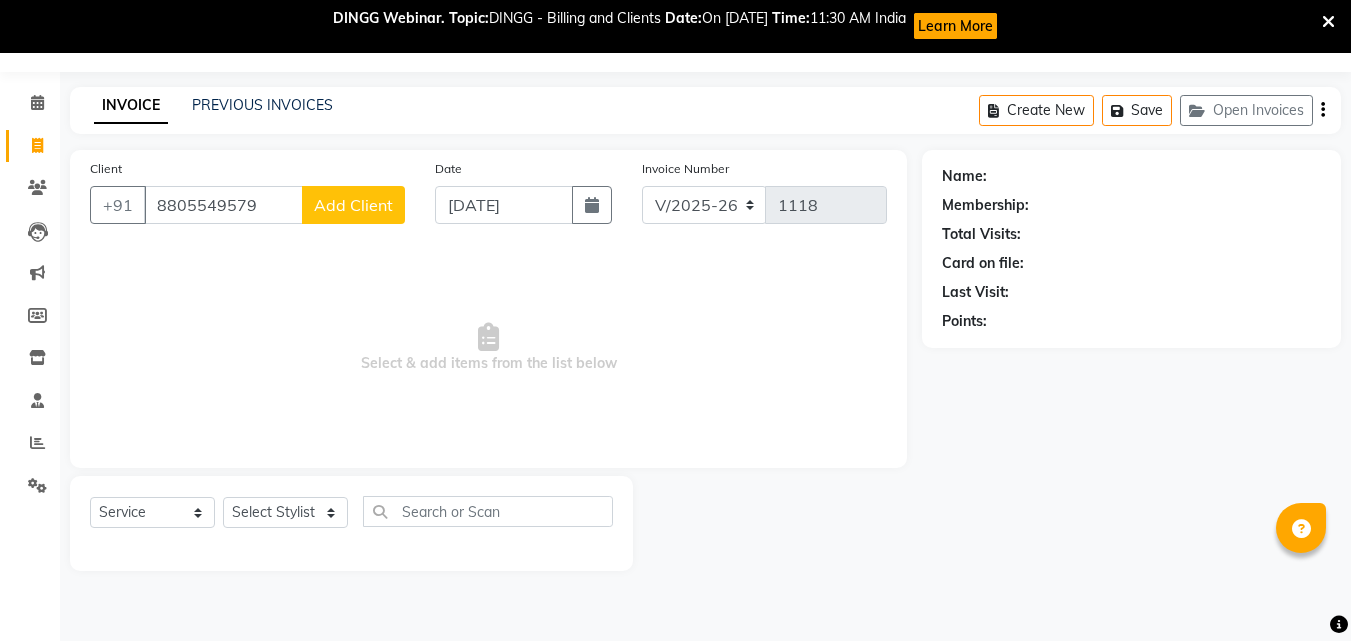 type on "8805549579" 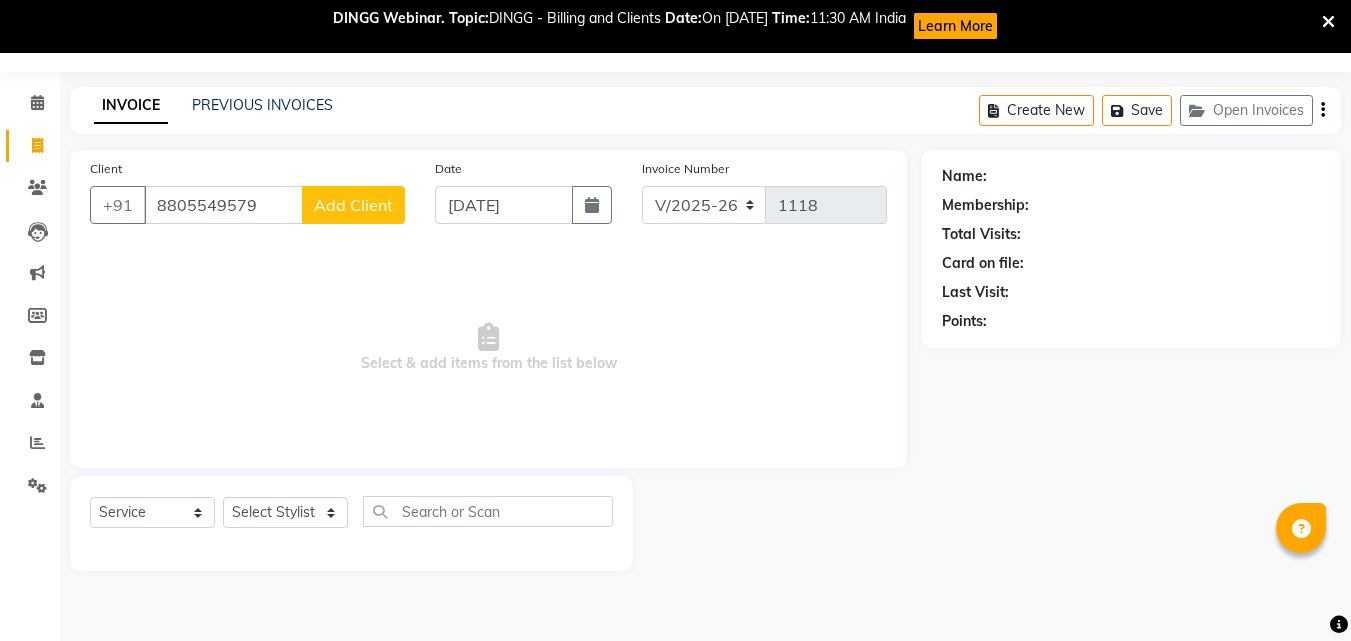 click on "Add Client" 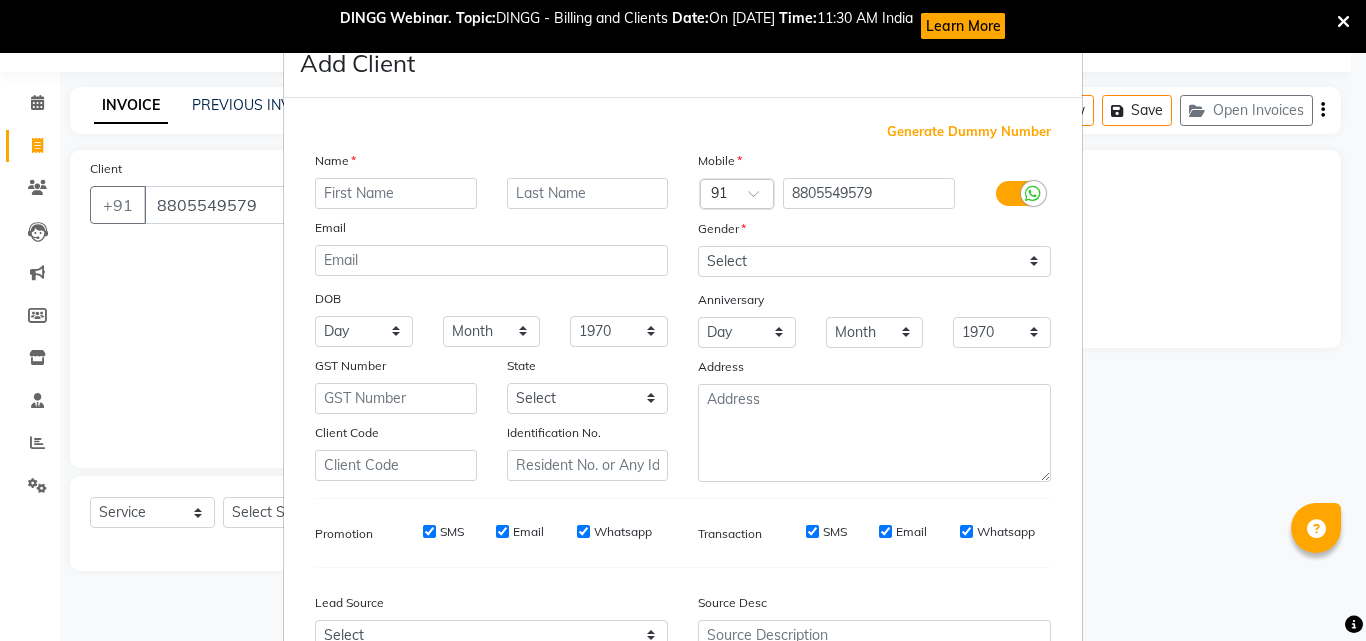 click at bounding box center [396, 193] 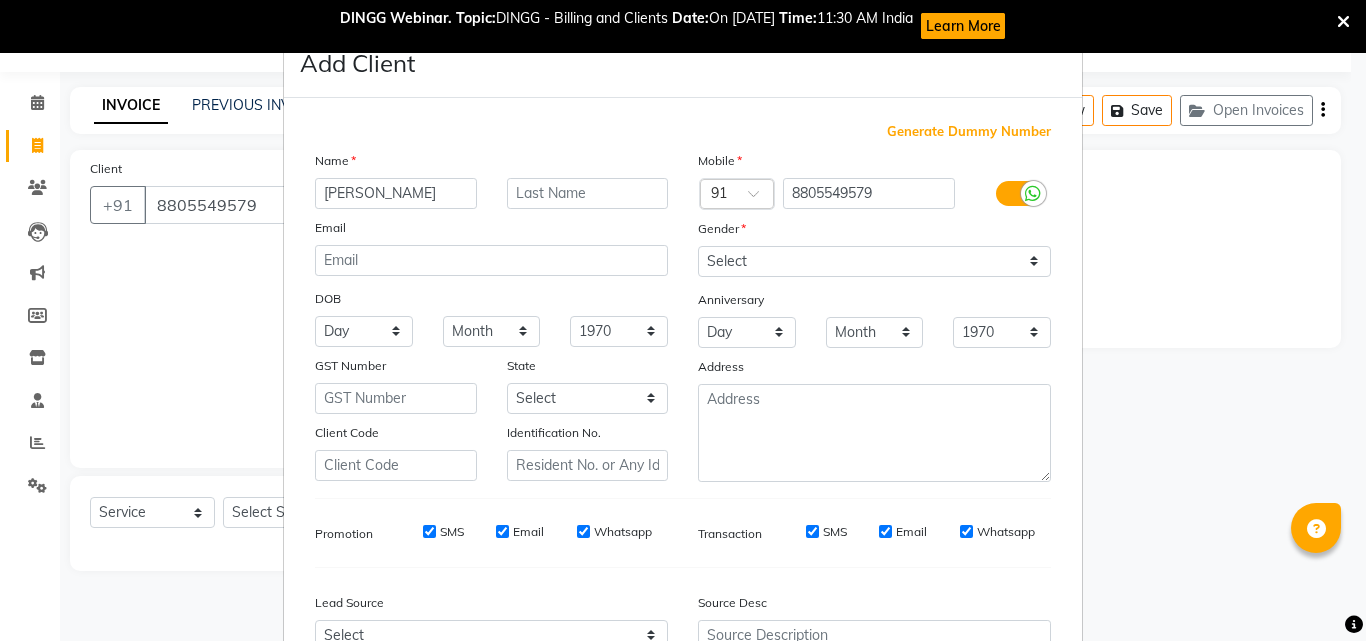 type on "[PERSON_NAME]" 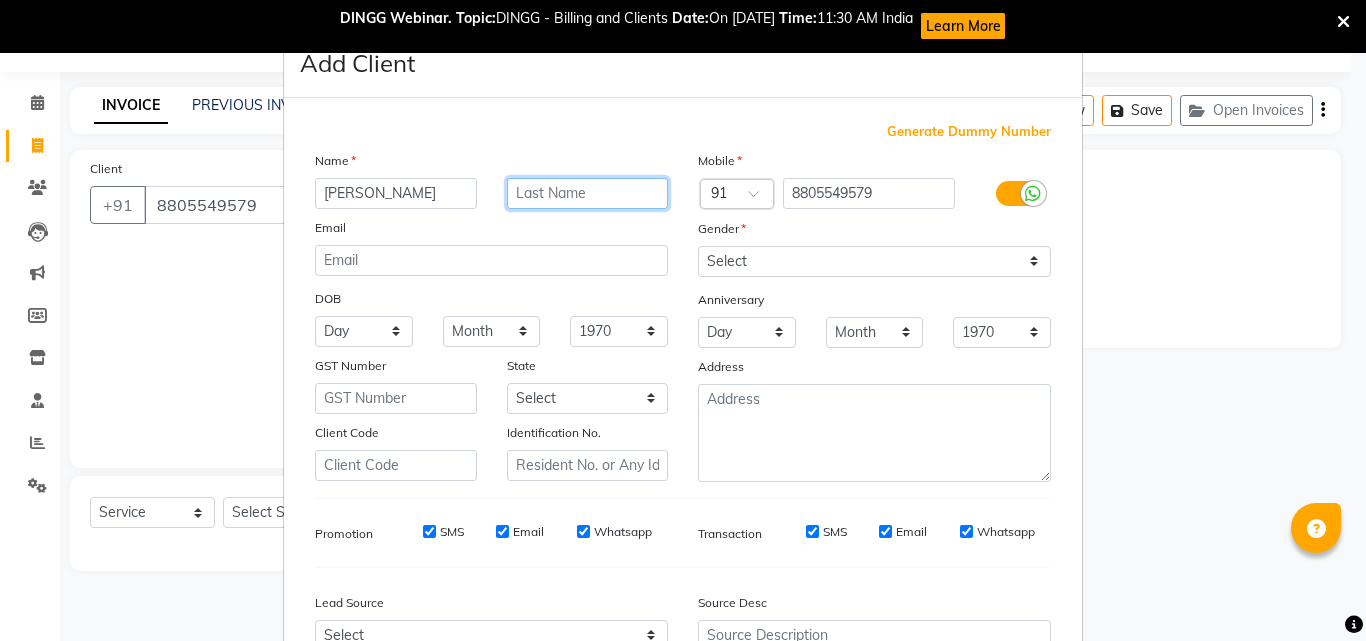 click at bounding box center (588, 193) 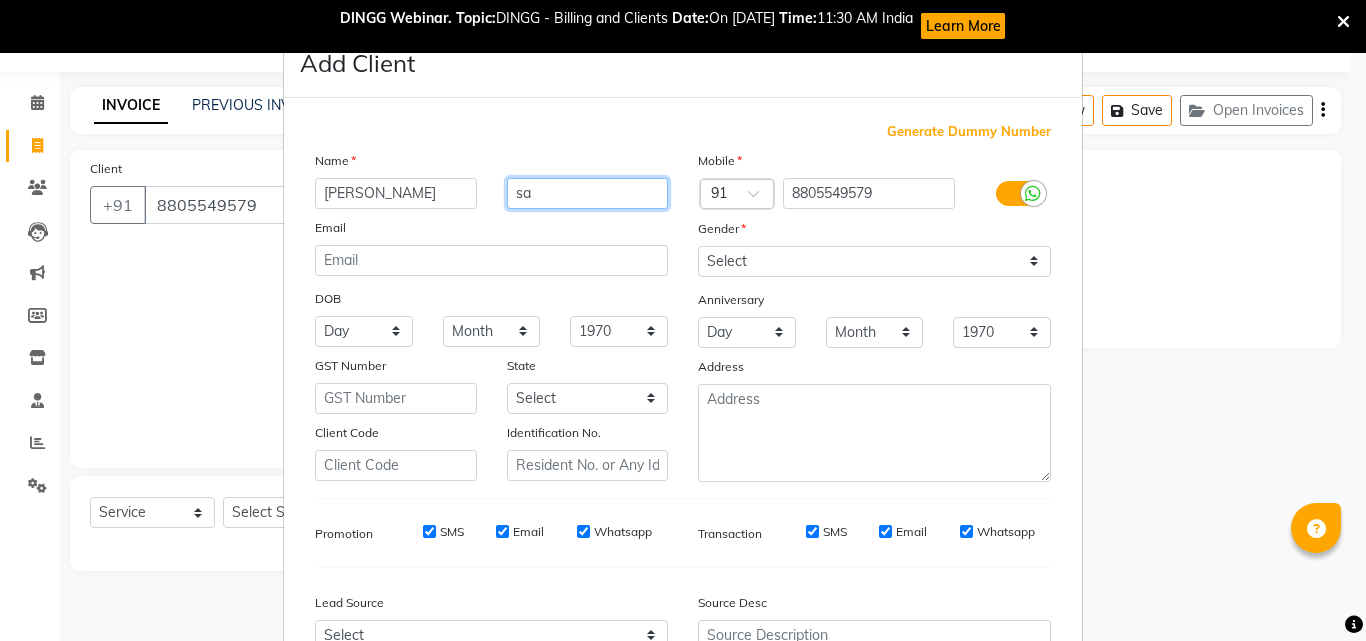 type on "s" 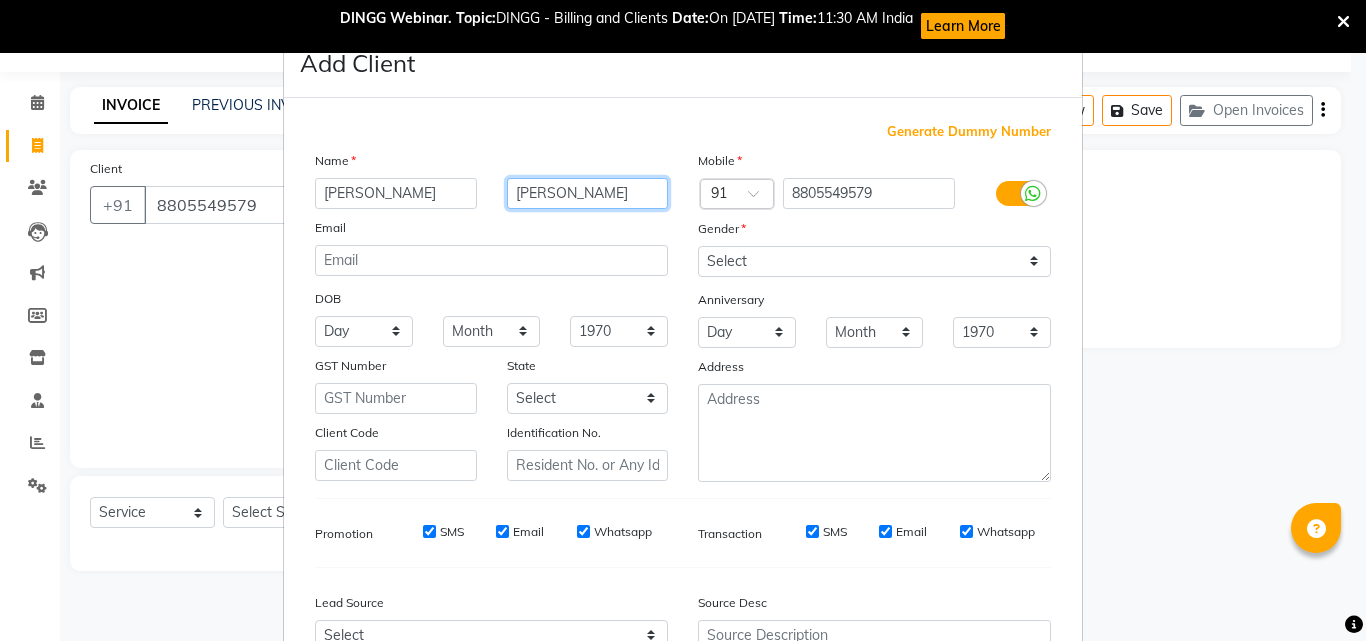 type on "[PERSON_NAME]" 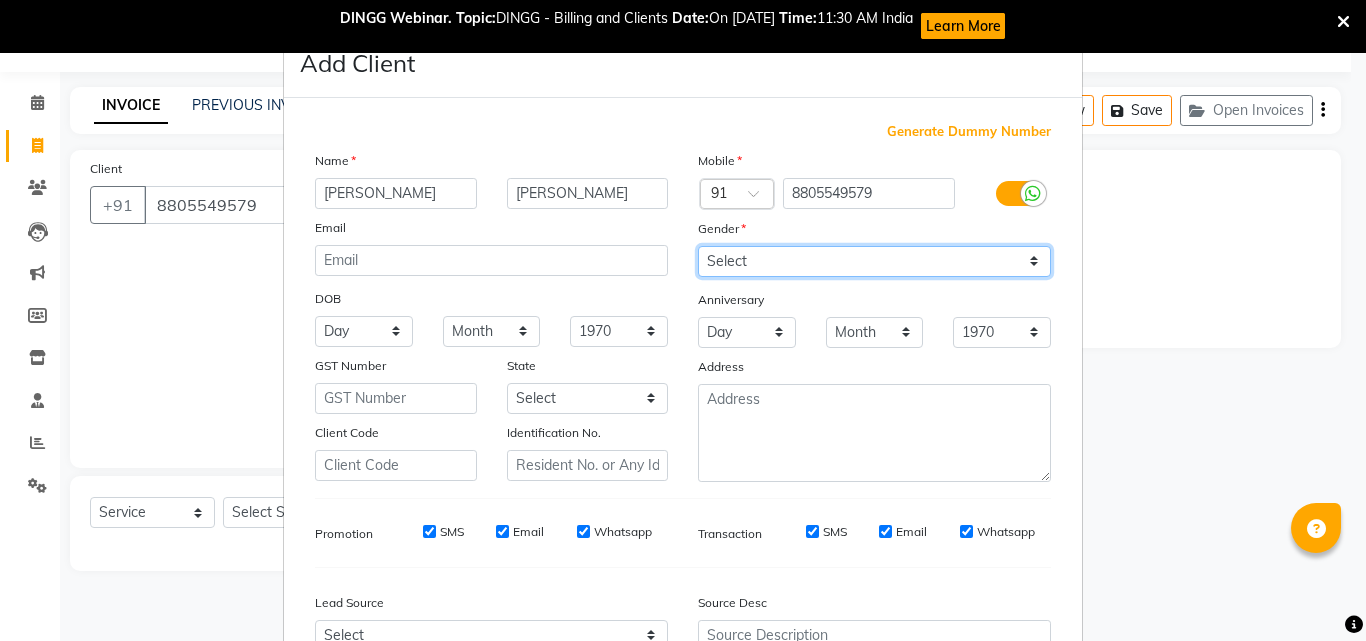 click on "Select Male Female Other Prefer Not To Say" at bounding box center (874, 261) 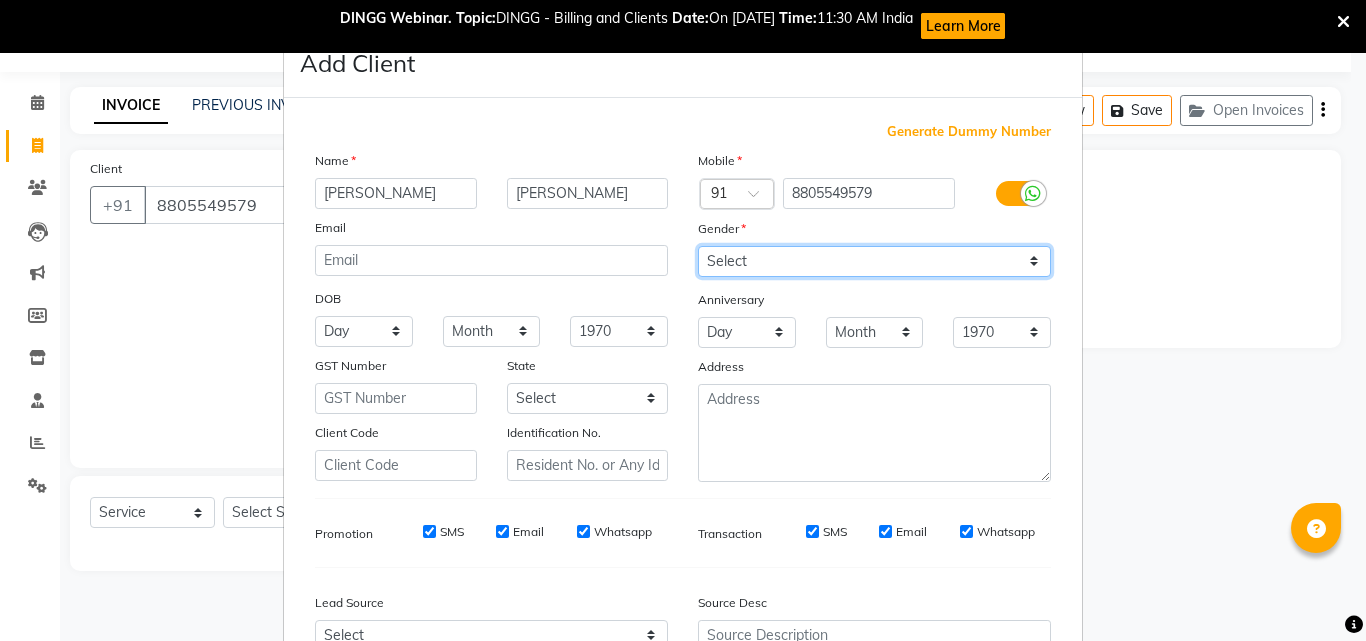 click on "Select Male Female Other Prefer Not To Say" at bounding box center [874, 261] 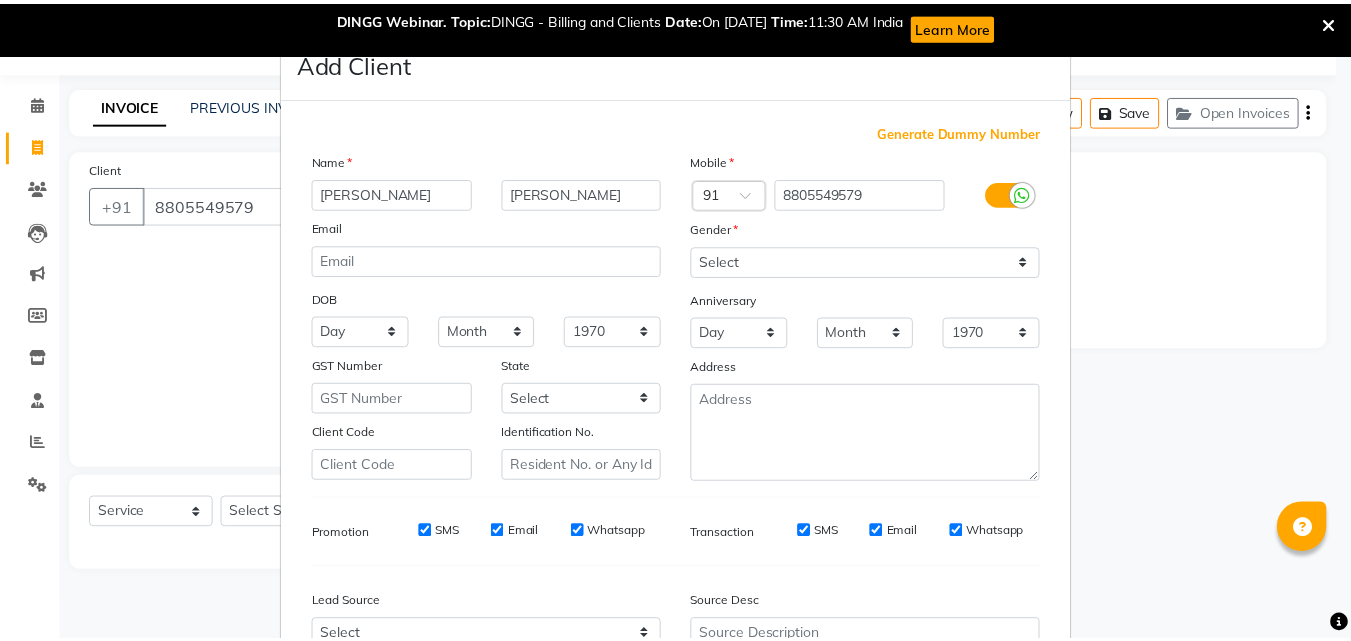 scroll, scrollTop: 208, scrollLeft: 0, axis: vertical 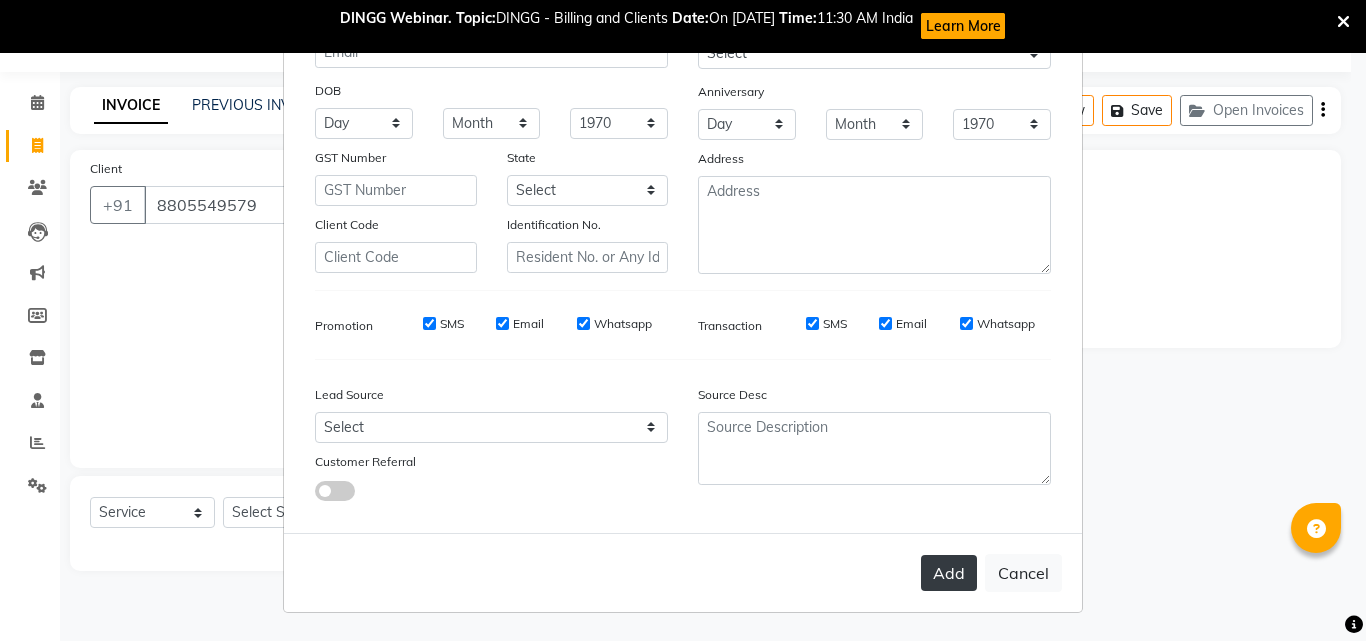 click on "Add" at bounding box center [949, 573] 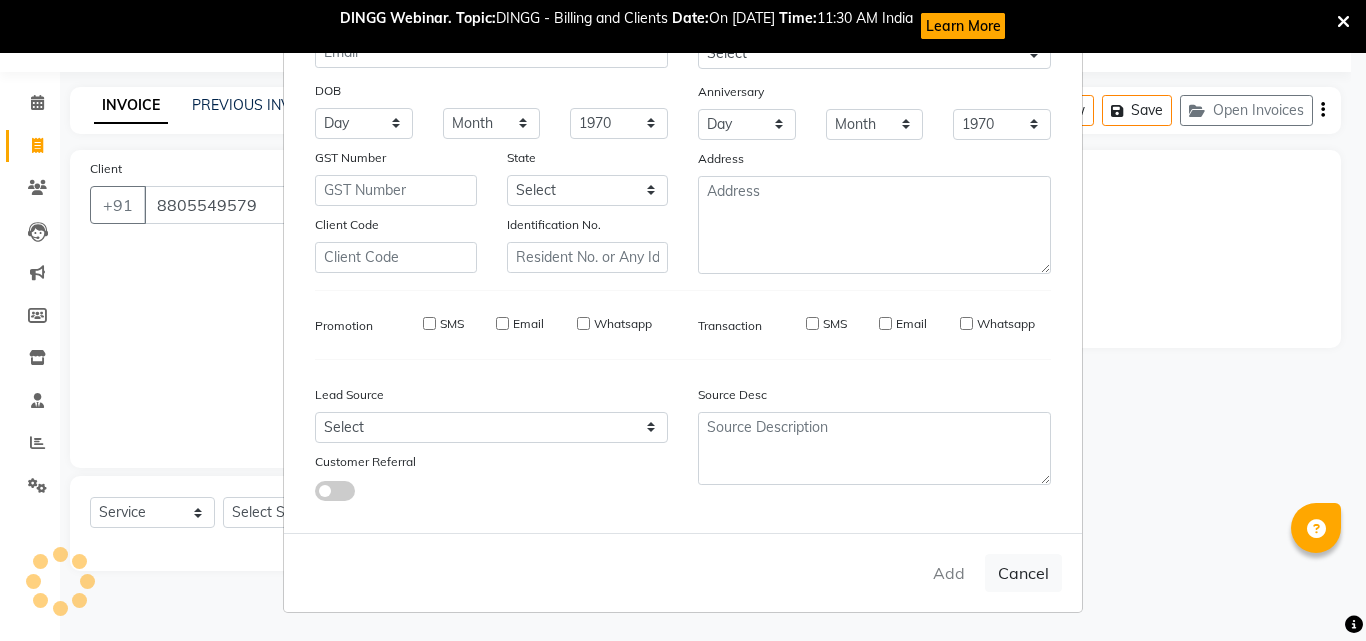 type 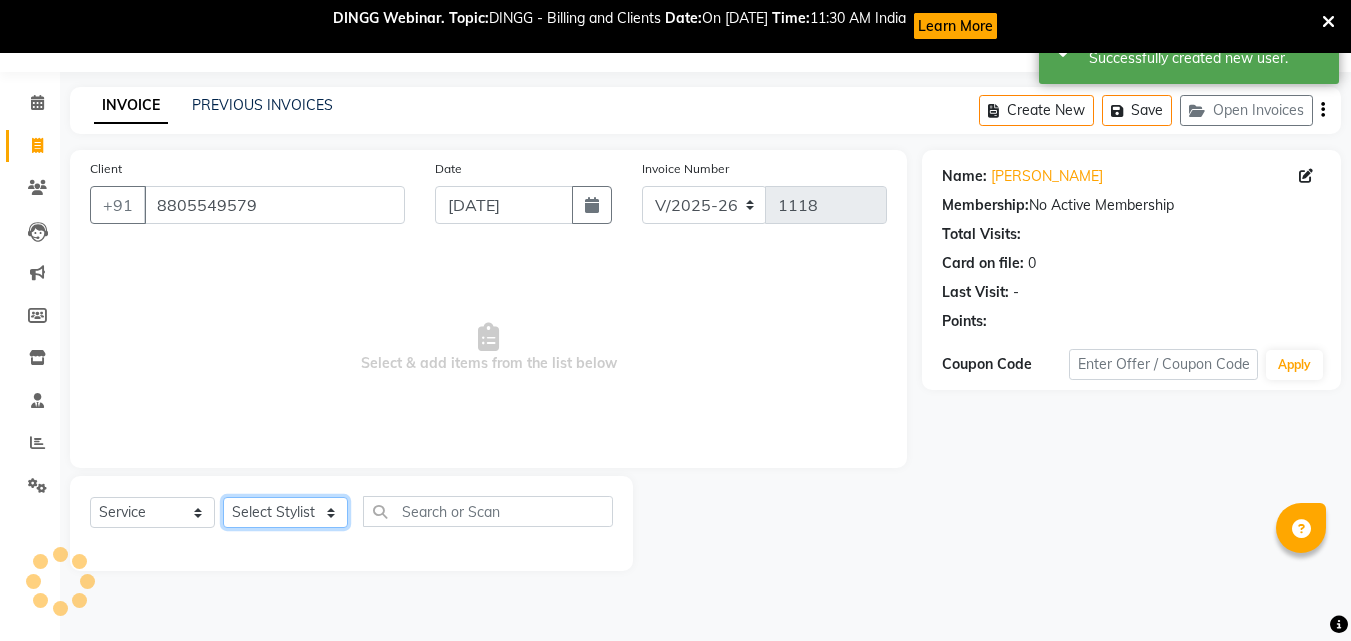 click on "Select Stylist [PERSON_NAME]  [PERSON_NAME] [PERSON_NAME]  [PERSON_NAME] [PERSON_NAME]  [PERSON_NAME] [PERSON_NAME] [PERSON_NAME] Damai" 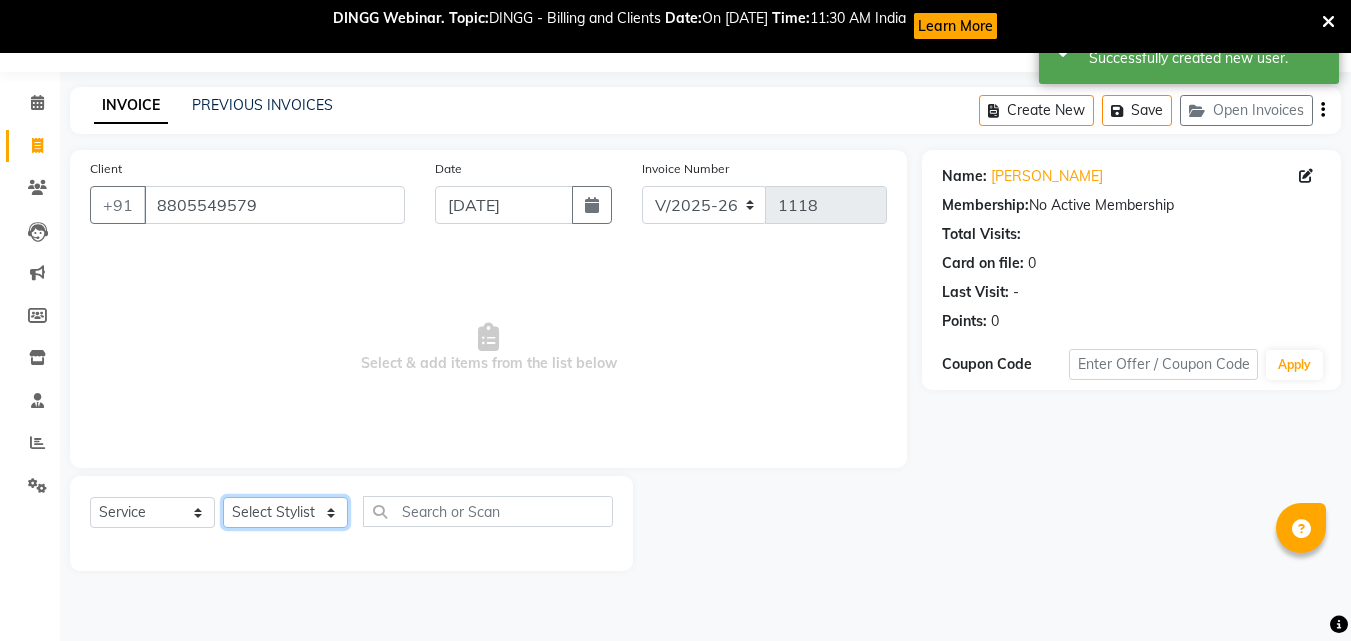 select on "69694" 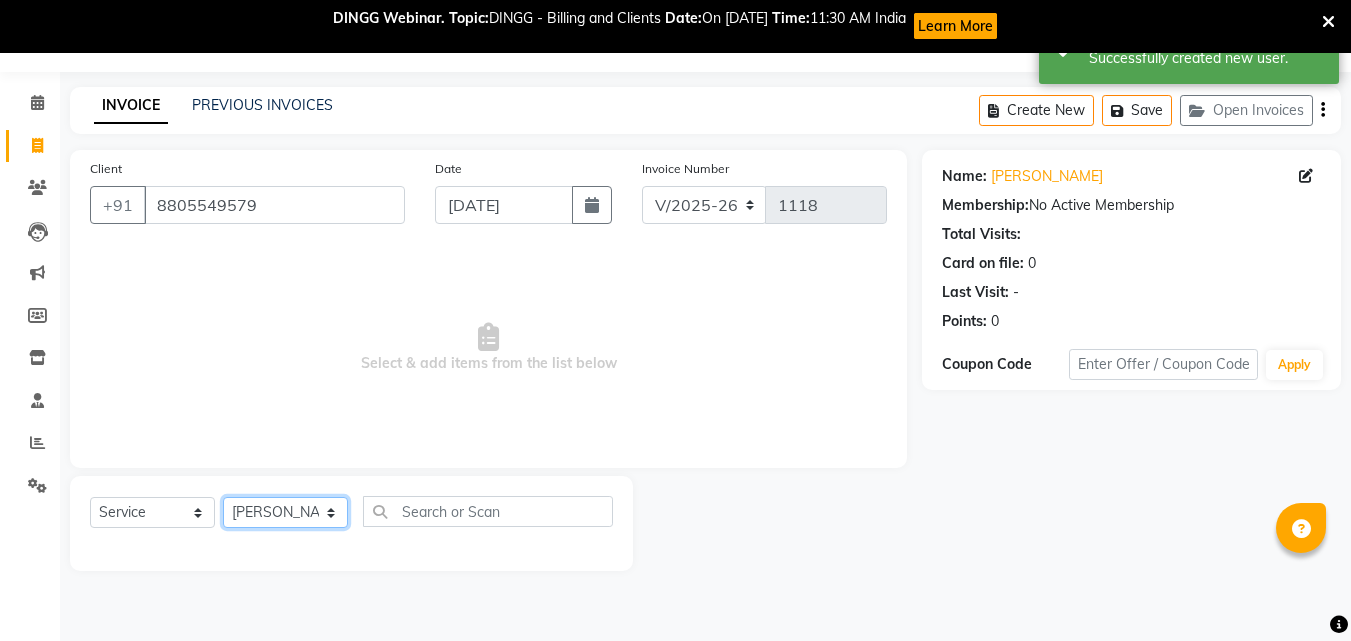 click on "Select Stylist [PERSON_NAME]  [PERSON_NAME] [PERSON_NAME]  [PERSON_NAME] [PERSON_NAME]  [PERSON_NAME] [PERSON_NAME] [PERSON_NAME] Damai" 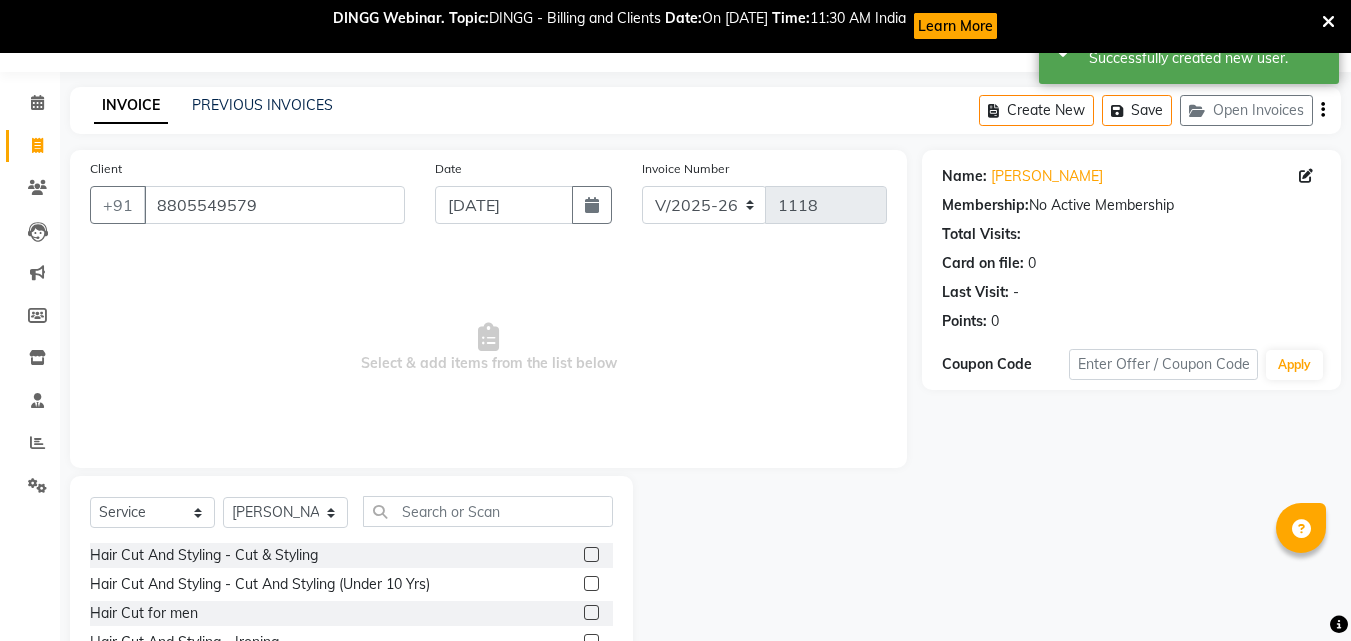 click 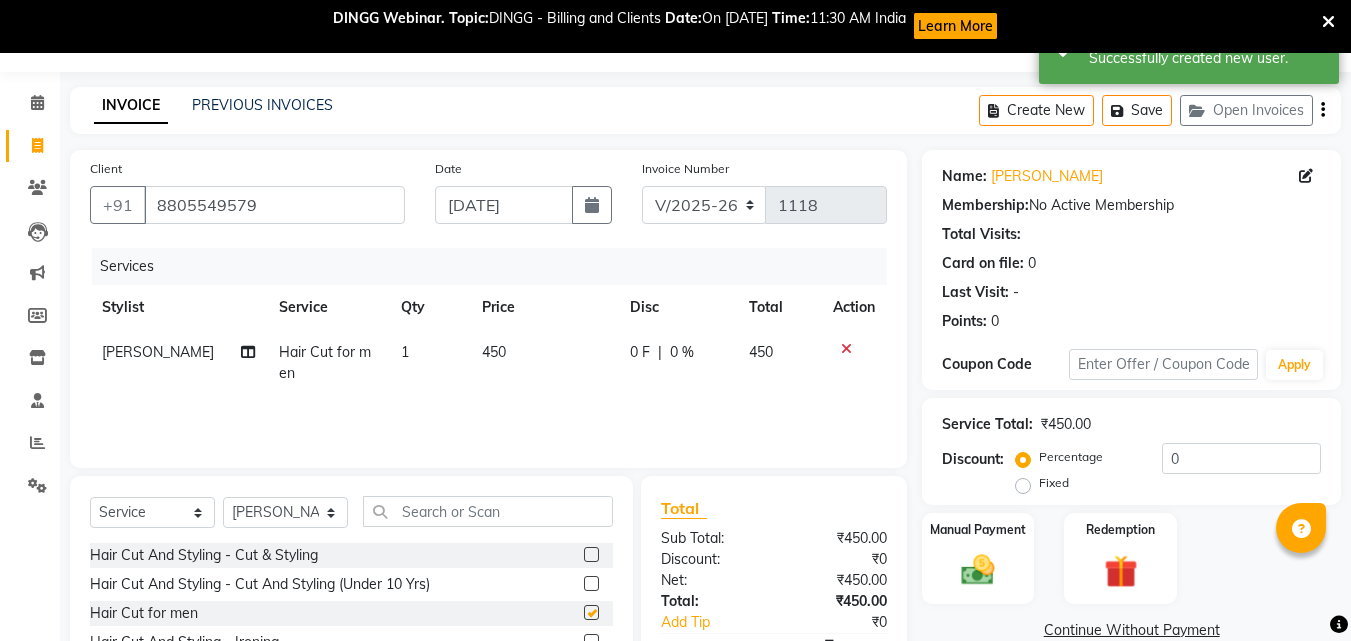 checkbox on "false" 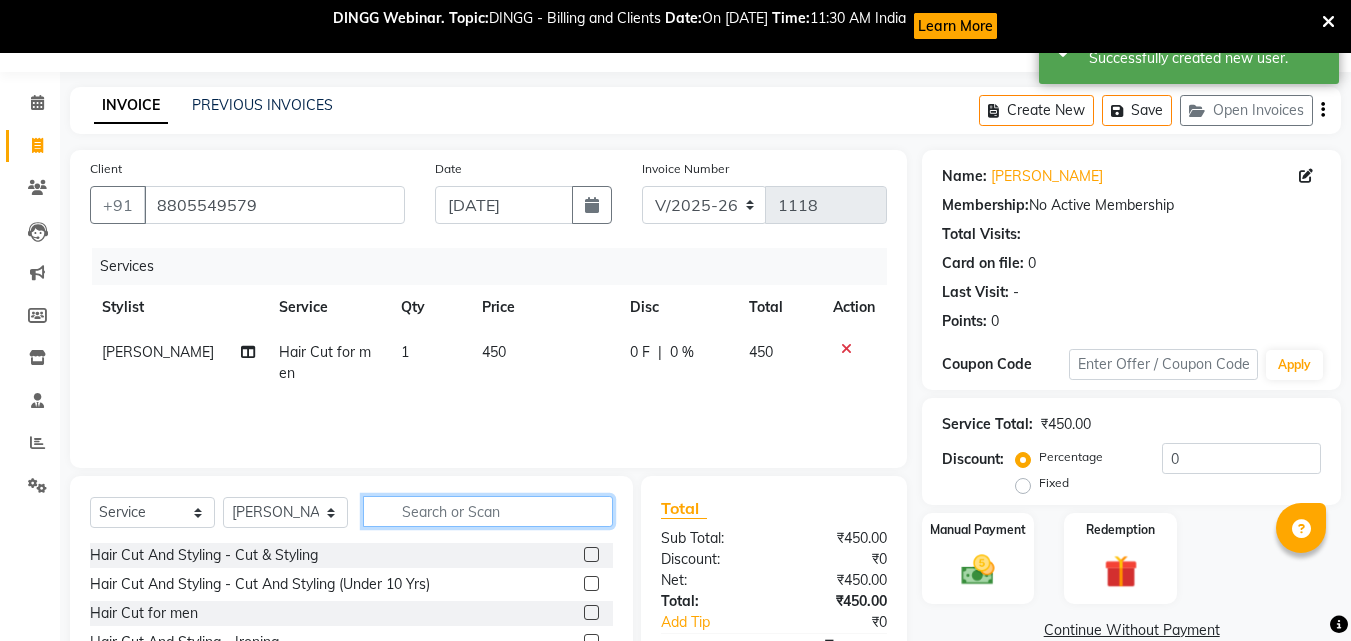 click 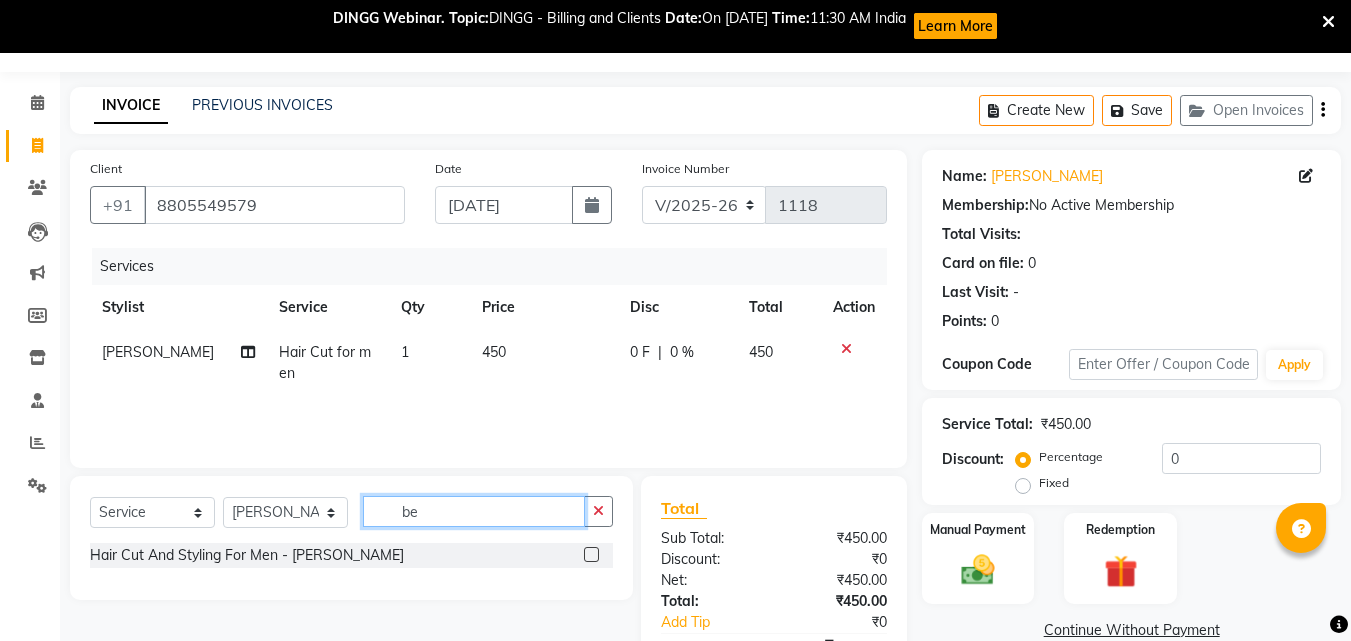 type on "be" 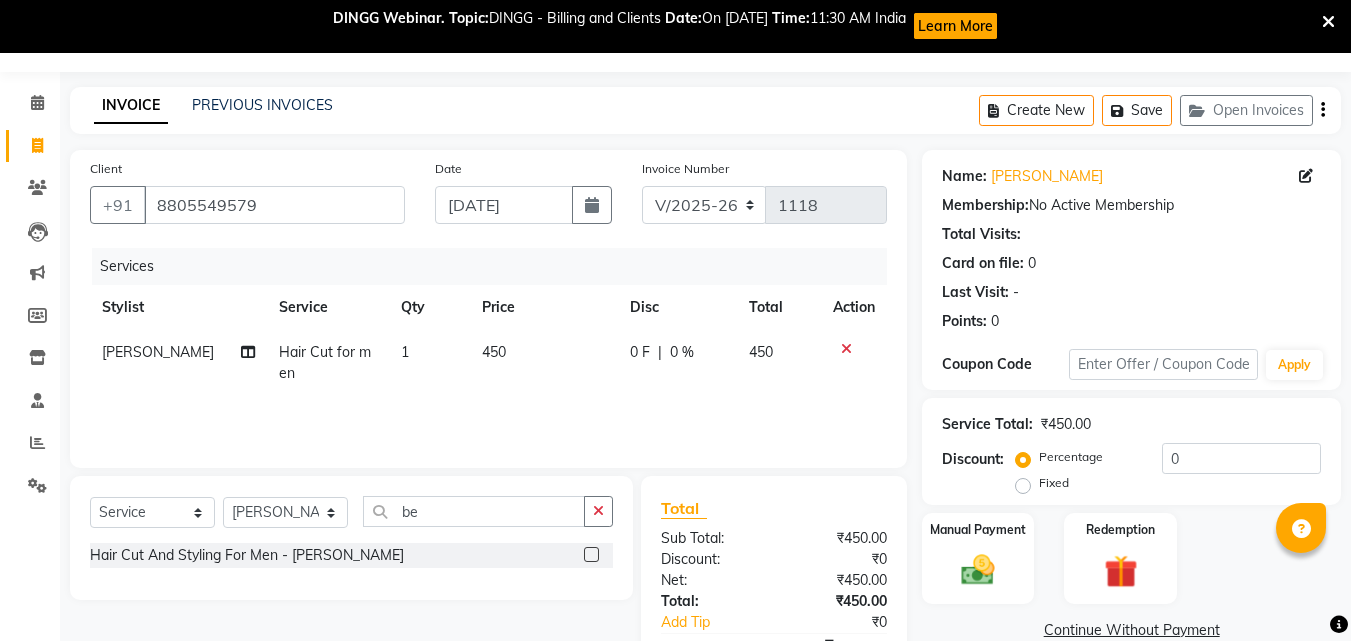 click 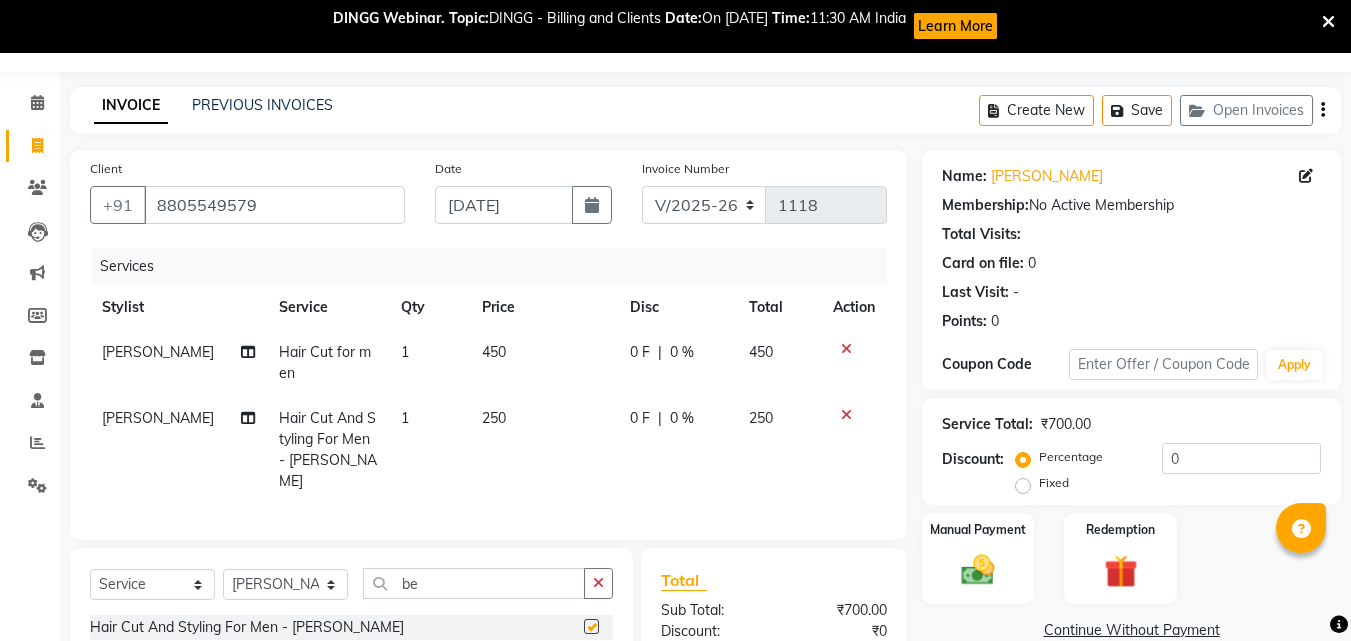 checkbox on "false" 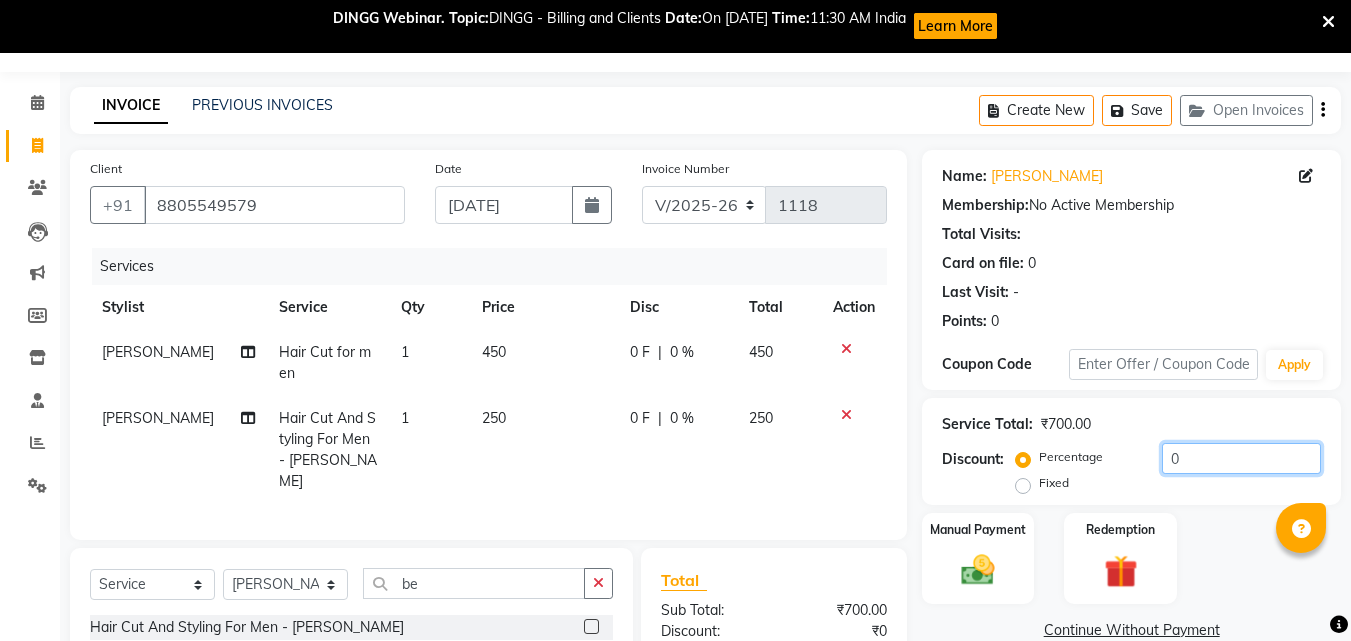 click on "0" 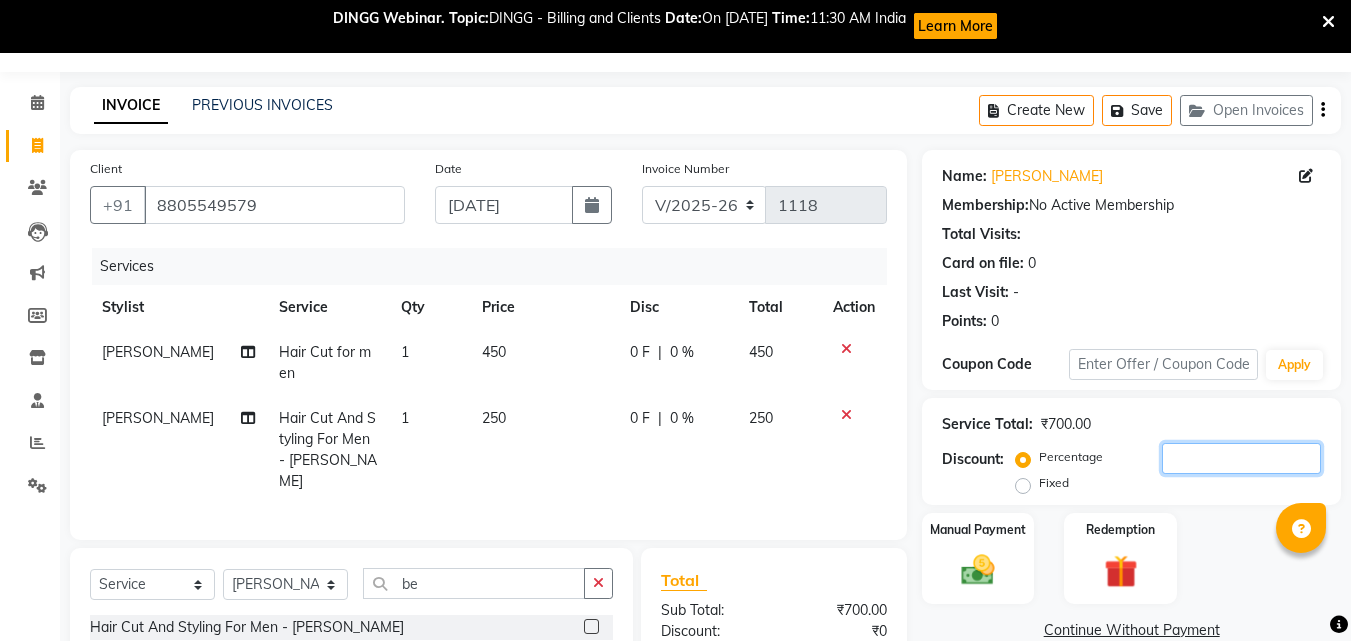 type on "0" 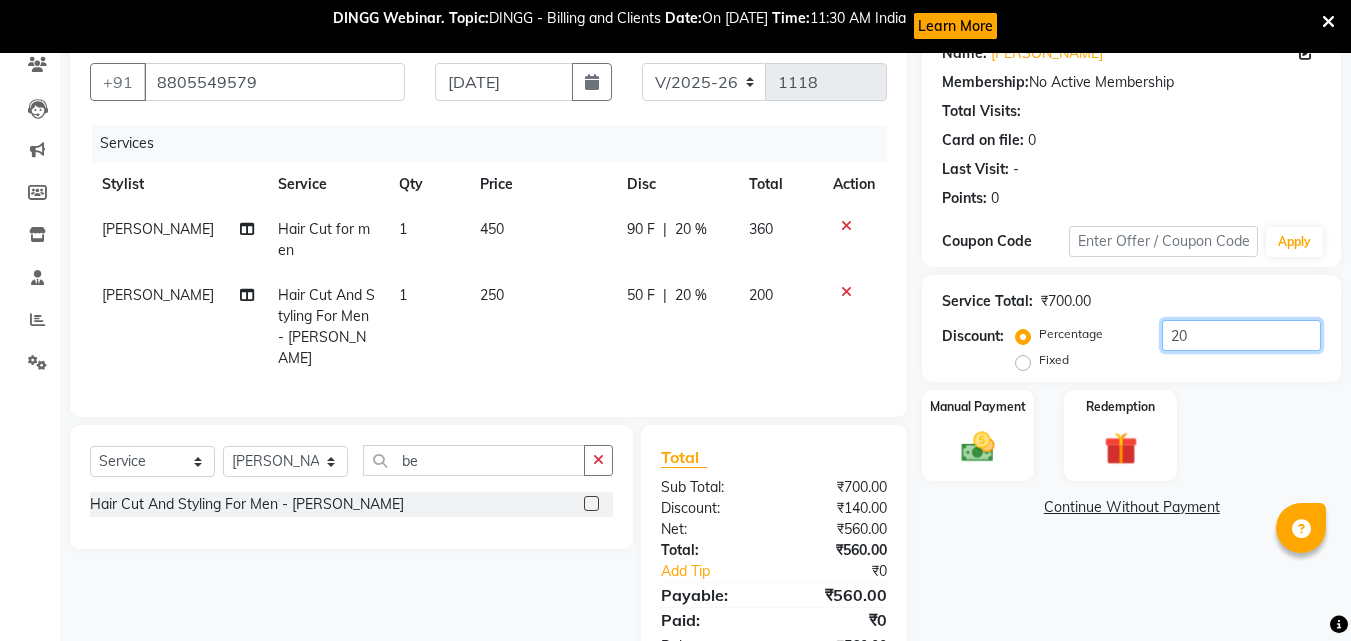 scroll, scrollTop: 236, scrollLeft: 0, axis: vertical 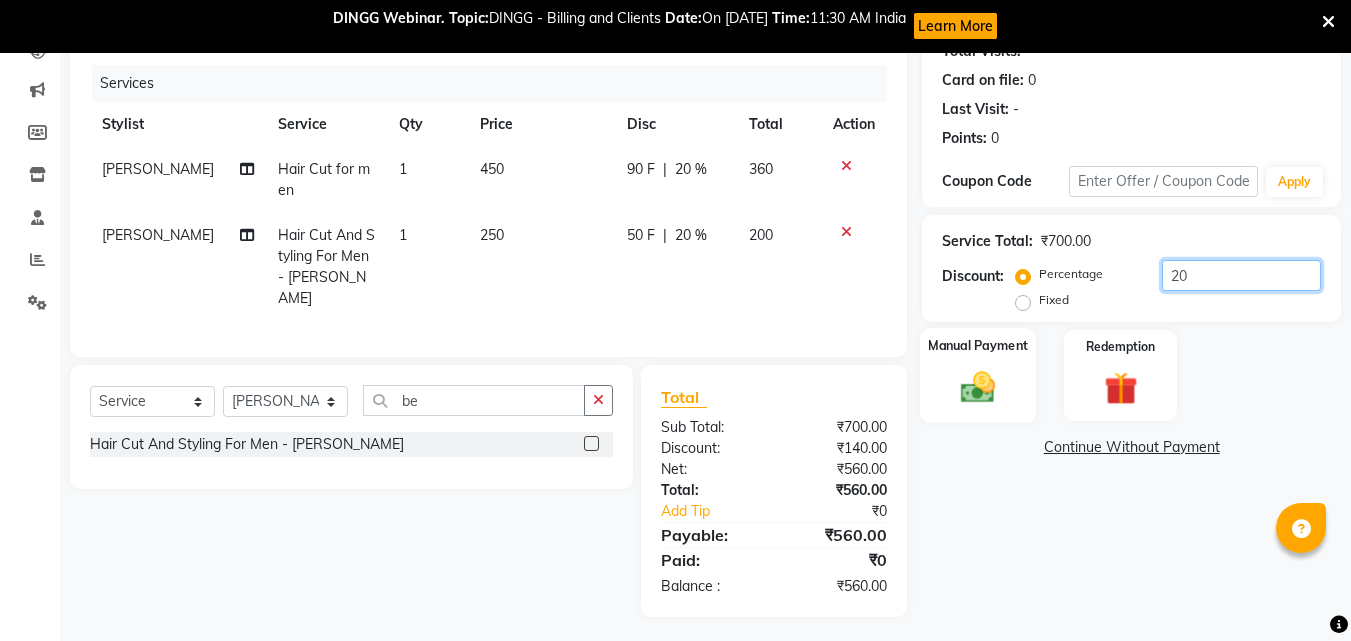 type on "20" 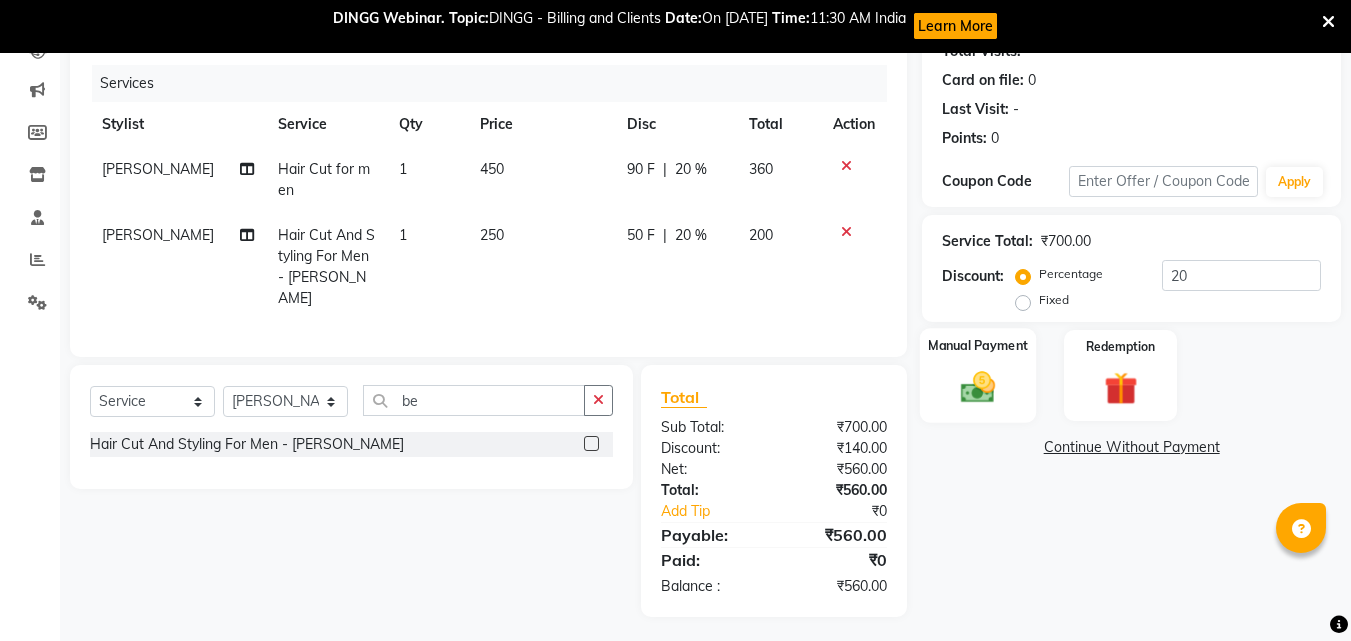 click 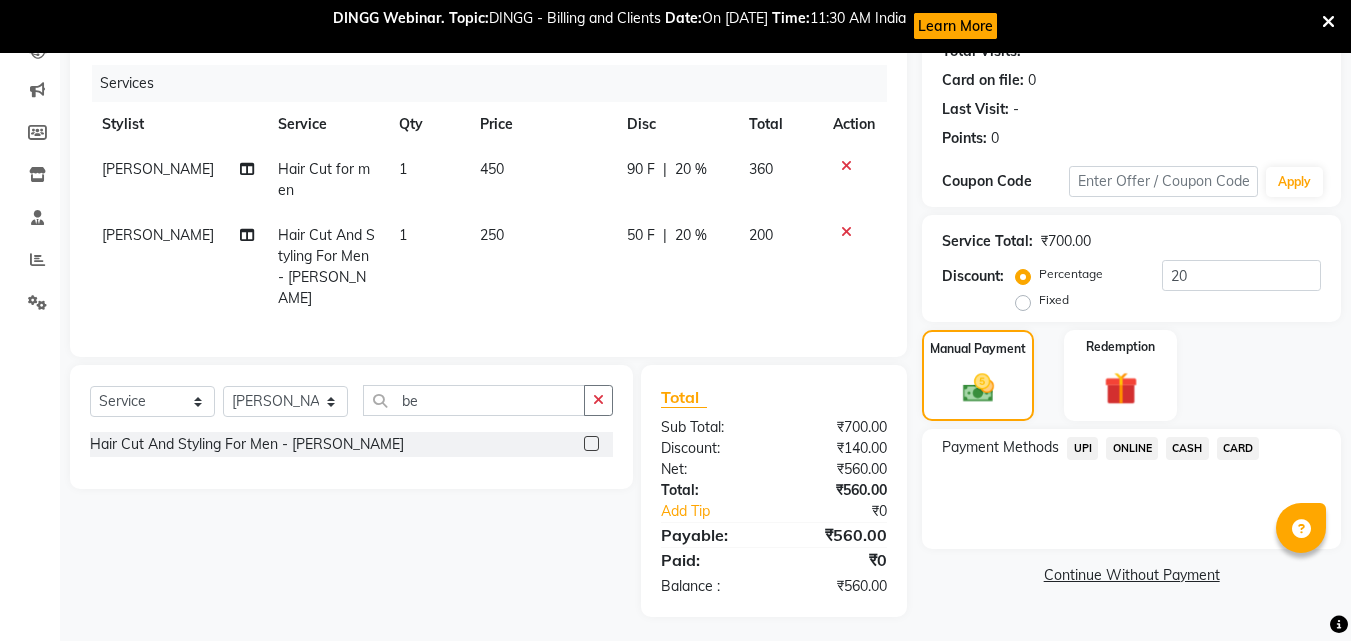 click on "ONLINE" 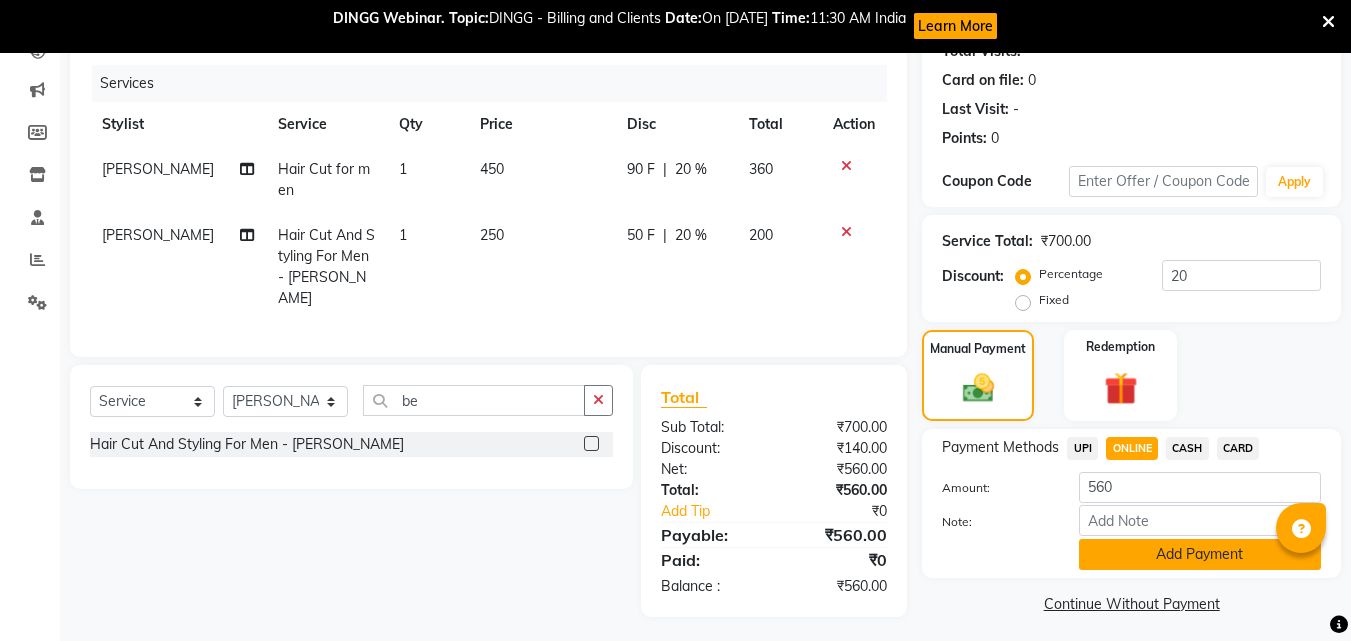 click on "Add Payment" 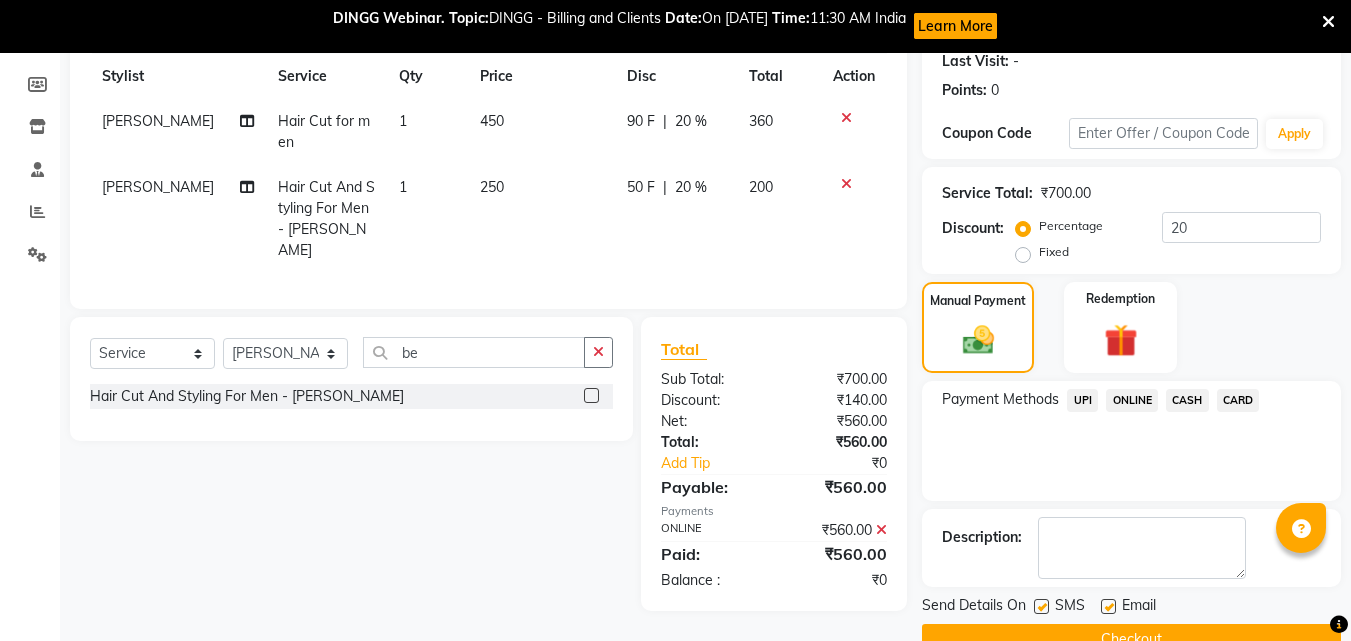 scroll, scrollTop: 328, scrollLeft: 0, axis: vertical 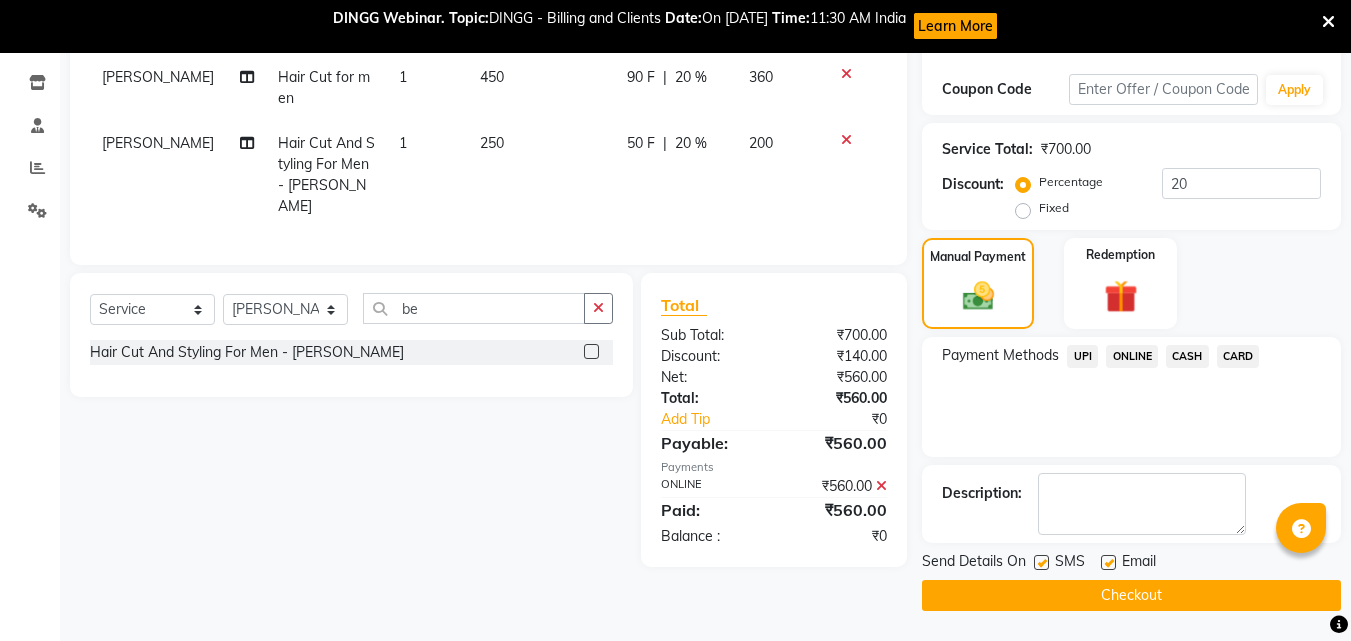 click on "Checkout" 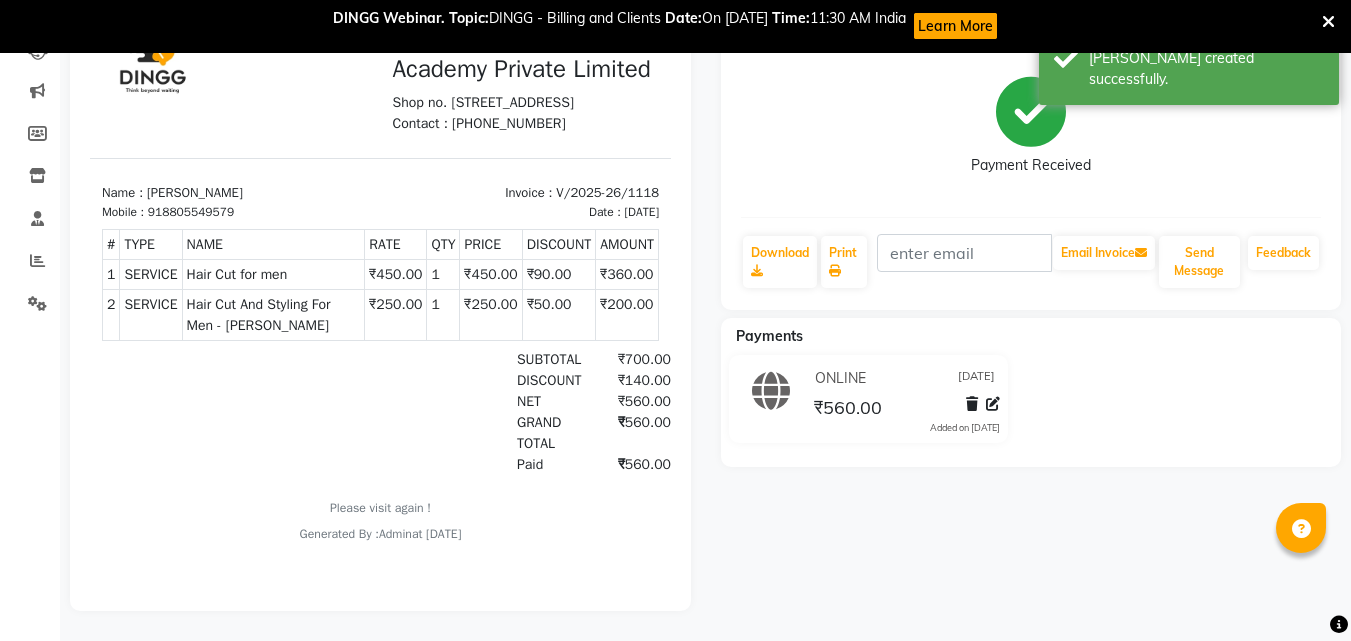 scroll, scrollTop: 0, scrollLeft: 0, axis: both 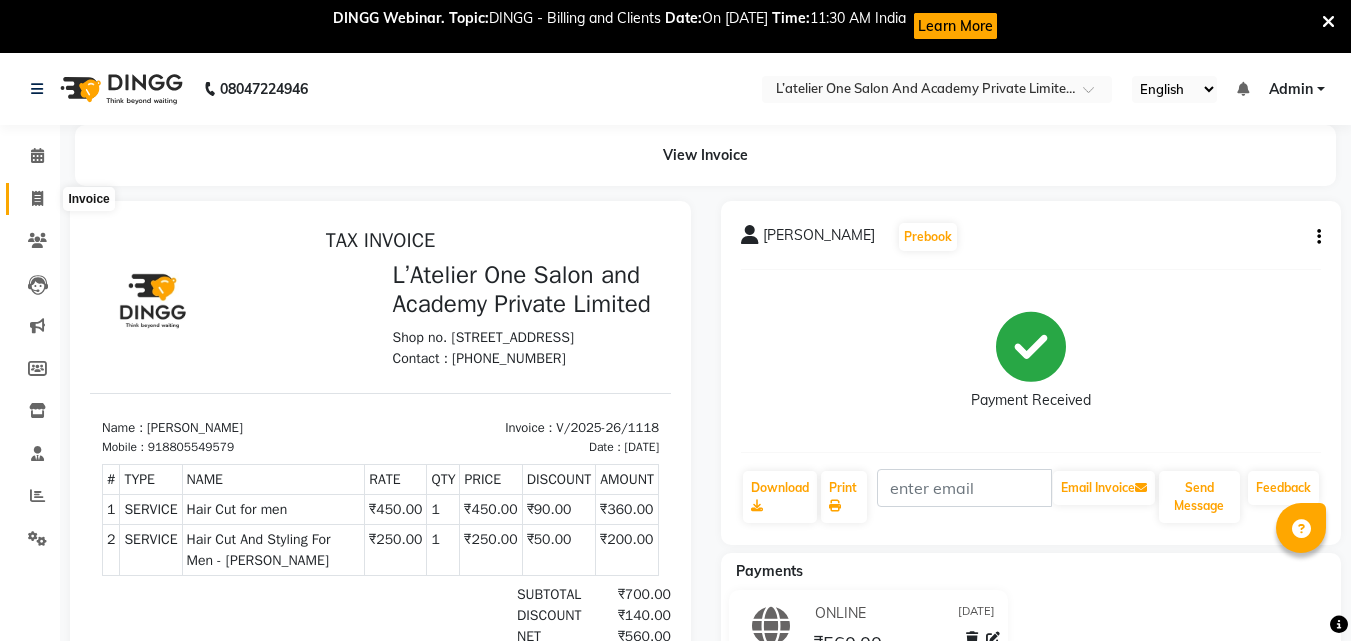 click 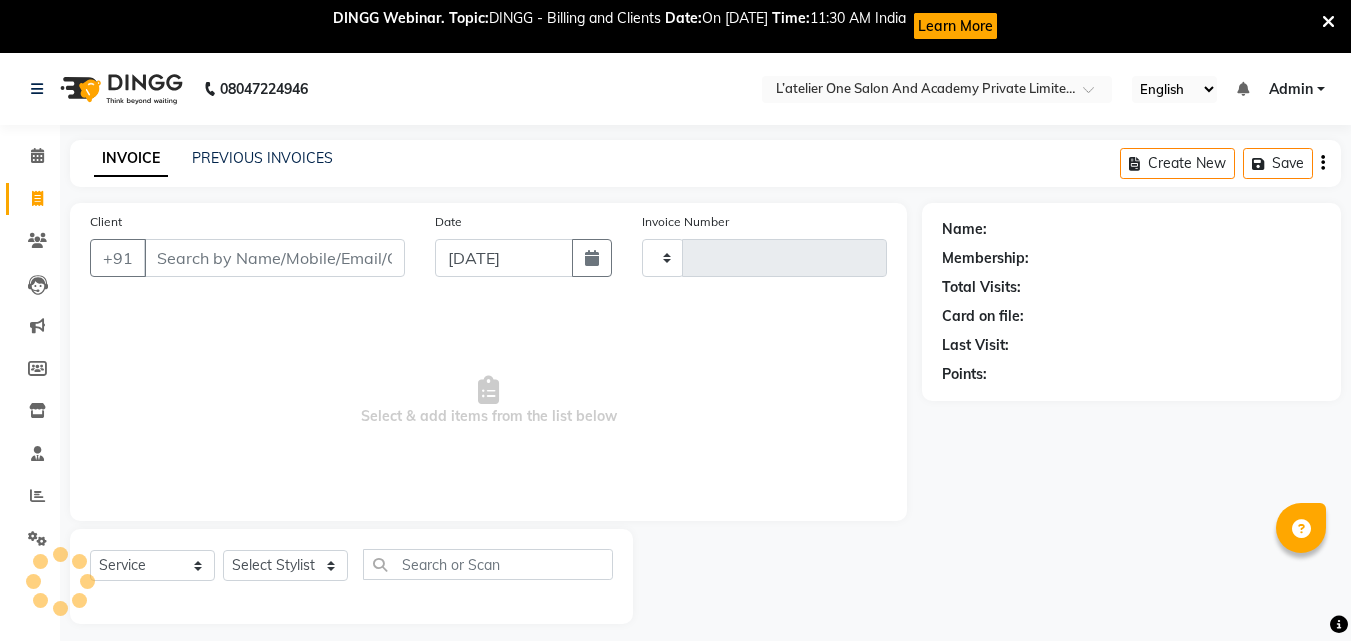 scroll, scrollTop: 53, scrollLeft: 0, axis: vertical 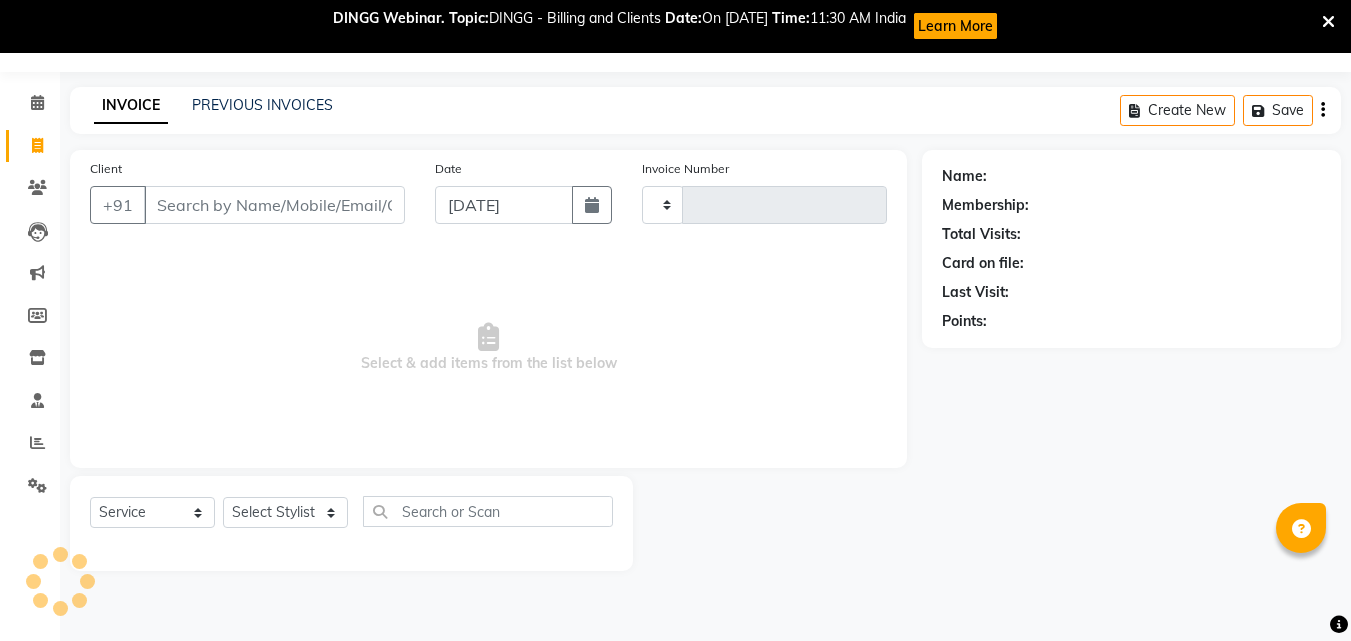 type on "1119" 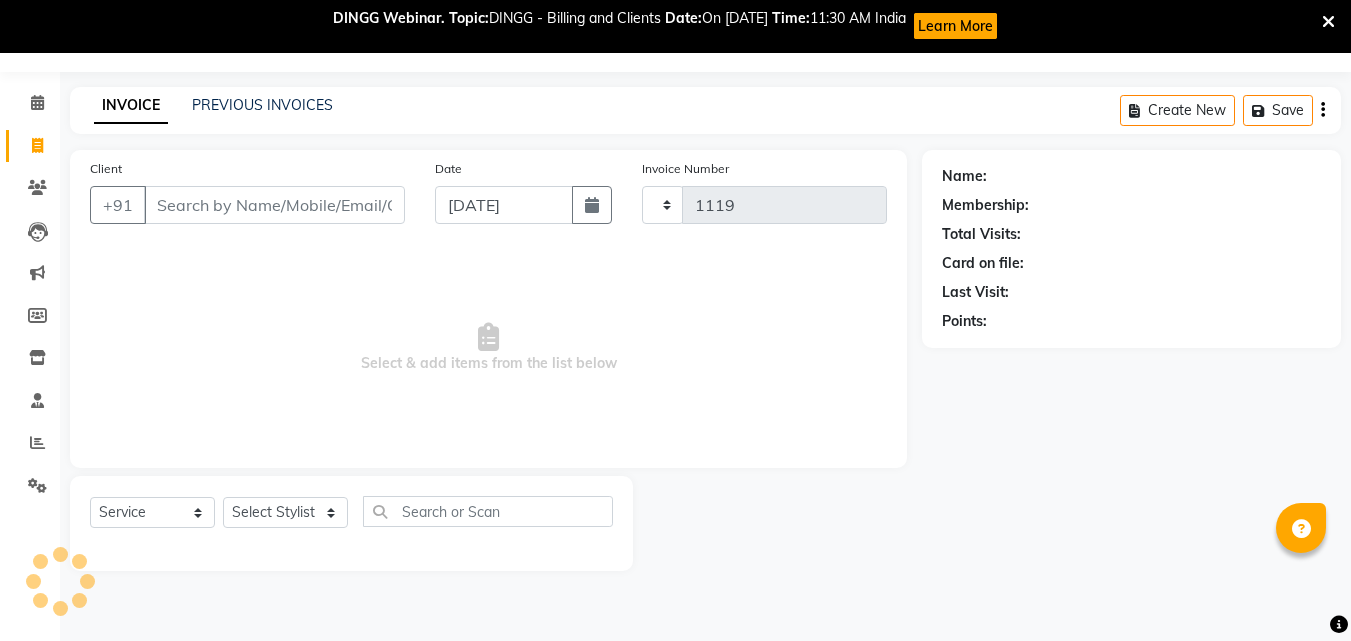 select on "6939" 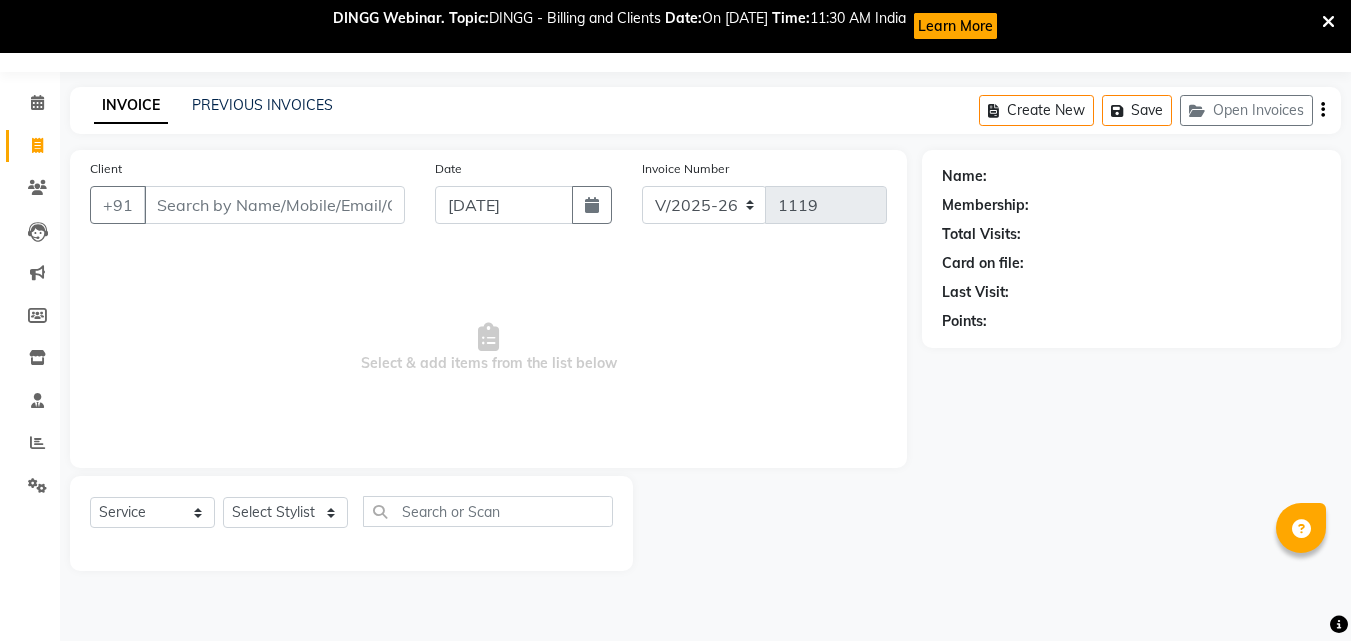 click on "Inventory" 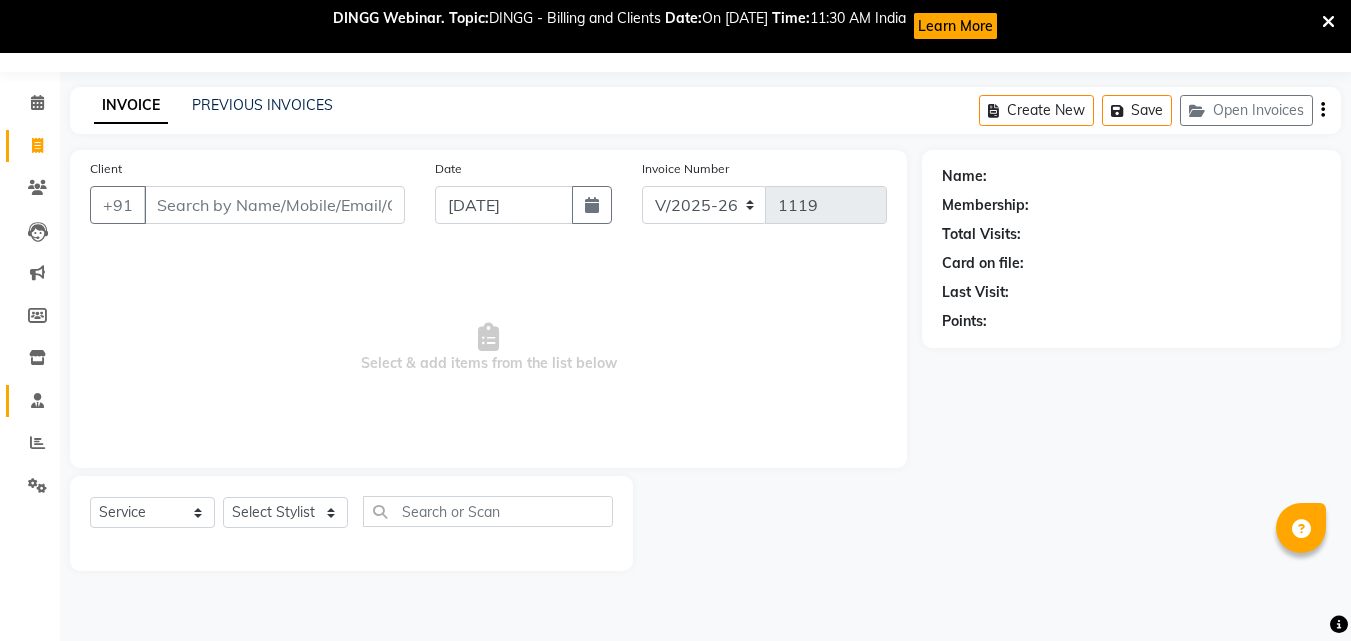 click on "Staff" 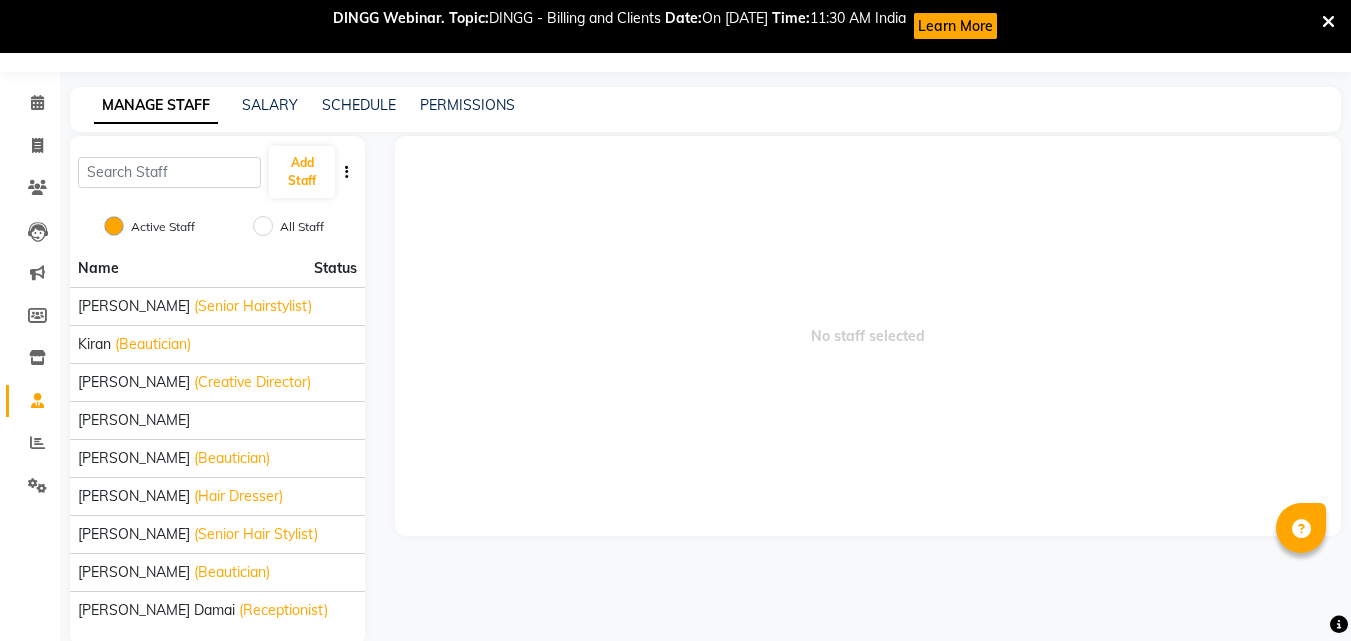 click on "Invoice" 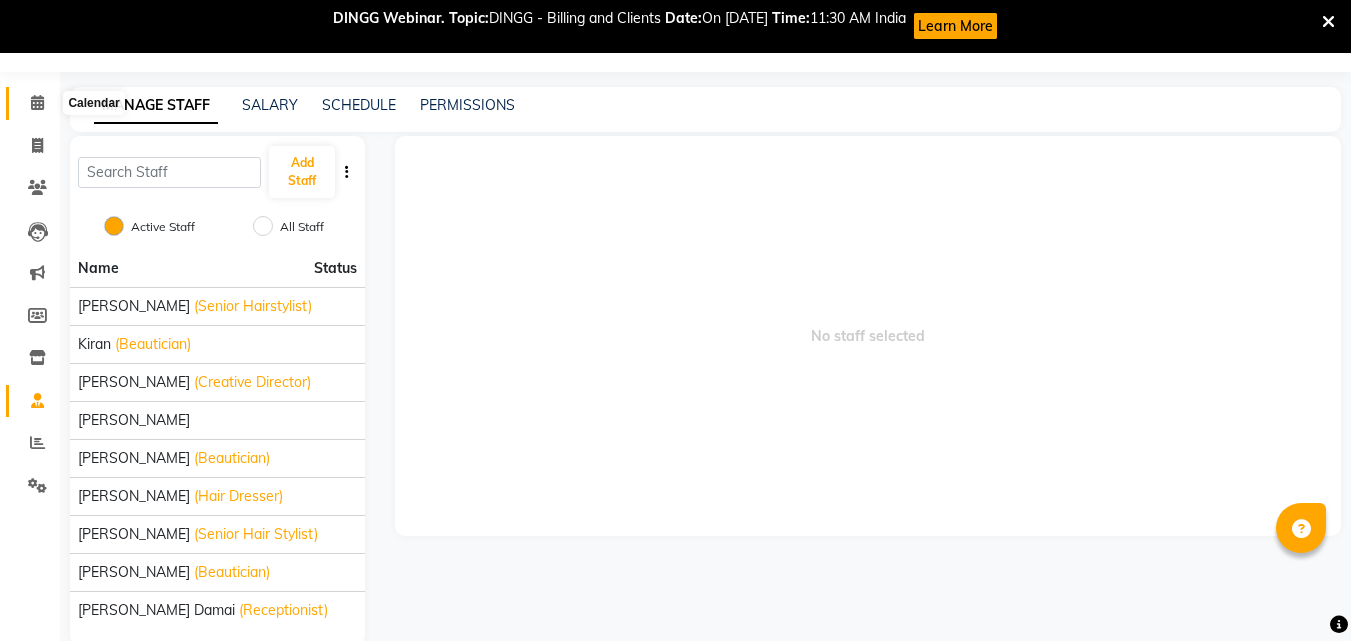 click 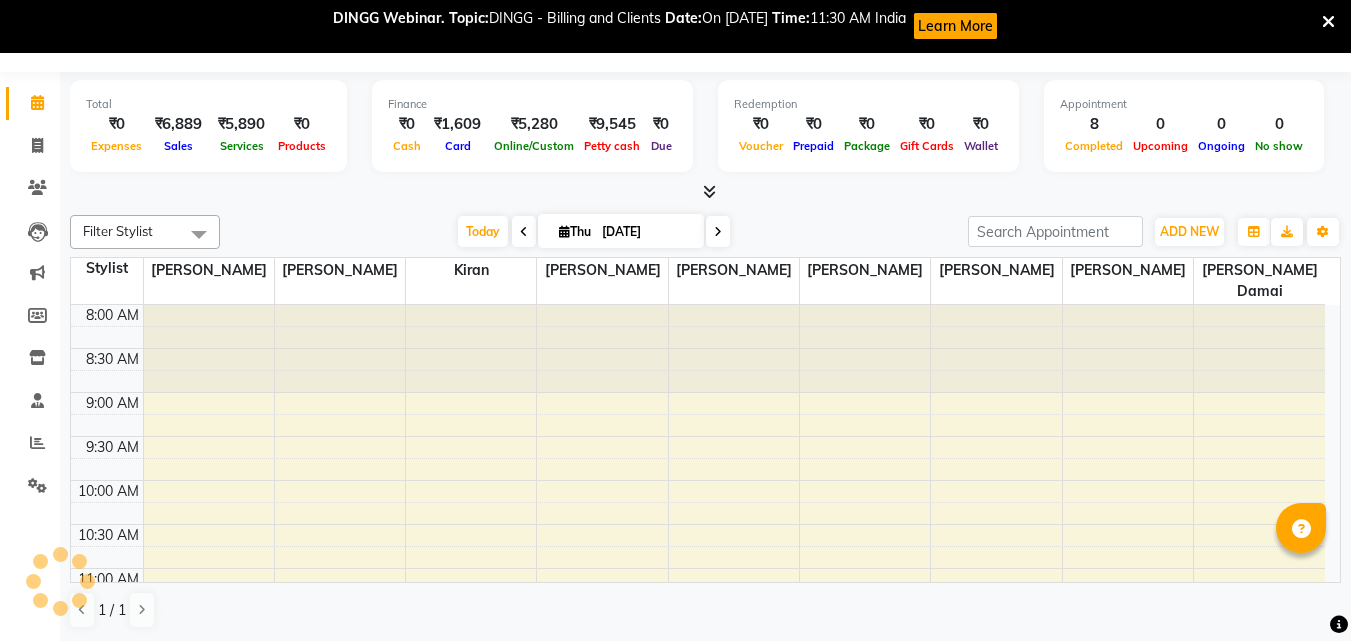 click on "Invoice" 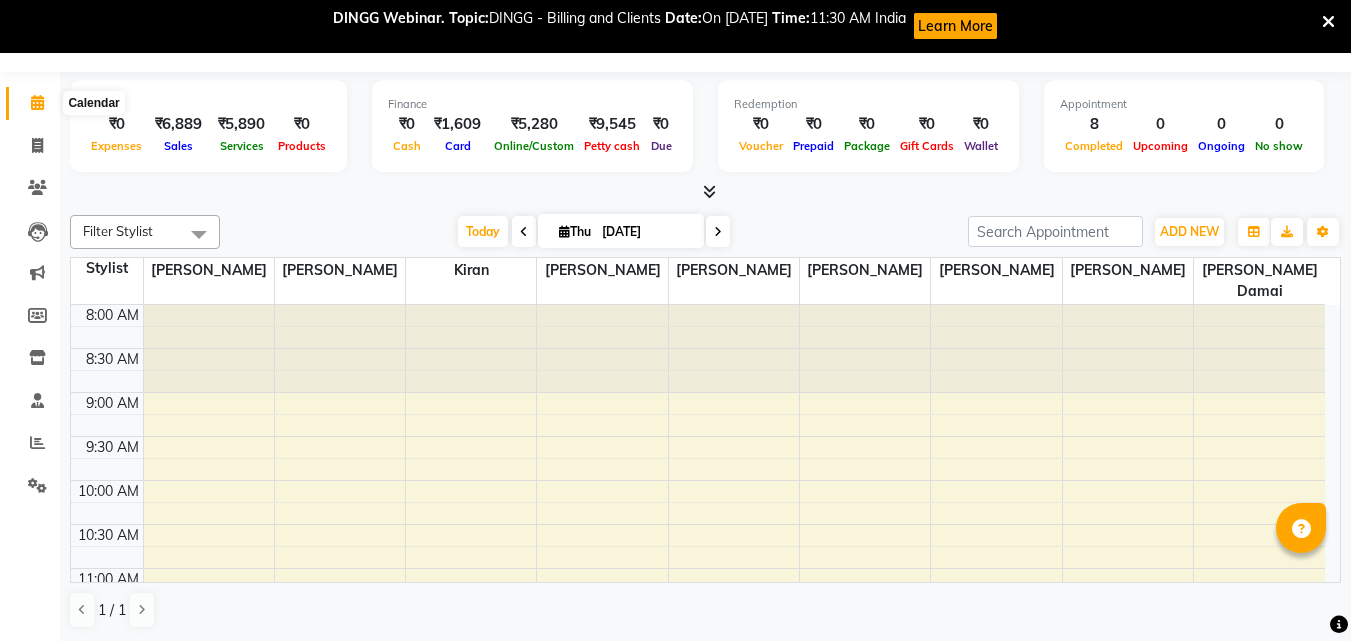 click 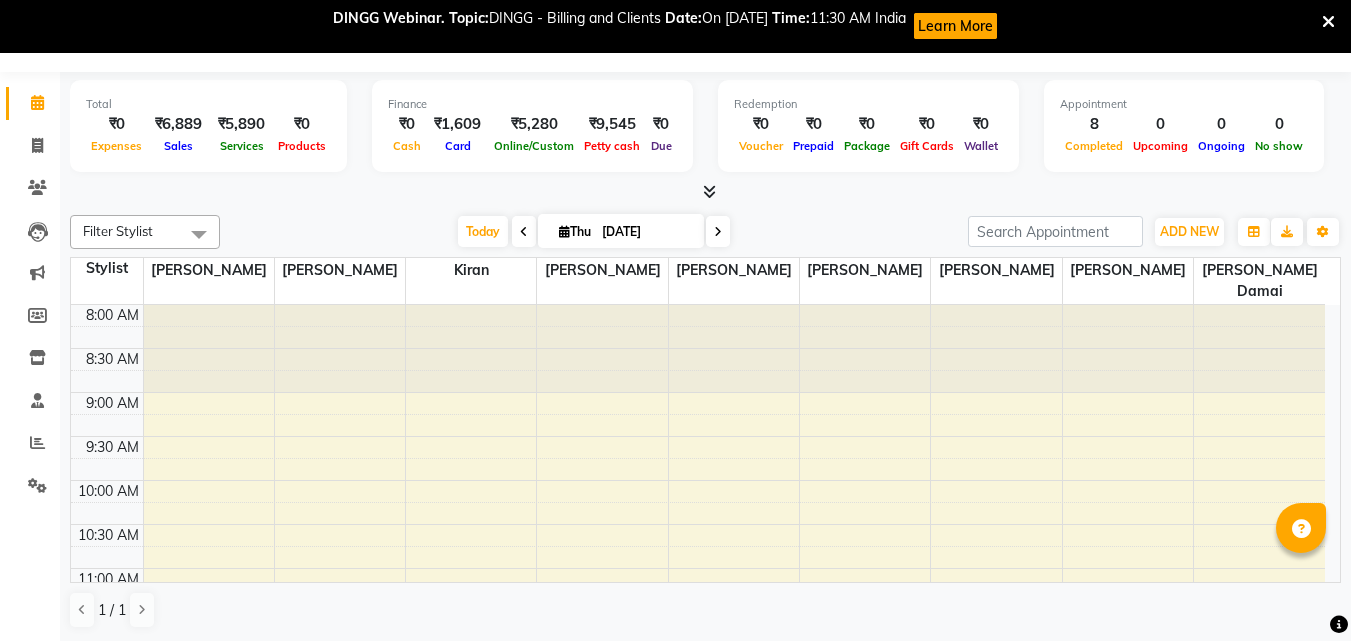 click on "DINGG Webinar.
Topic: DINGG - Billing and Clients
Date:  On July 10th
Time:  11:30 AM India
Learn More" at bounding box center (665, 26) 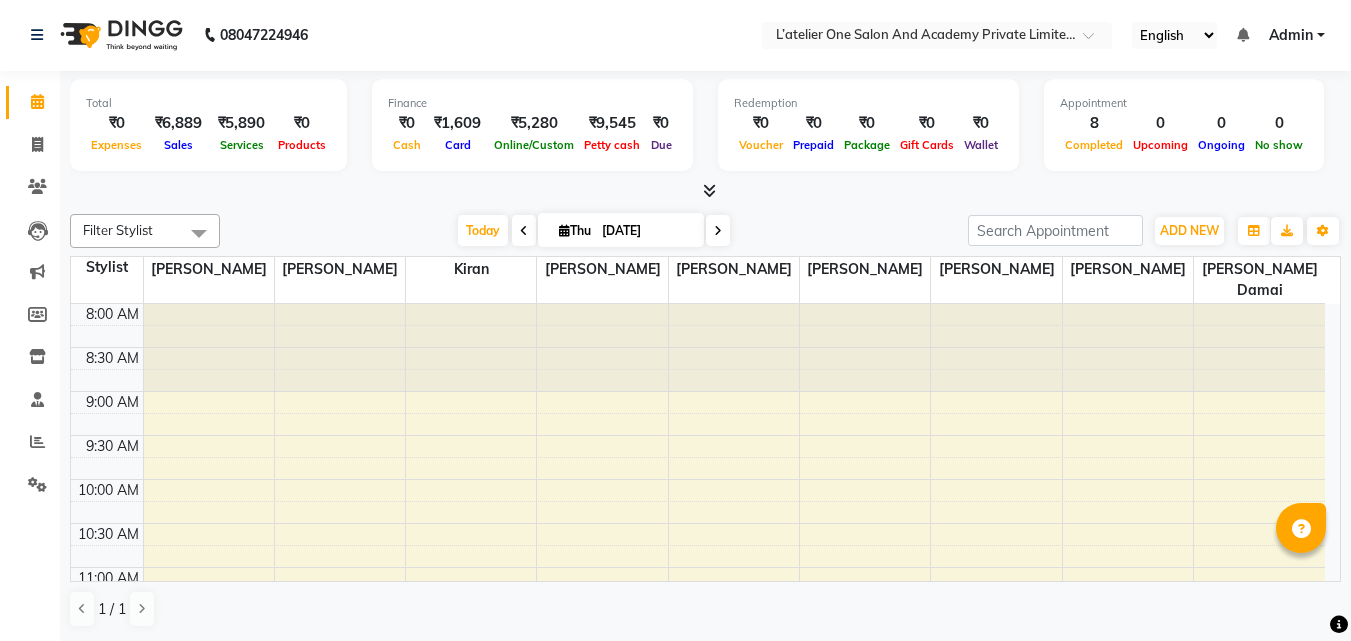 scroll, scrollTop: 1, scrollLeft: 0, axis: vertical 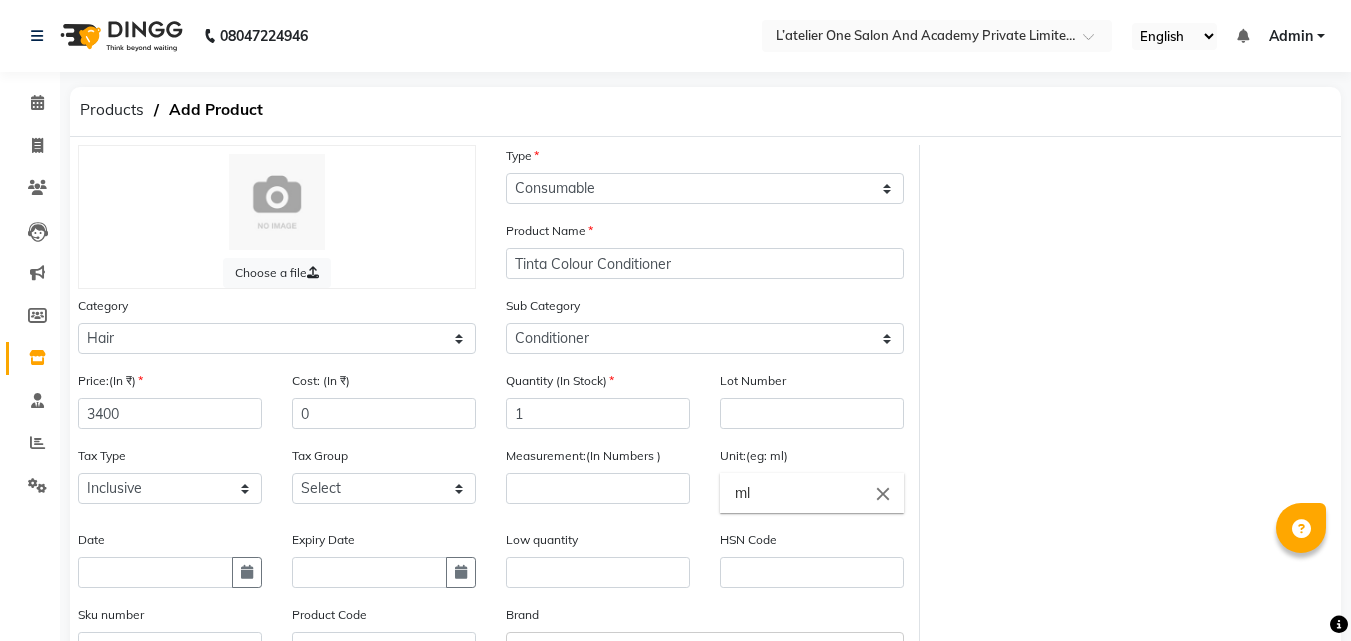 select on "C" 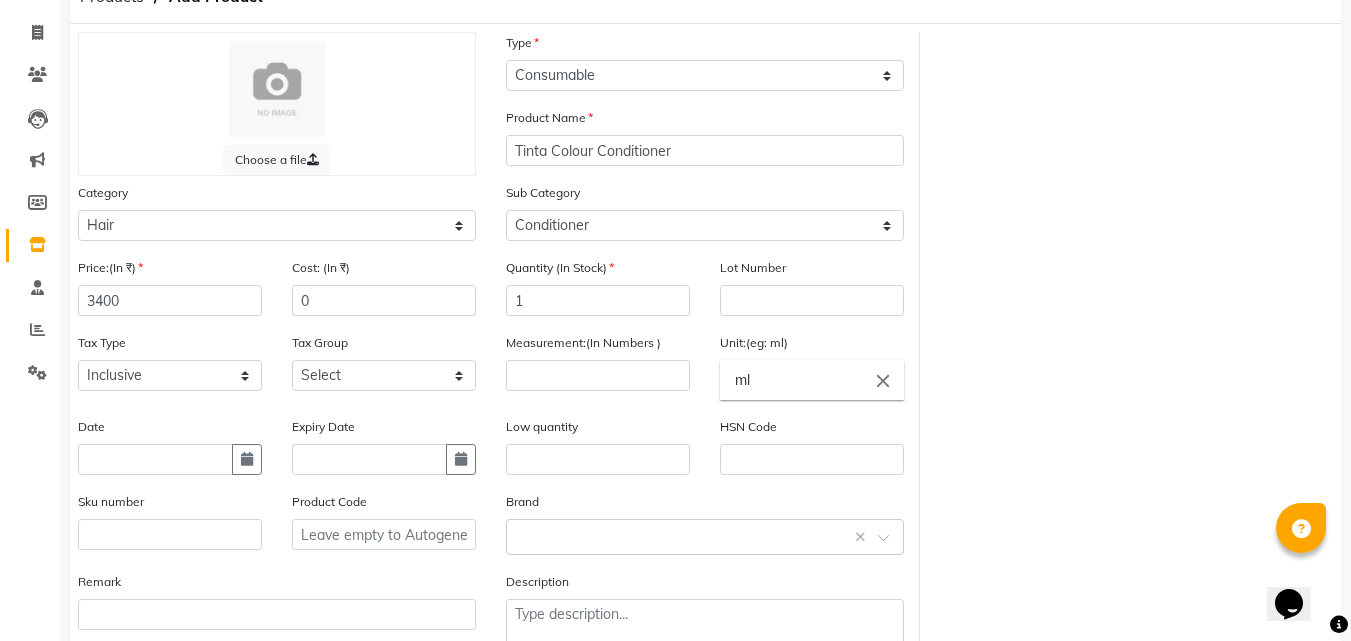 scroll, scrollTop: 0, scrollLeft: 0, axis: both 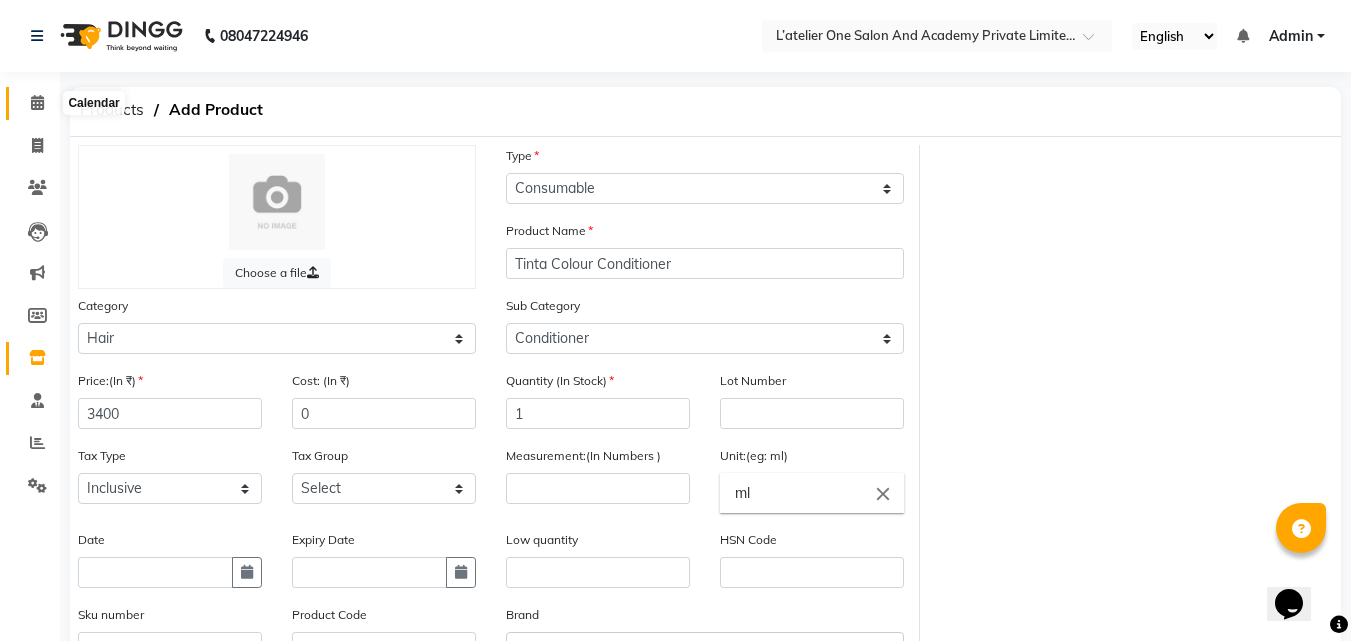 click 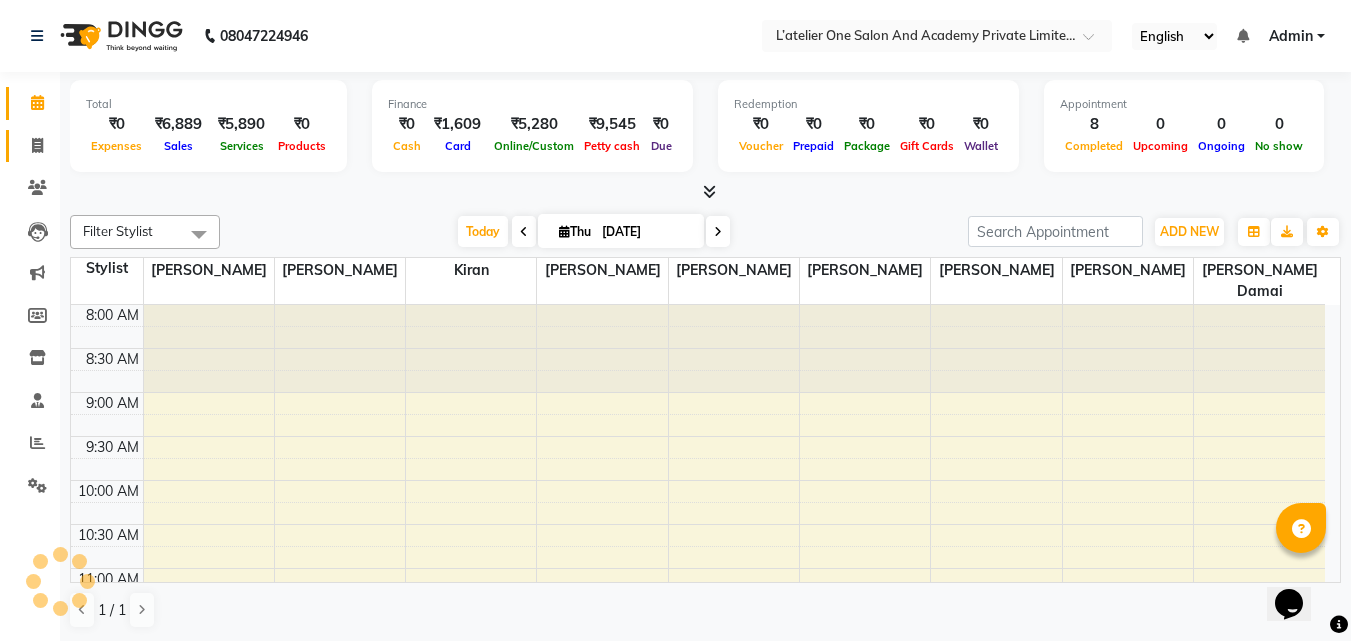 scroll, scrollTop: 0, scrollLeft: 0, axis: both 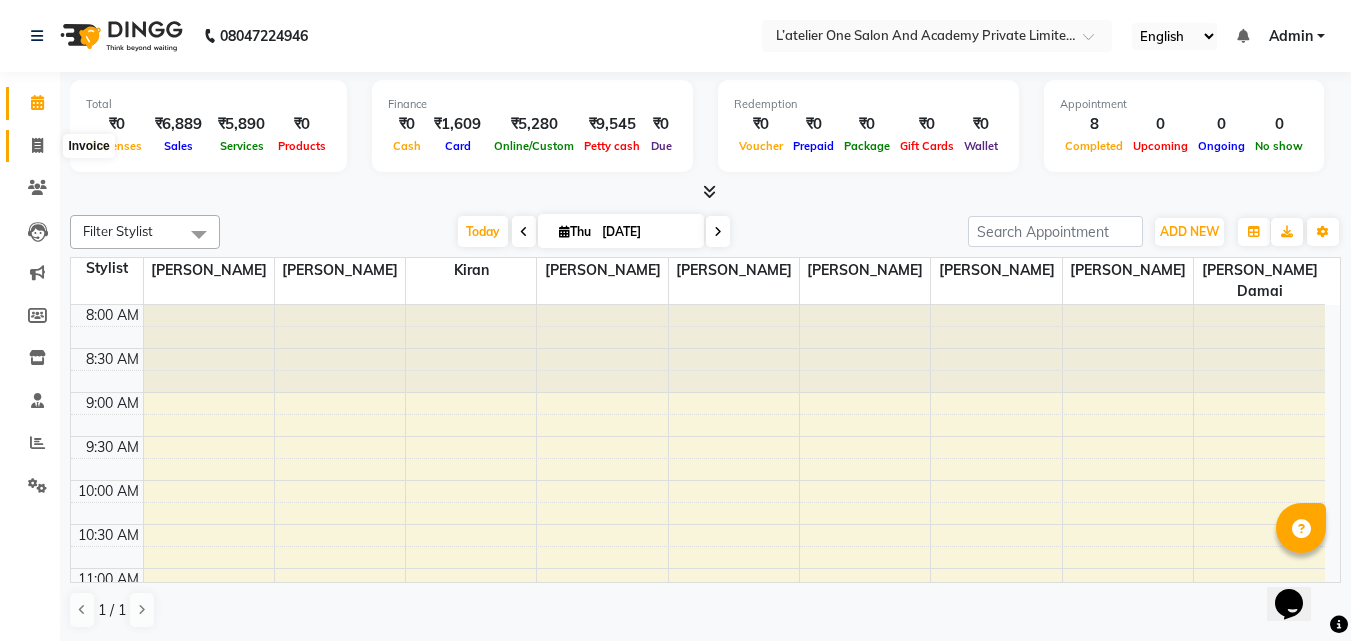 click 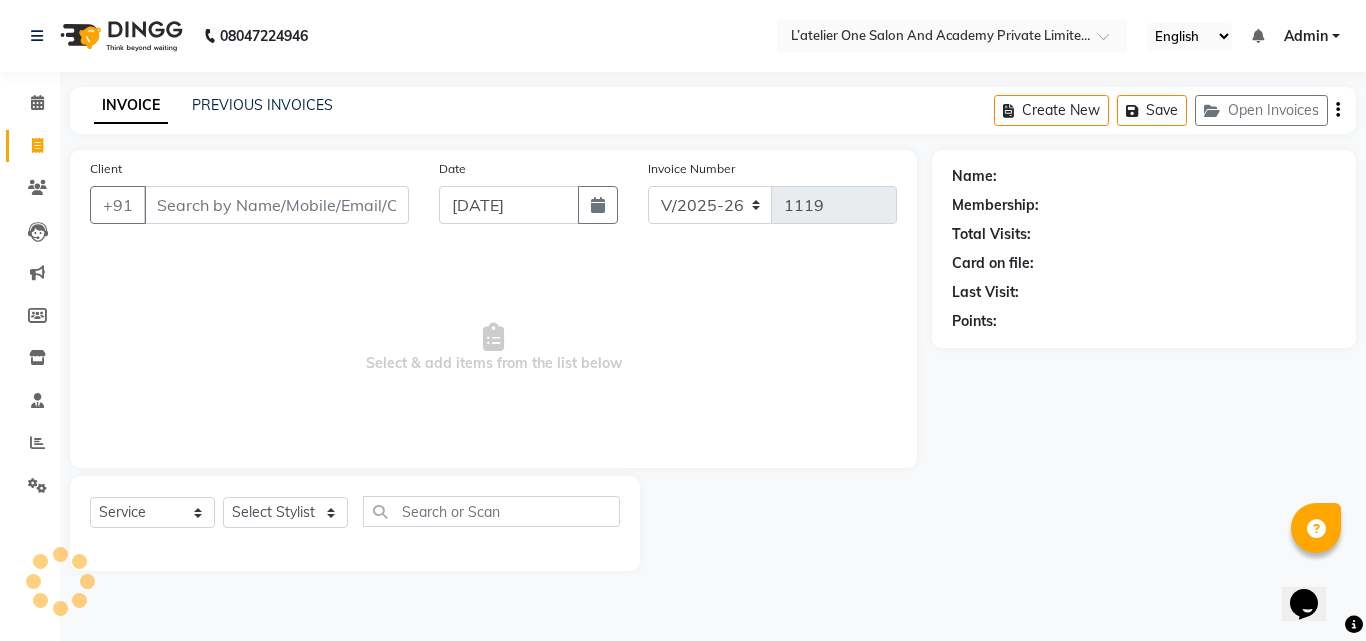 click on "Client" at bounding box center [276, 205] 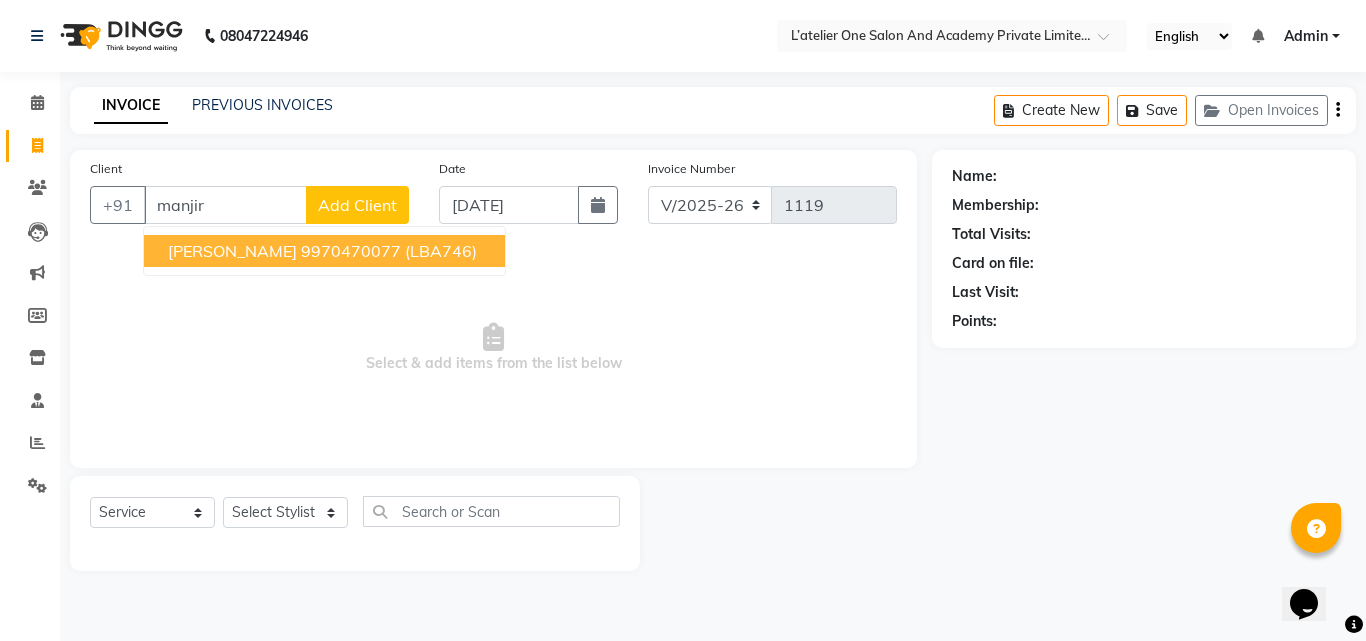 click on "[PERSON_NAME]" at bounding box center [232, 251] 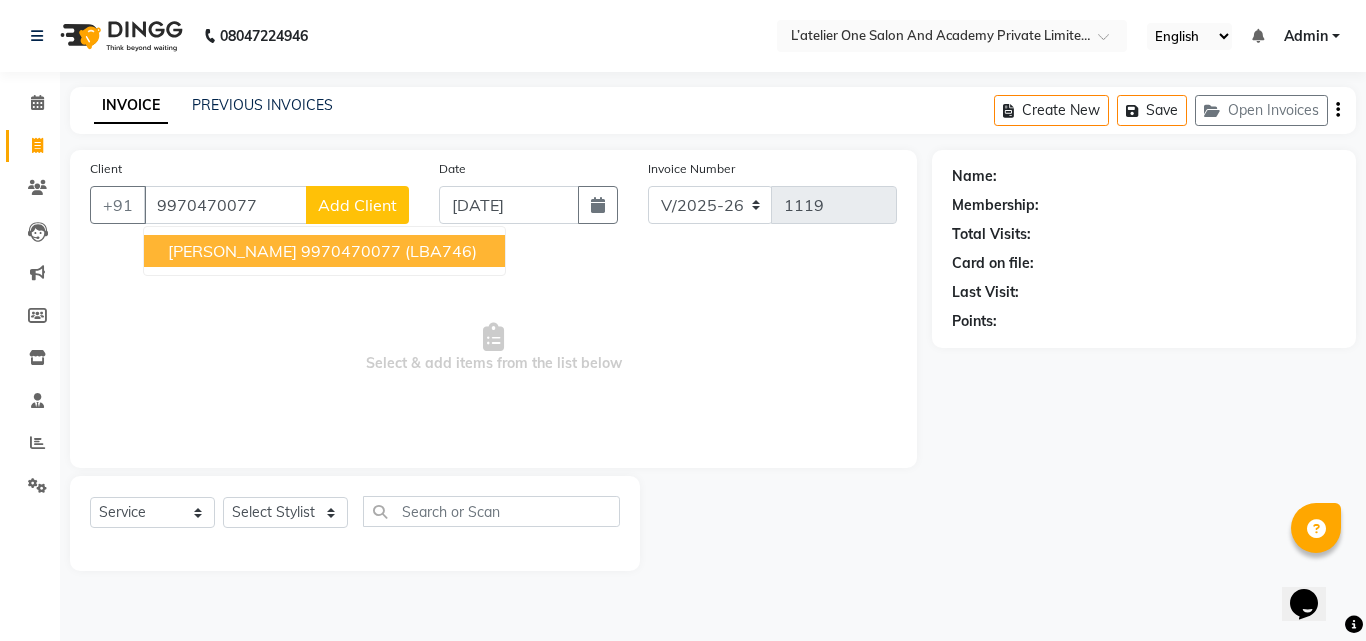 type on "9970470077" 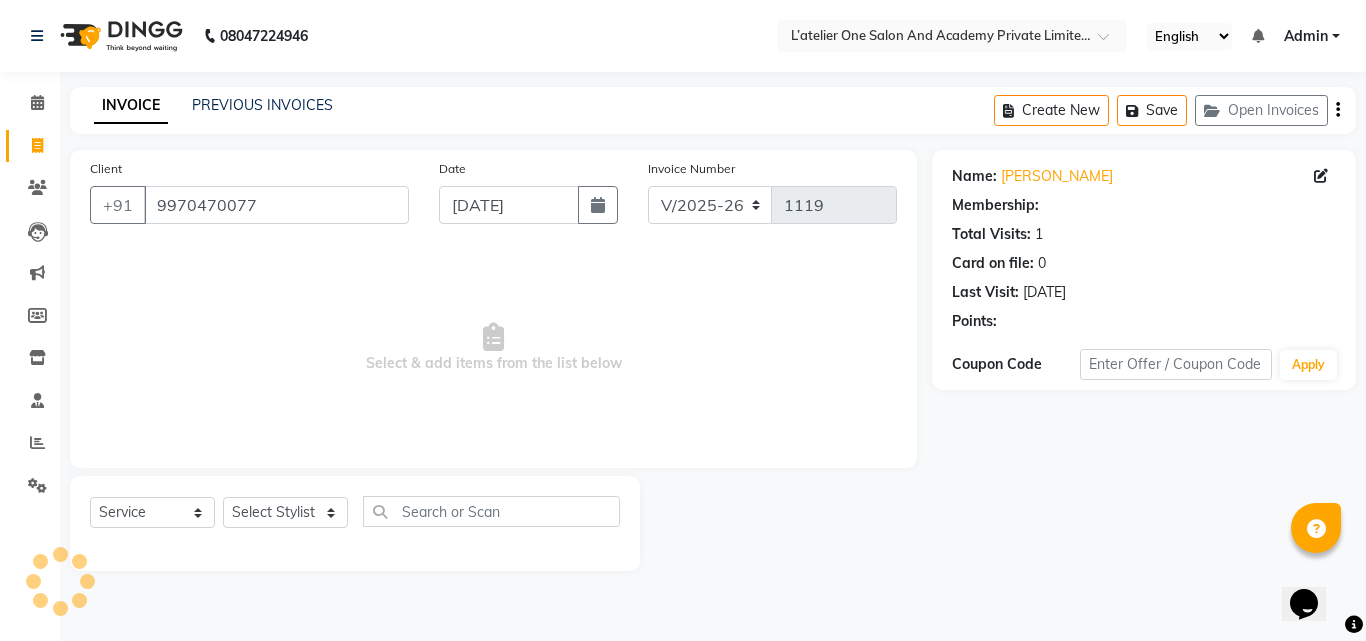 select on "2: Object" 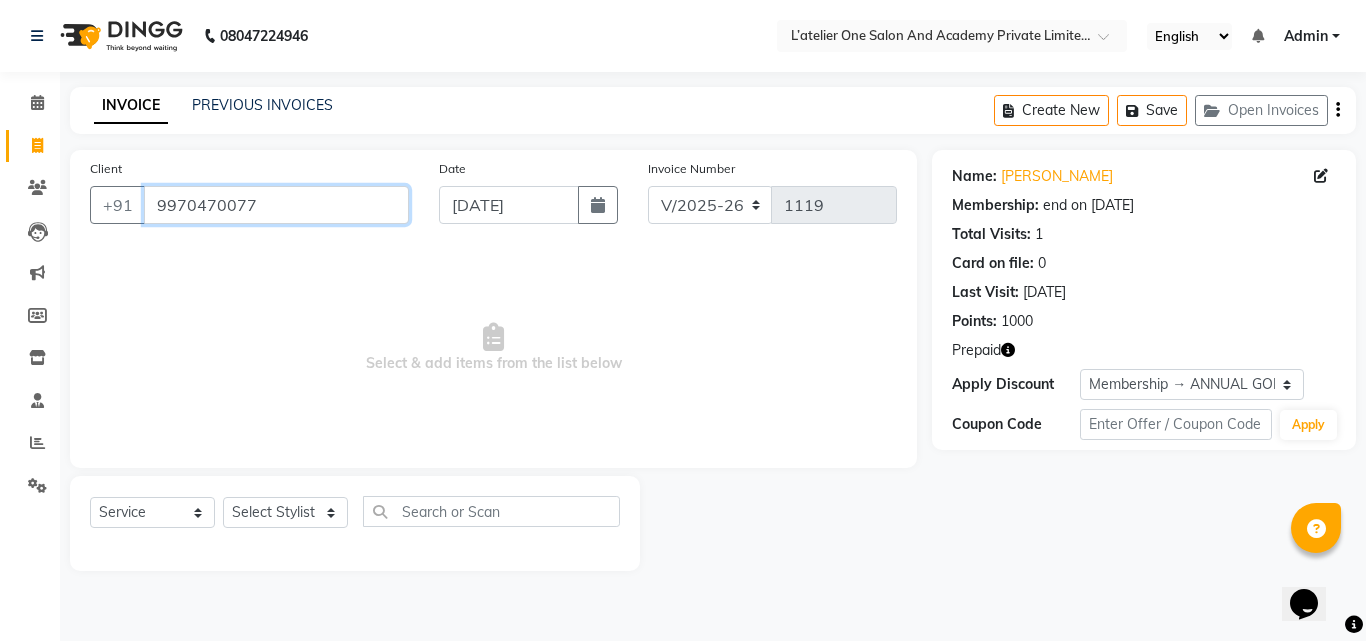 drag, startPoint x: 271, startPoint y: 194, endPoint x: 111, endPoint y: 233, distance: 164.68454 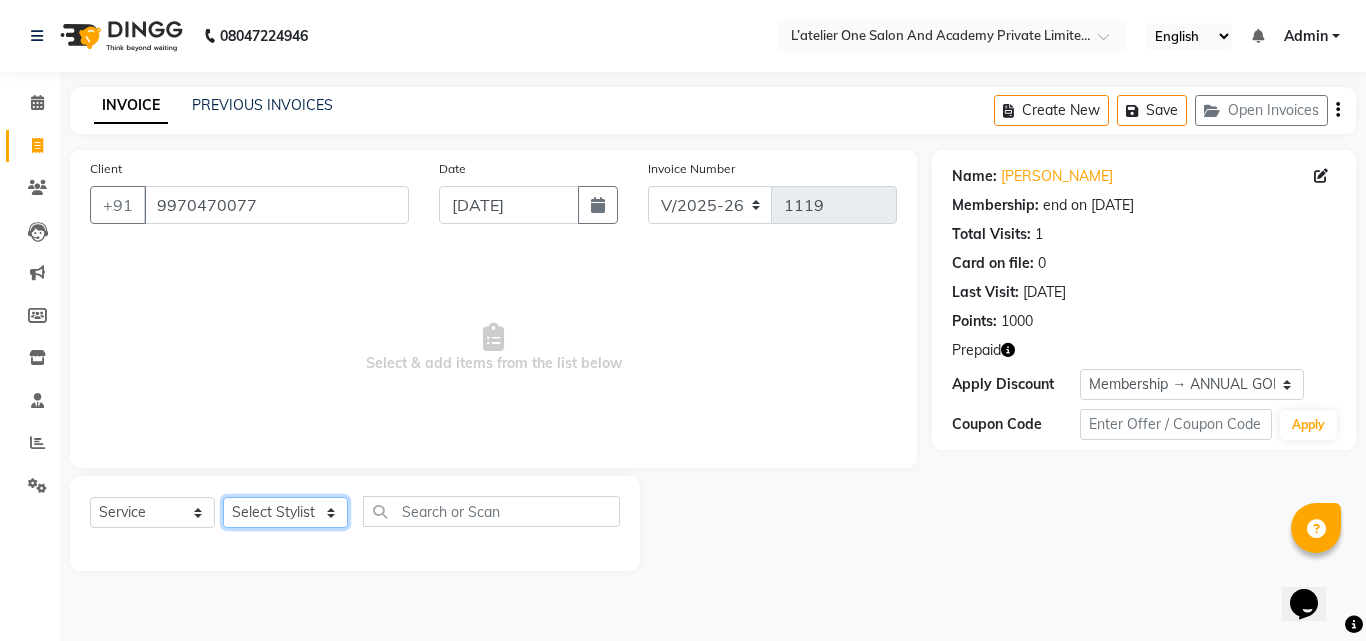 click on "Select Stylist [PERSON_NAME]  [PERSON_NAME] [PERSON_NAME]  [PERSON_NAME] [PERSON_NAME]  [PERSON_NAME] [PERSON_NAME] [PERSON_NAME] Damai" 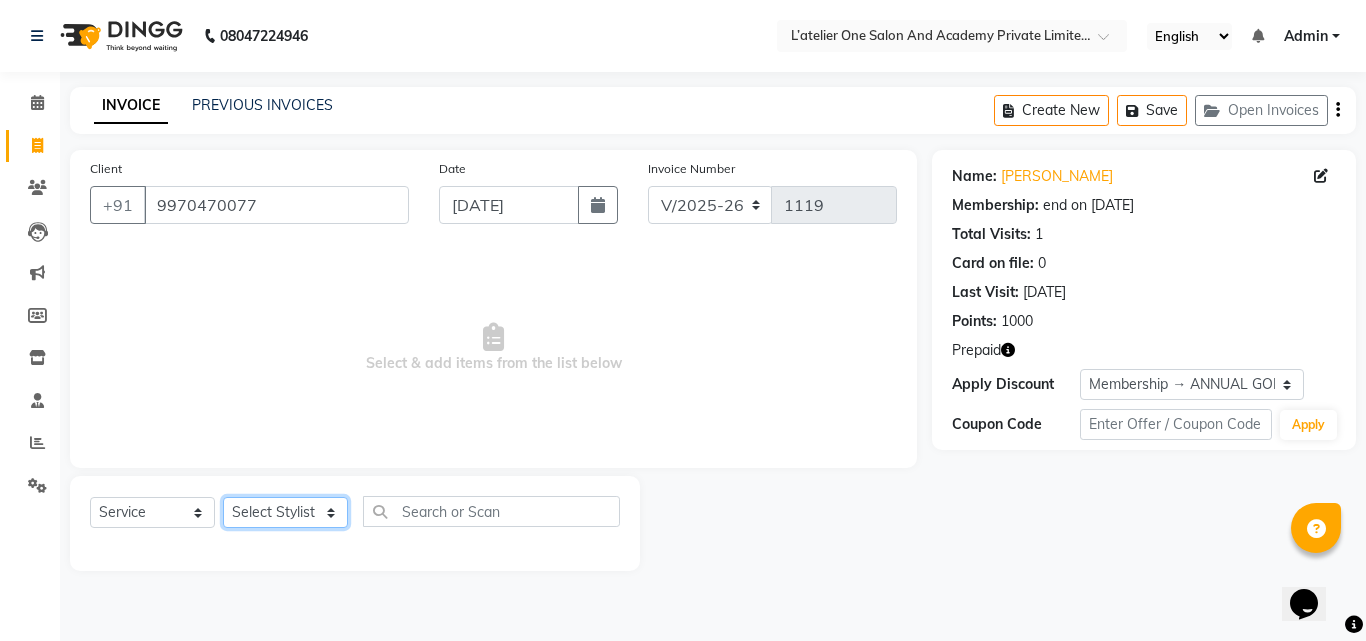 select on "57291" 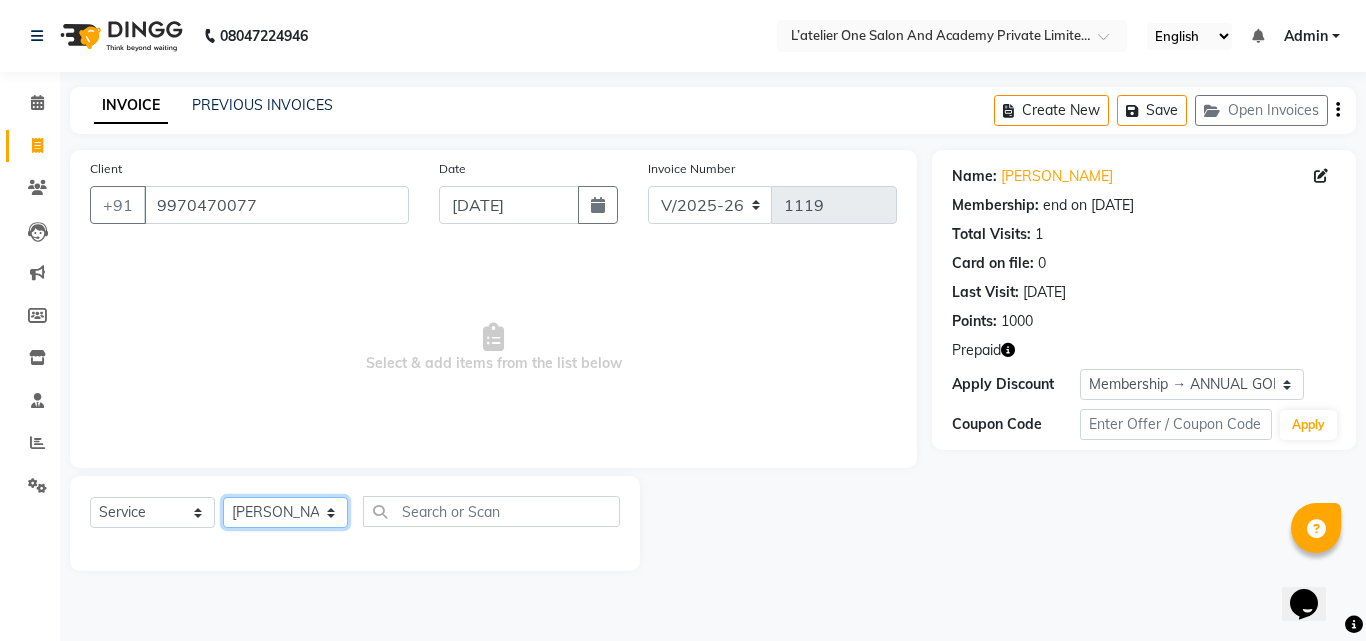 click on "Select Stylist [PERSON_NAME]  [PERSON_NAME] [PERSON_NAME]  [PERSON_NAME] [PERSON_NAME]  [PERSON_NAME] [PERSON_NAME] [PERSON_NAME] Damai" 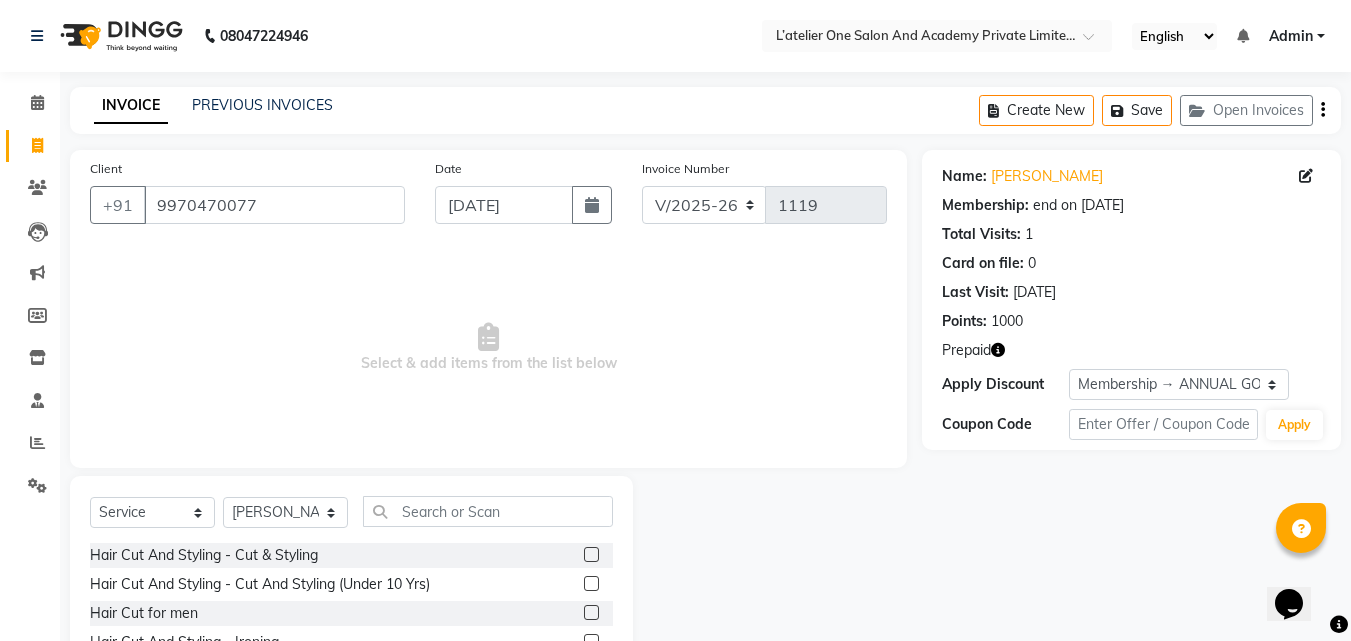 click 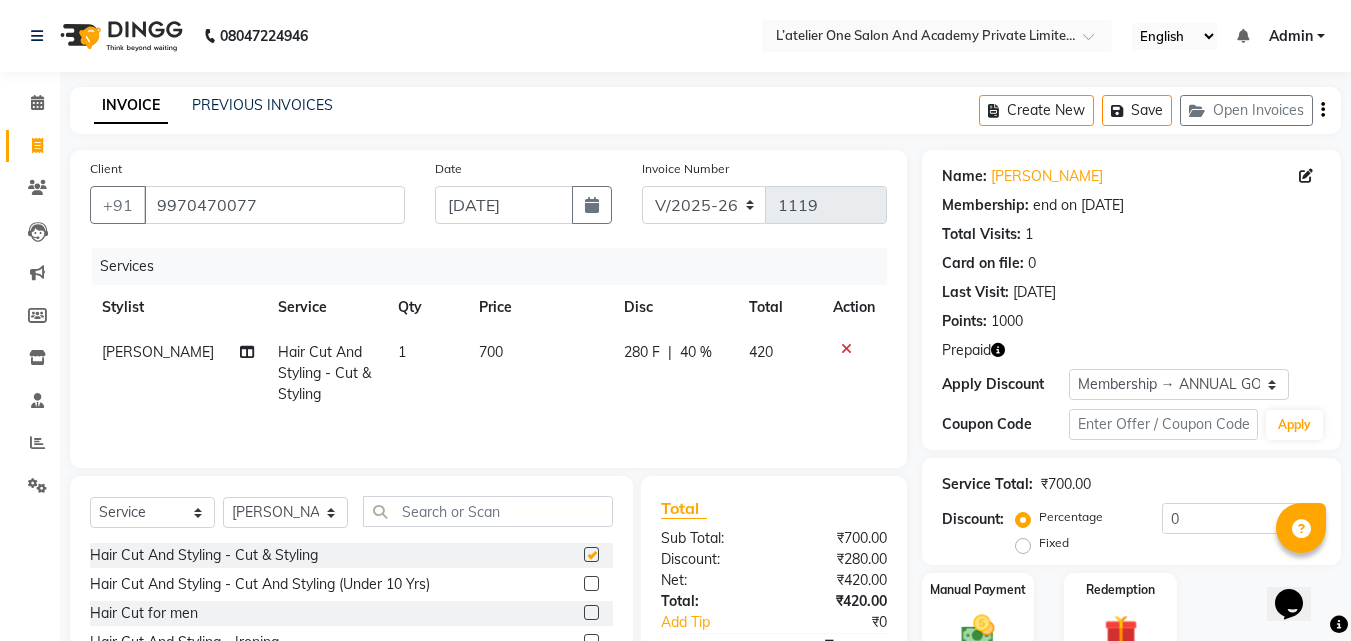 checkbox on "false" 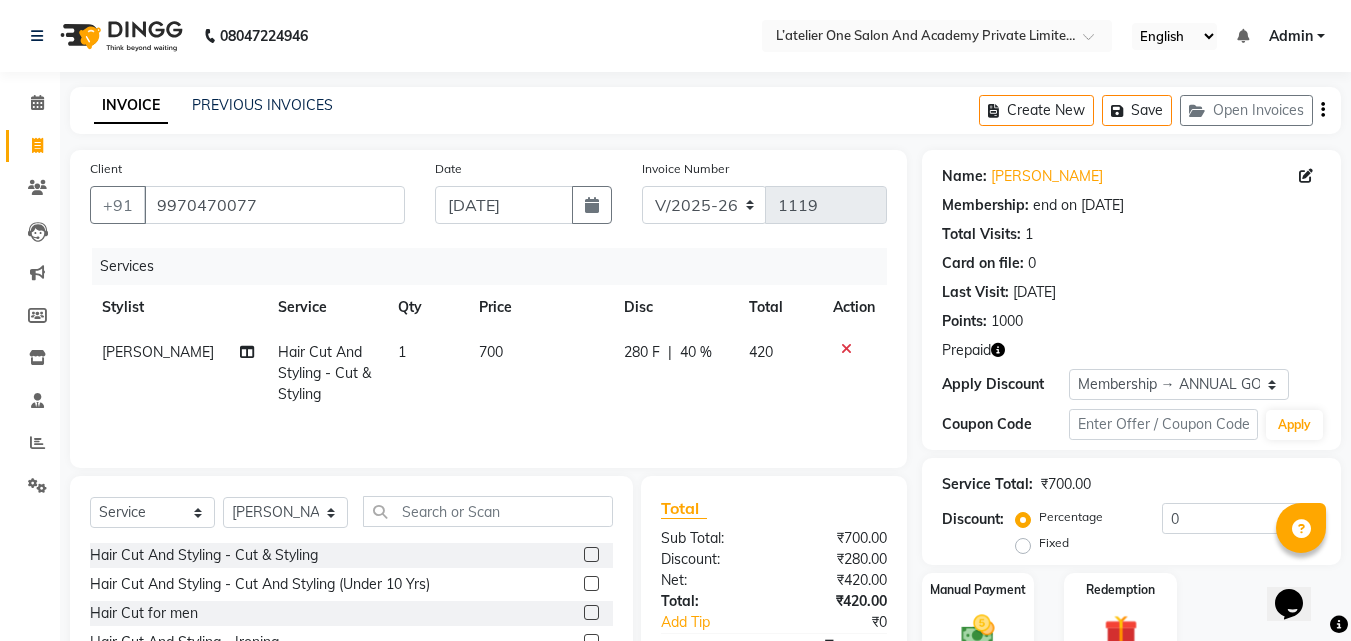 click 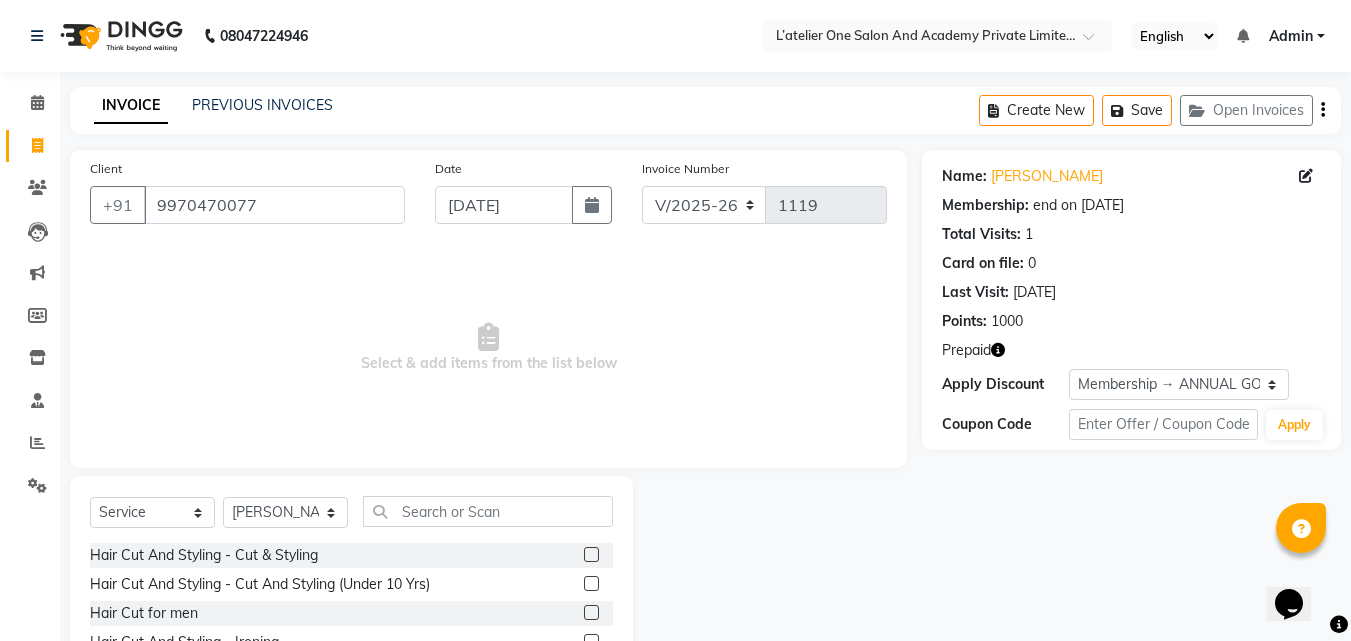 click on "INVOICE PREVIOUS INVOICES Create New   Save   Open Invoices" 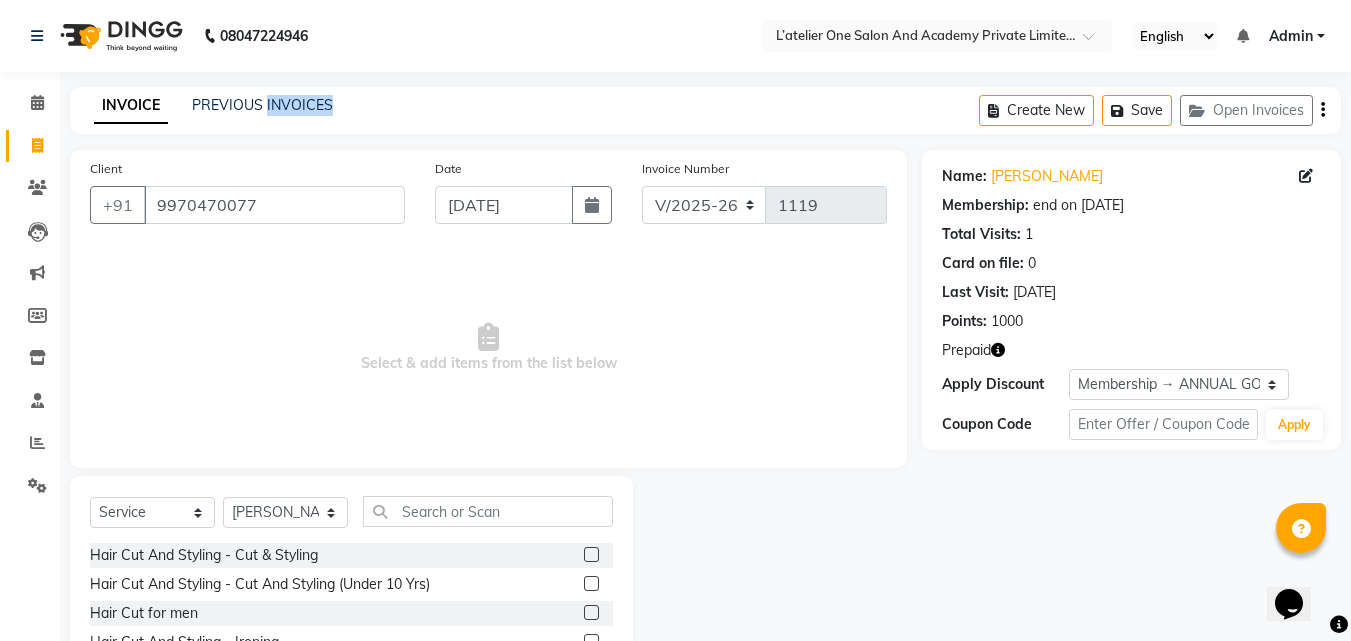 click on "INVOICE PREVIOUS INVOICES Create New   Save   Open Invoices" 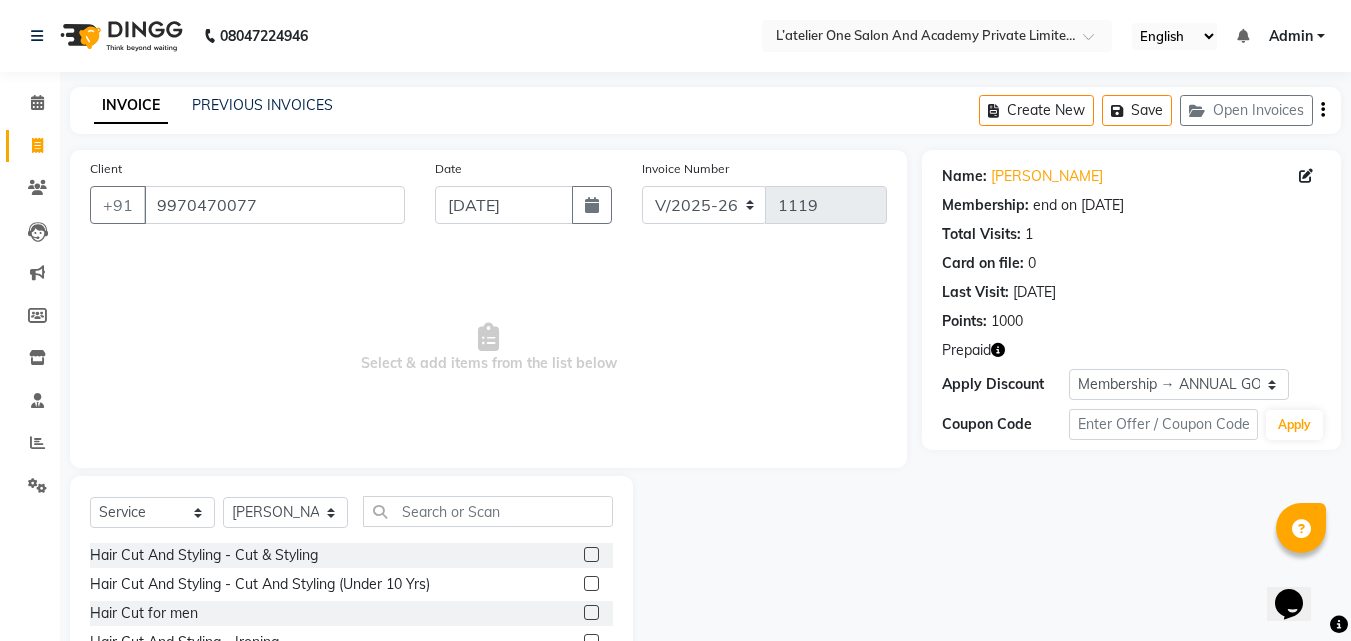 click on "INVOICE PREVIOUS INVOICES Create New   Save   Open Invoices" 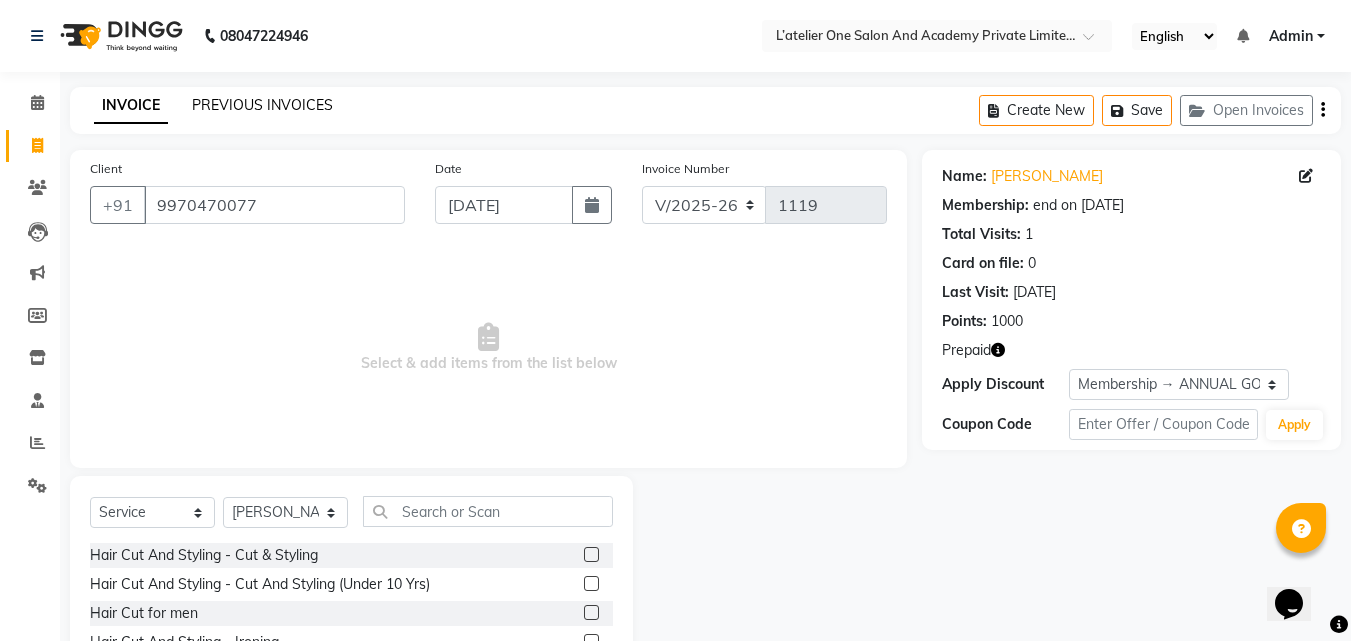 click on "PREVIOUS INVOICES" 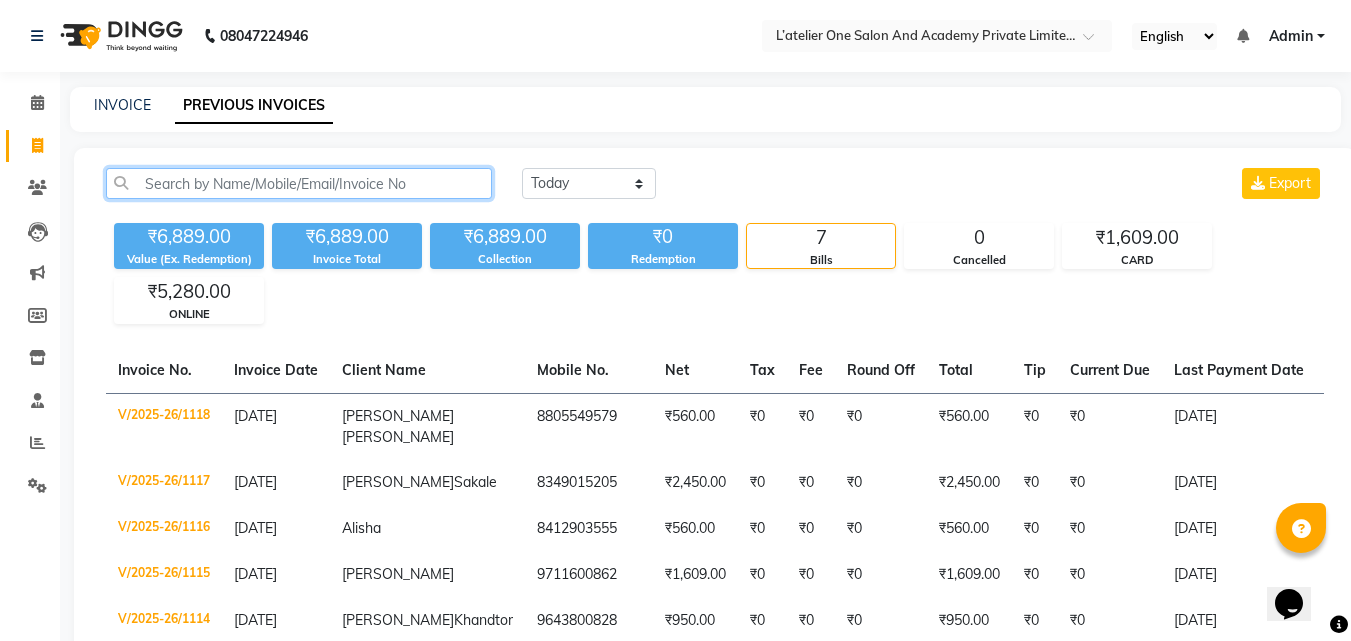 click 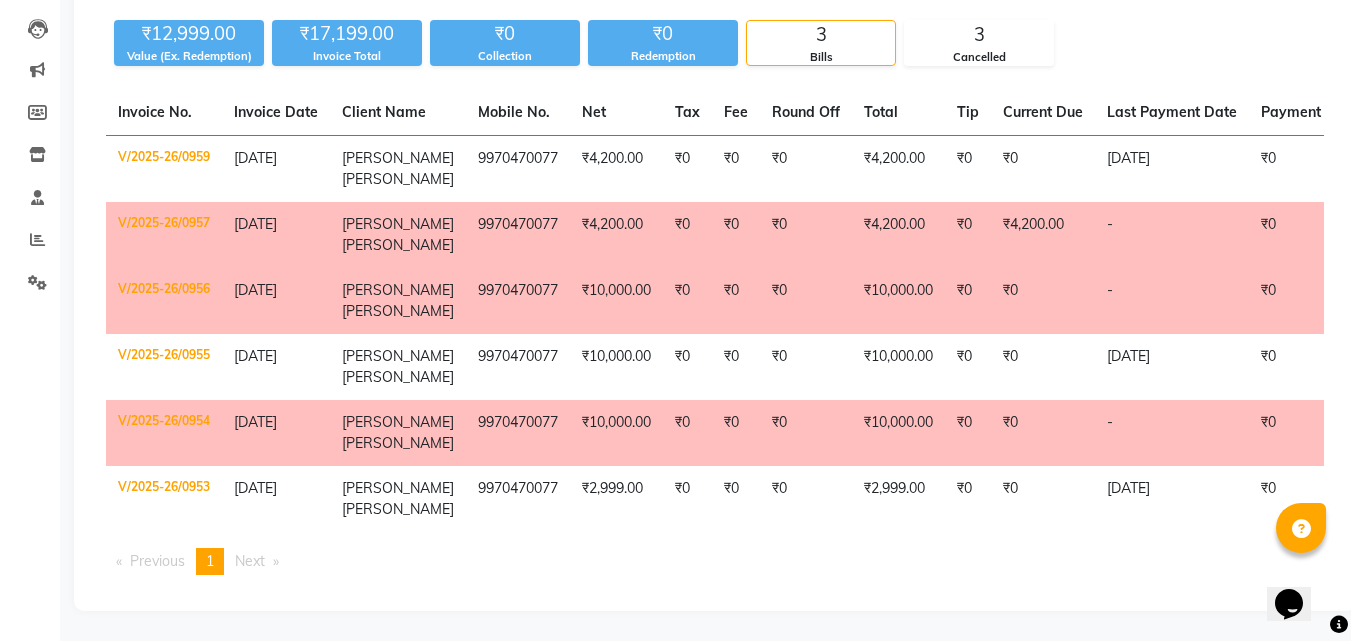 scroll, scrollTop: 0, scrollLeft: 0, axis: both 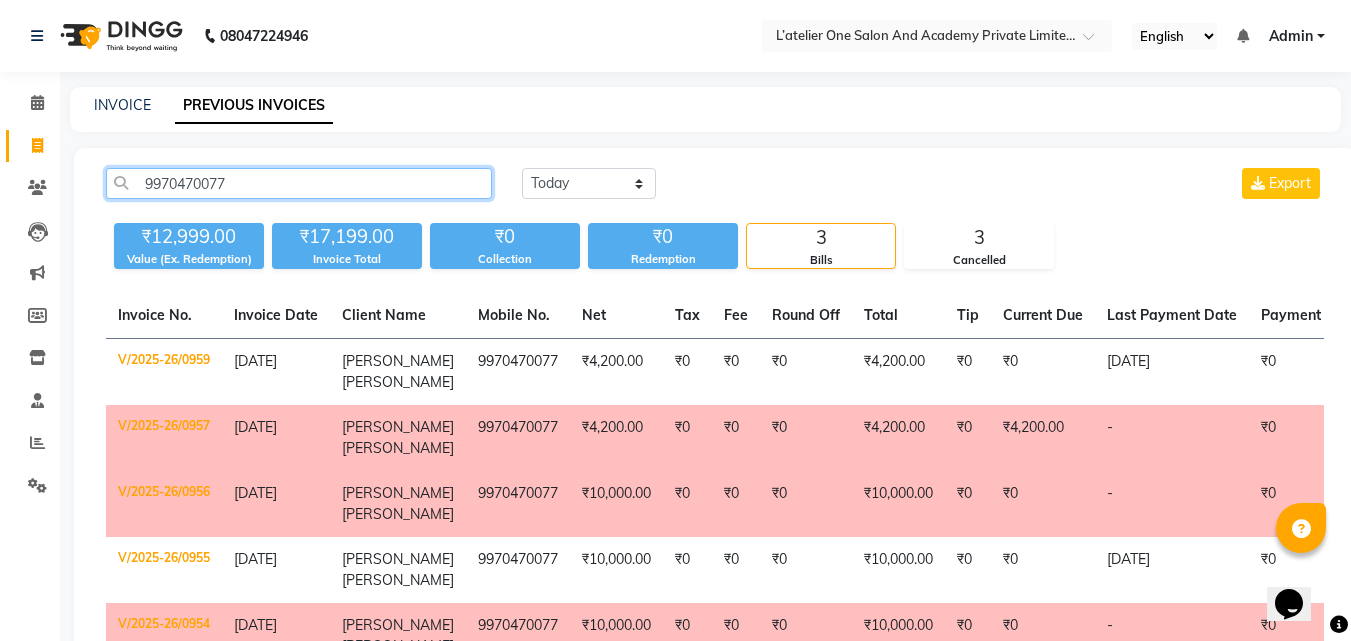 type on "9970470077" 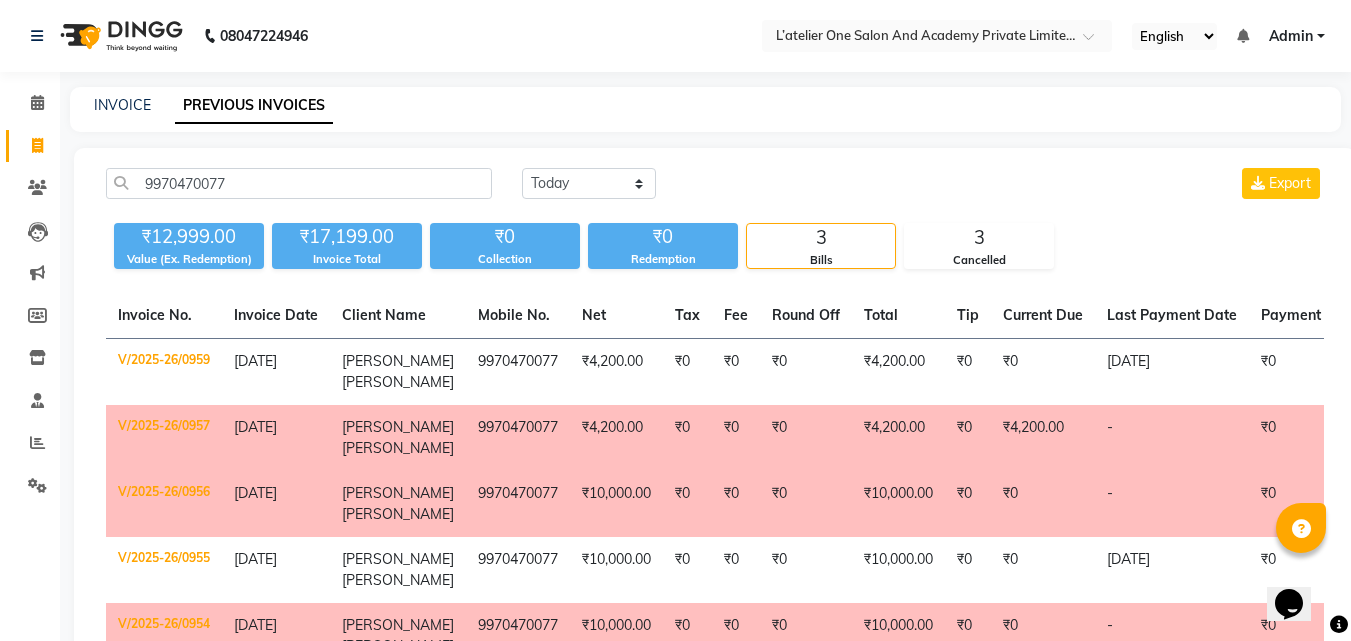 click on "9970470077" 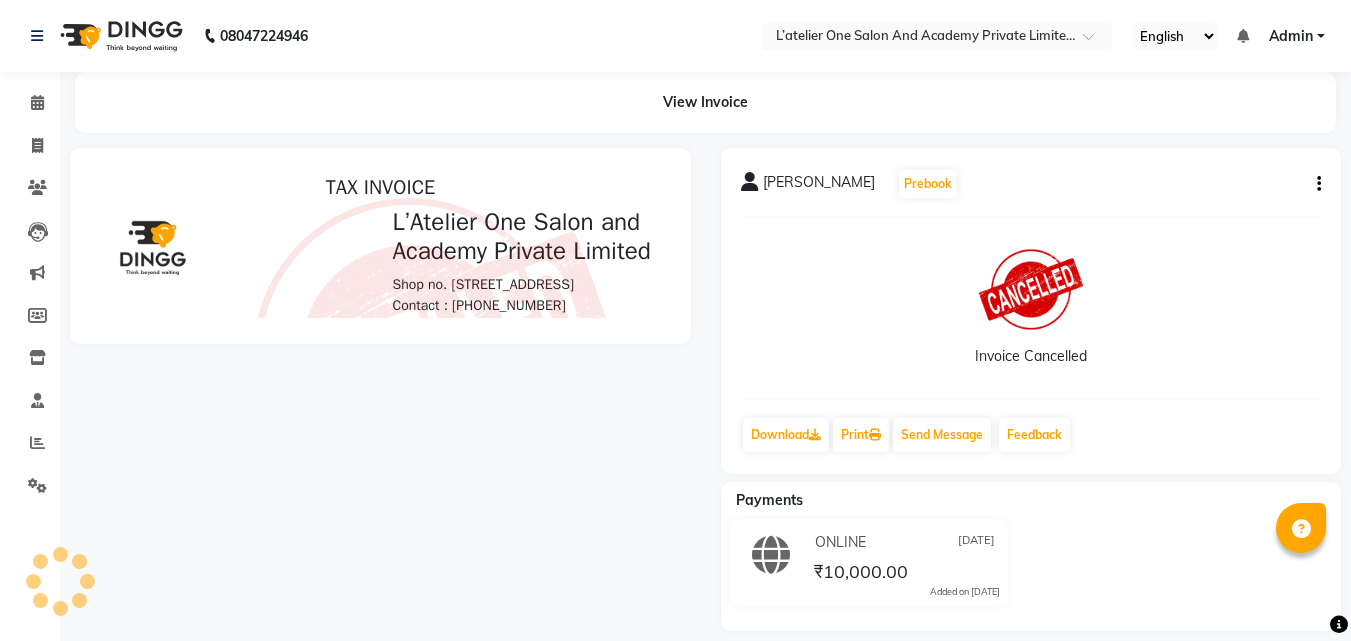 scroll, scrollTop: 0, scrollLeft: 0, axis: both 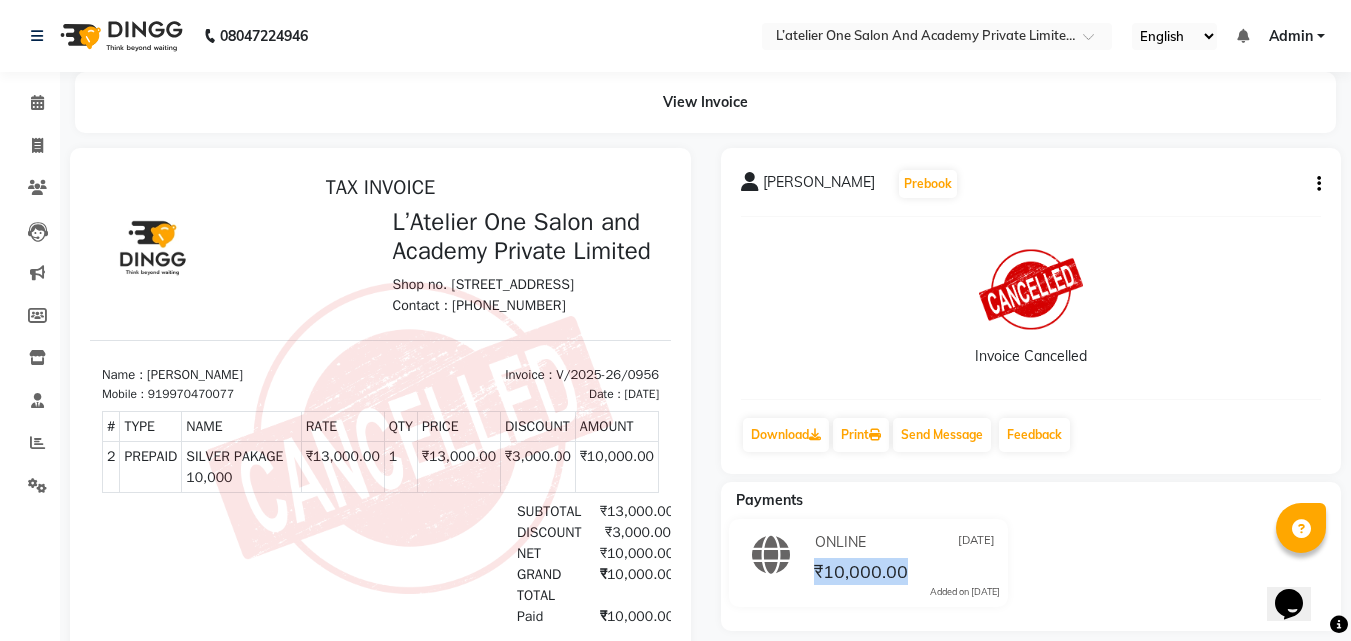 drag, startPoint x: 819, startPoint y: 568, endPoint x: 873, endPoint y: 536, distance: 62.76942 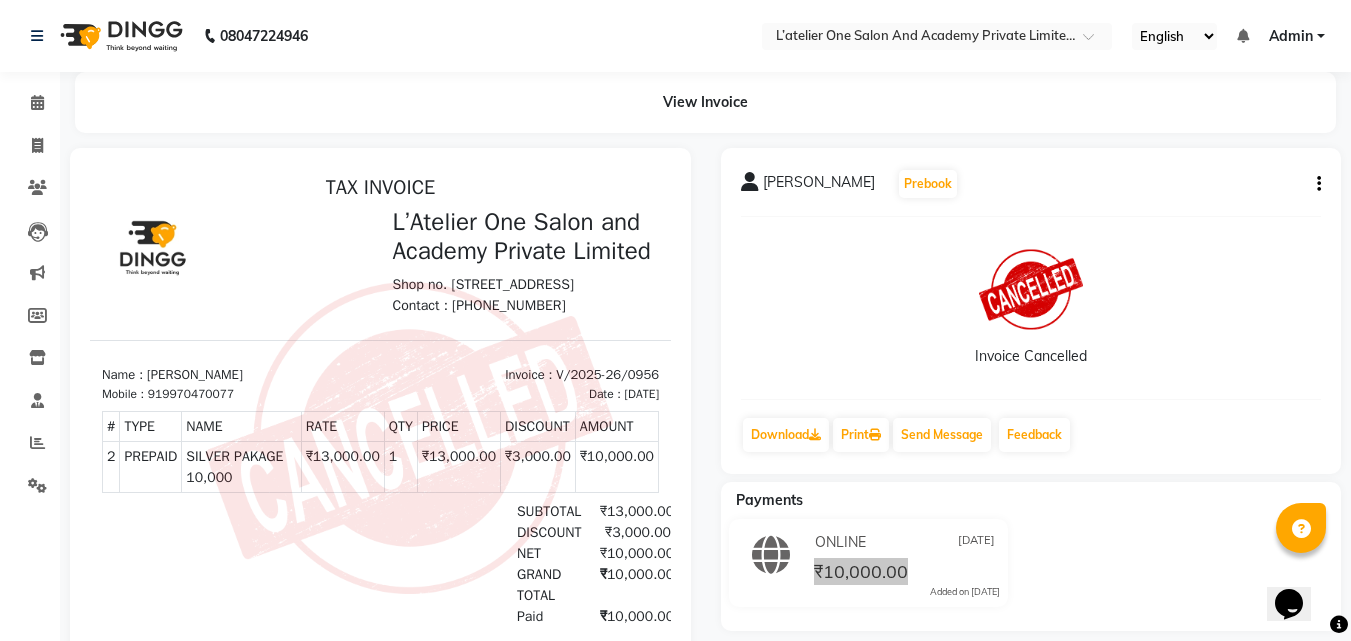 click at bounding box center (409, 438) 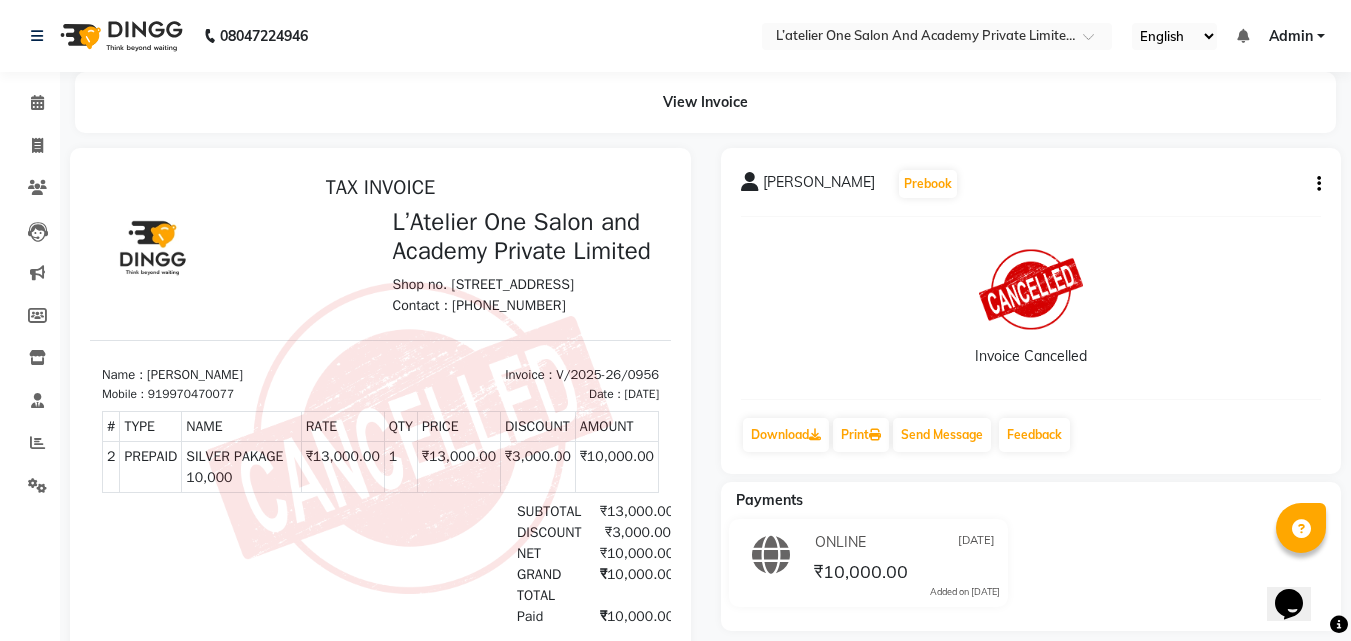 click on "Invoice" 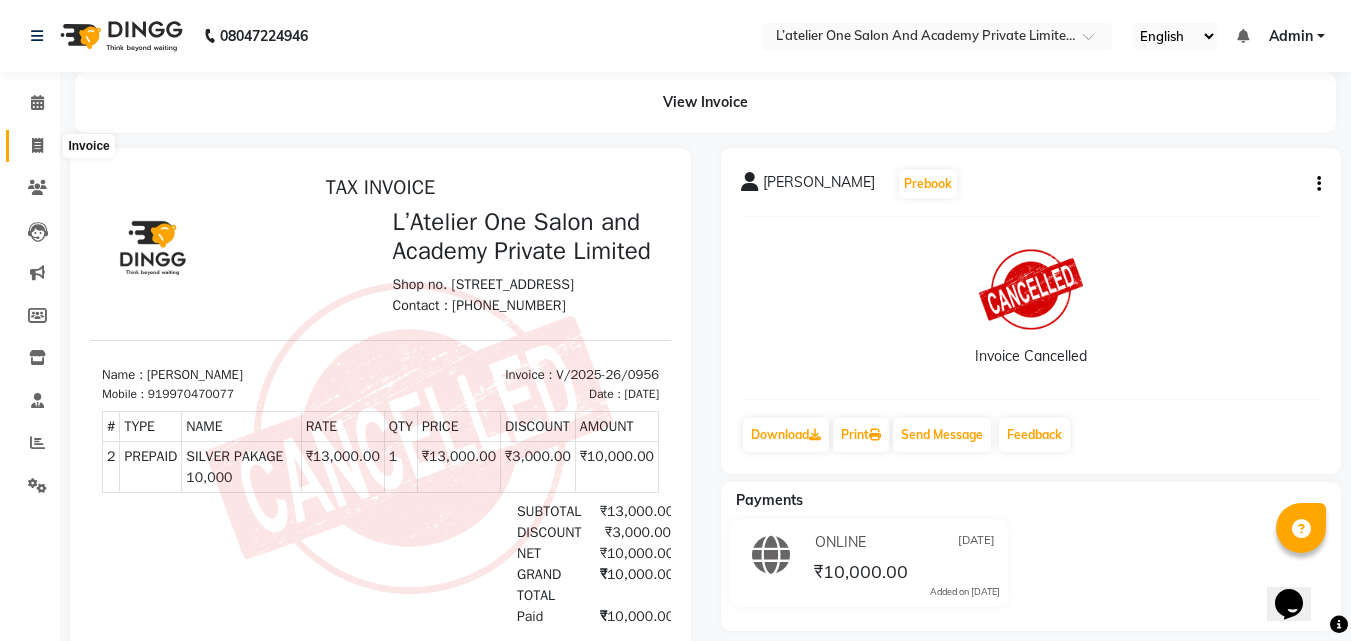 drag, startPoint x: 41, startPoint y: 147, endPoint x: 120, endPoint y: 150, distance: 79.05694 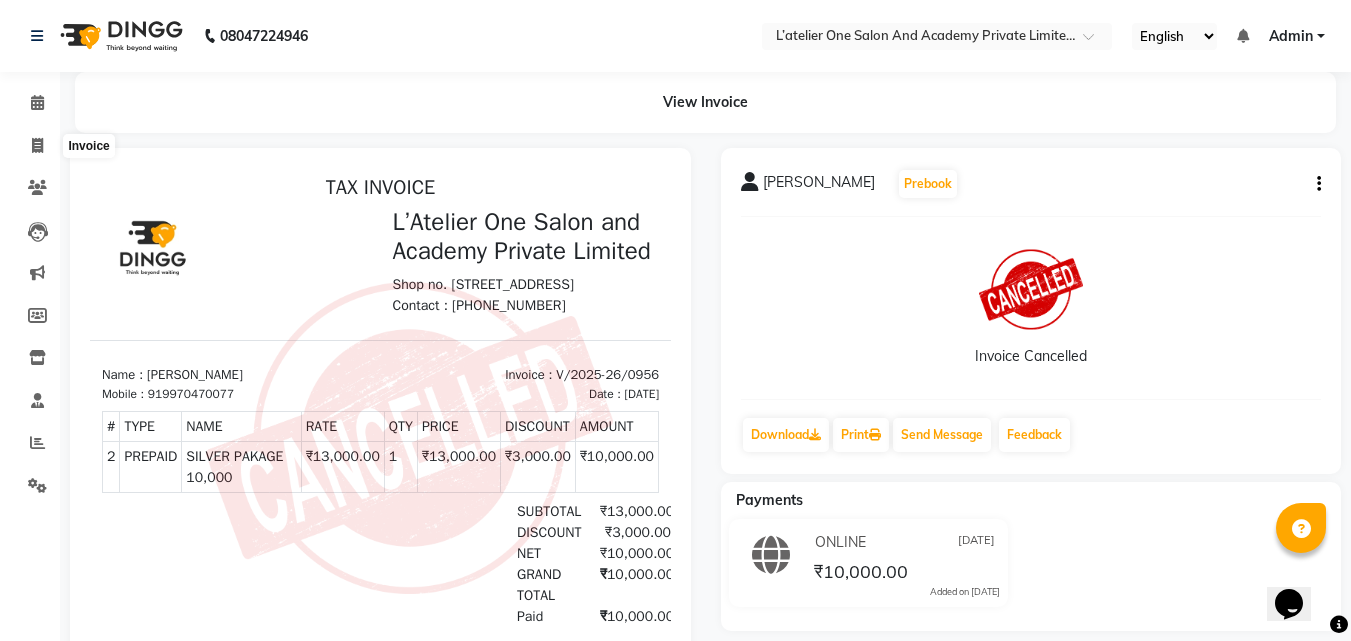 select on "6939" 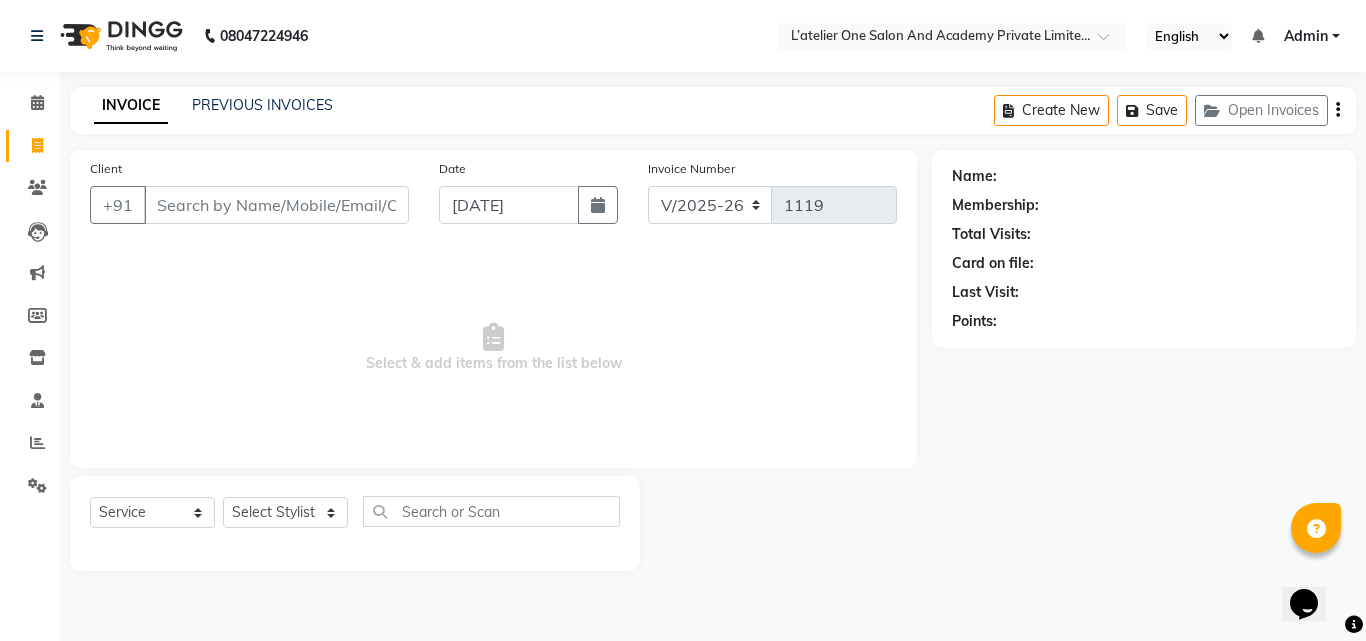 click on "INVOICE PREVIOUS INVOICES Create New   Save   Open Invoices" 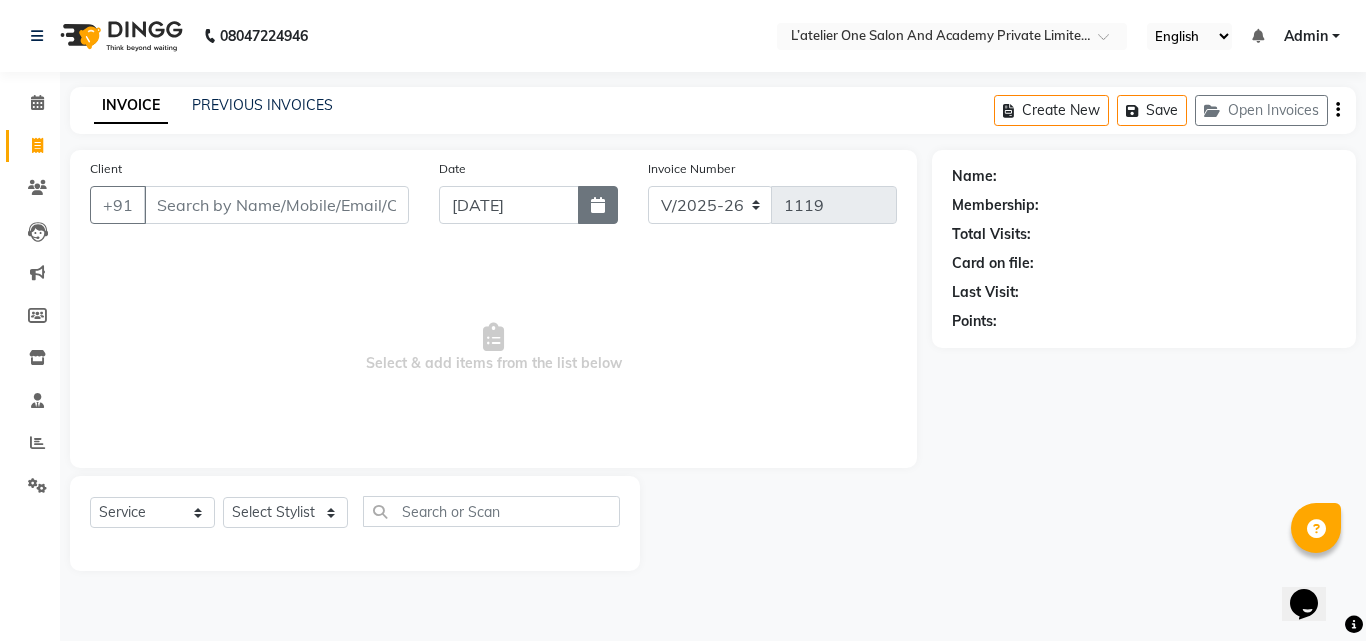 click 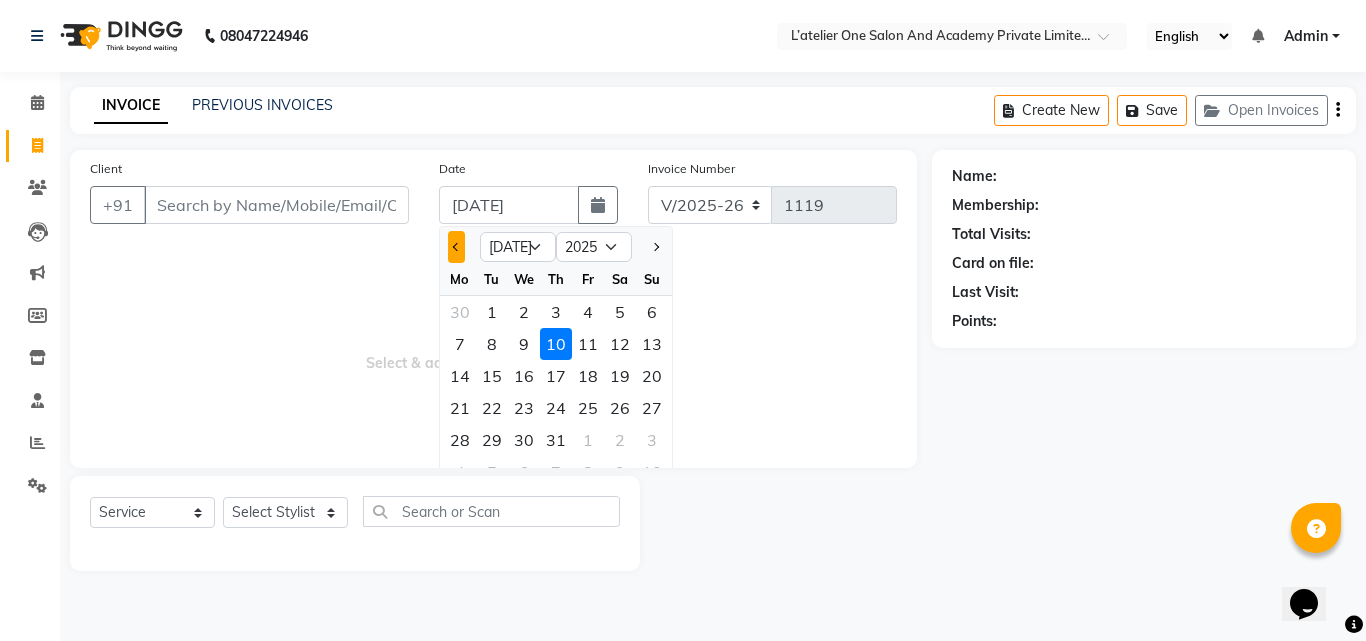 click 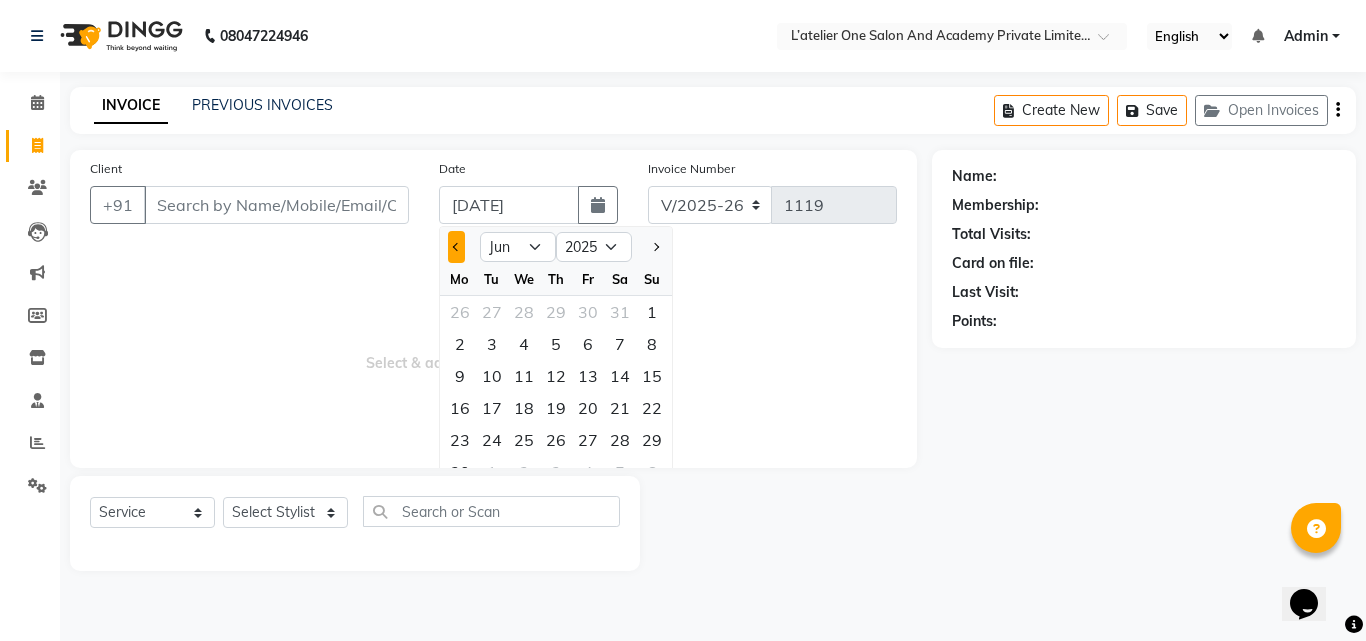 click 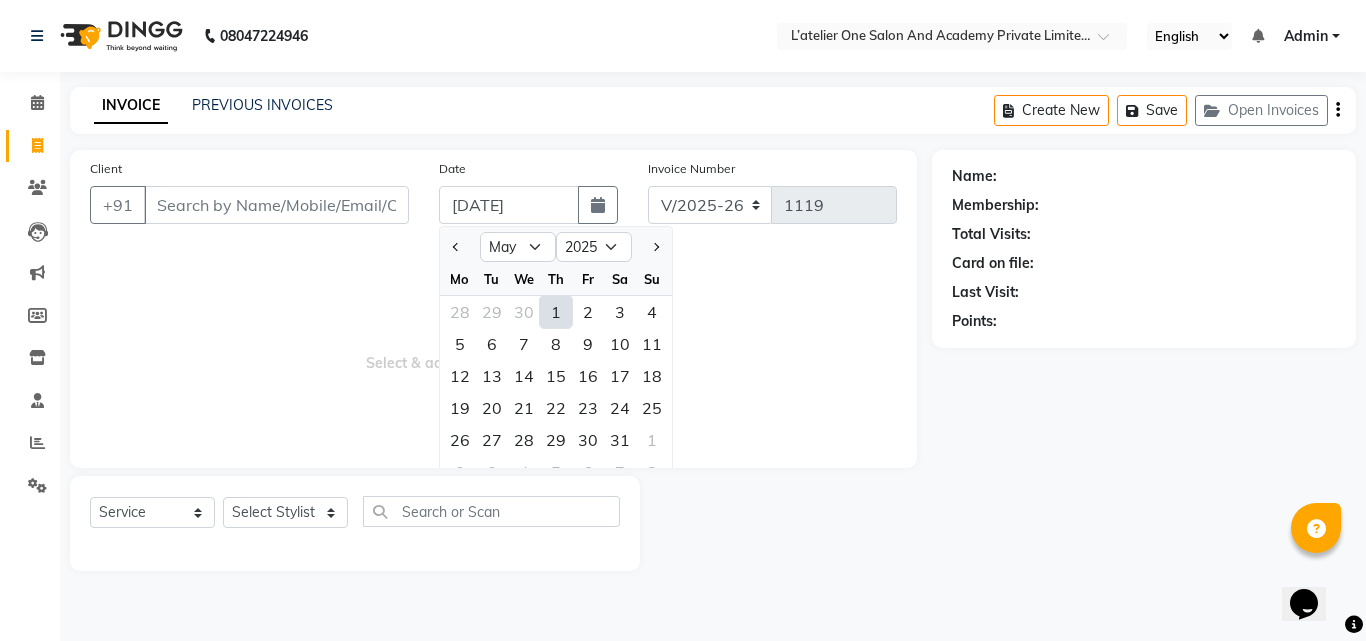 click on "26" 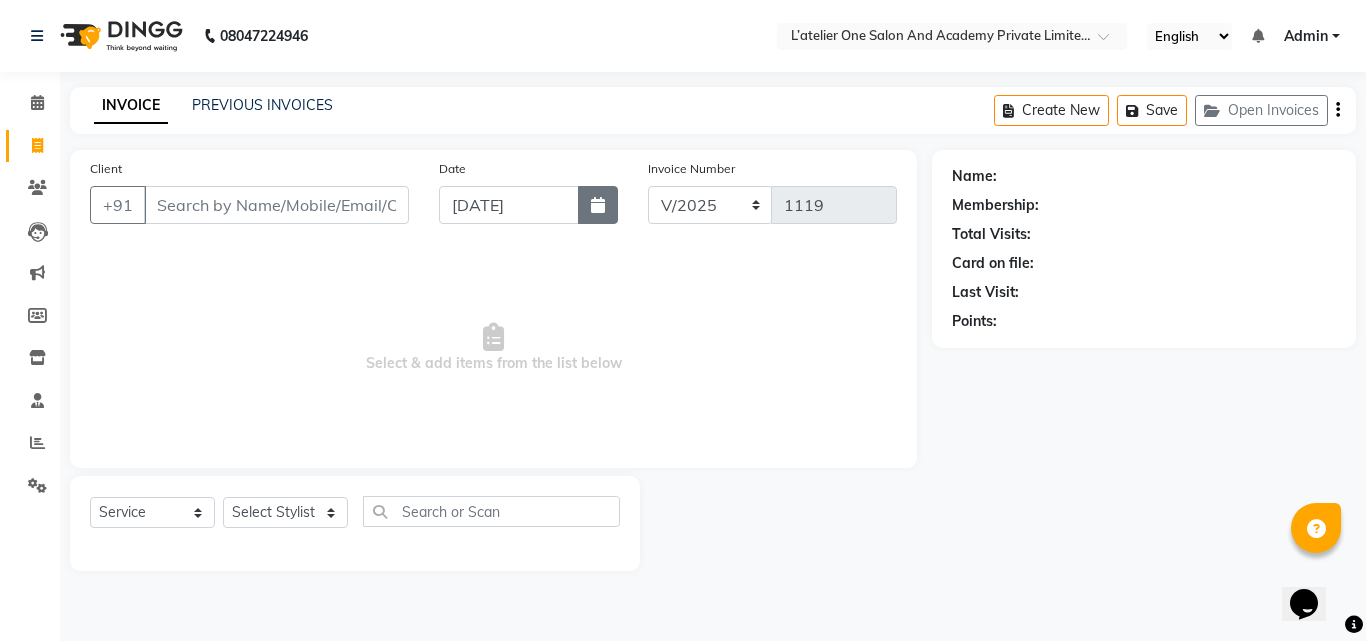 click 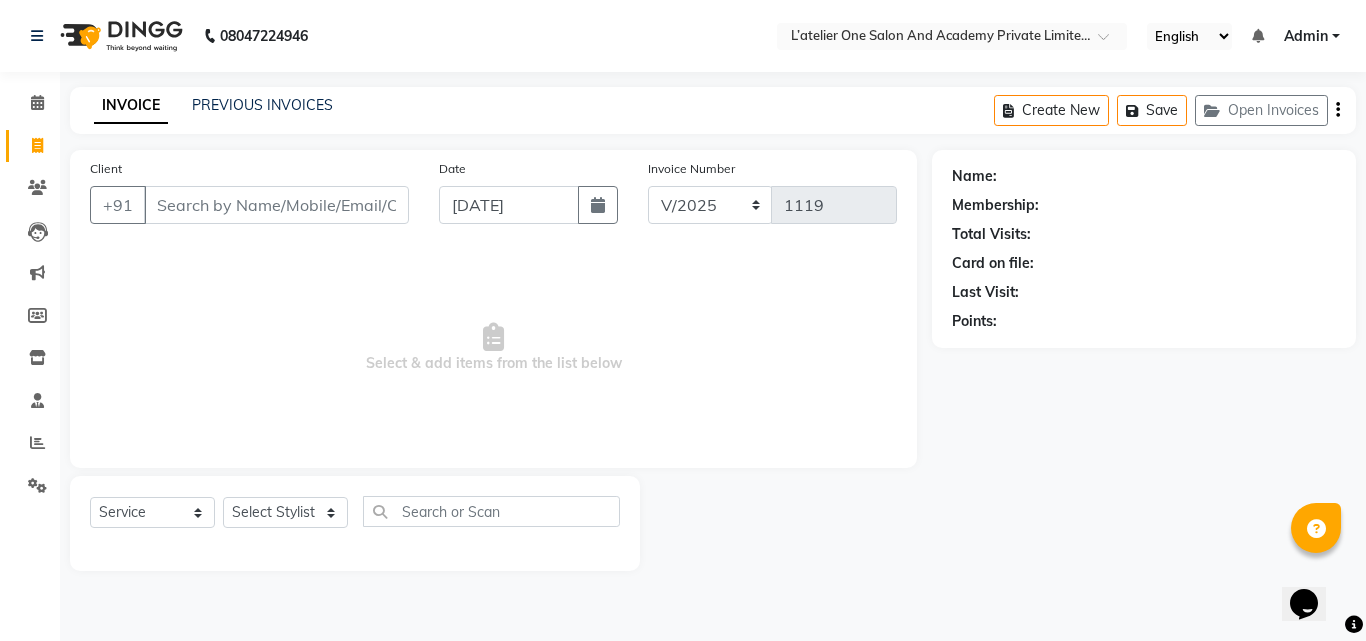 select on "5" 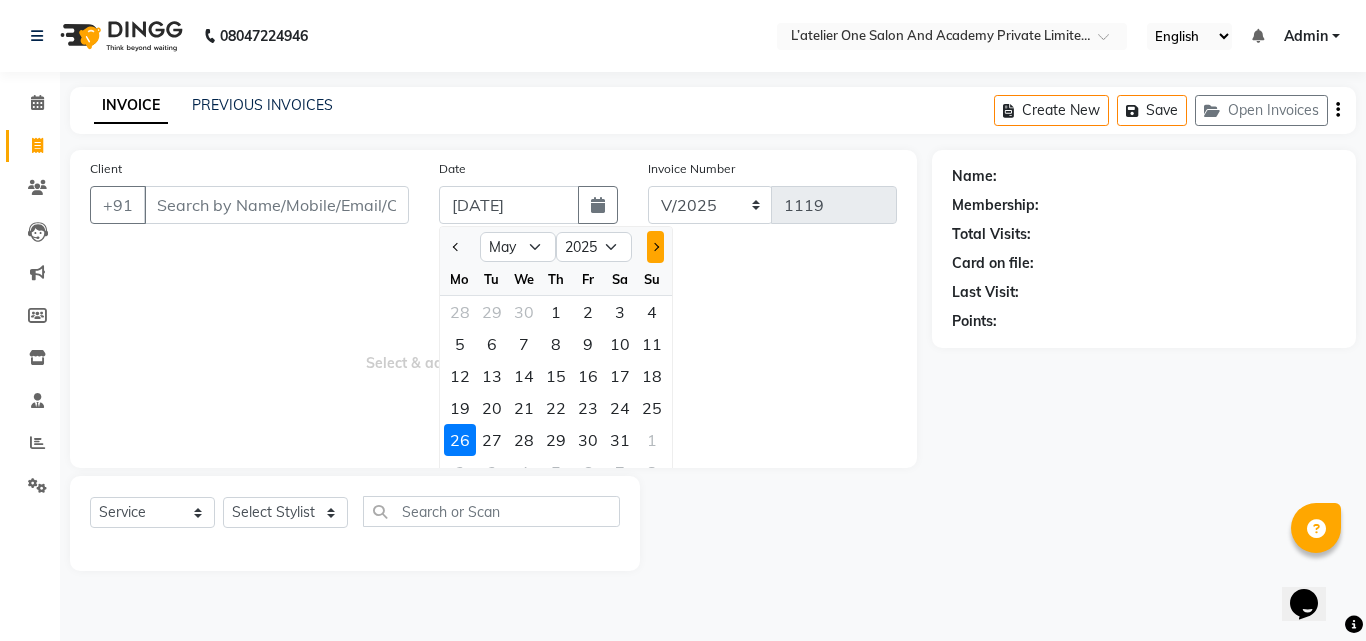 click 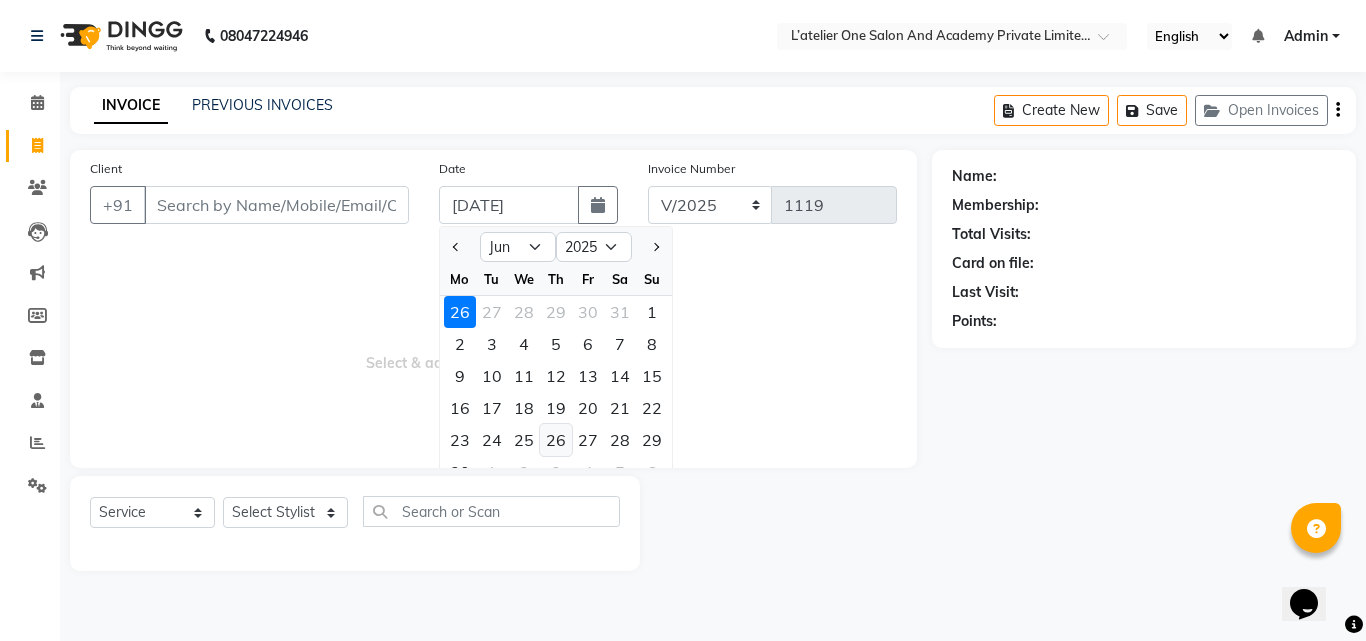click on "26" 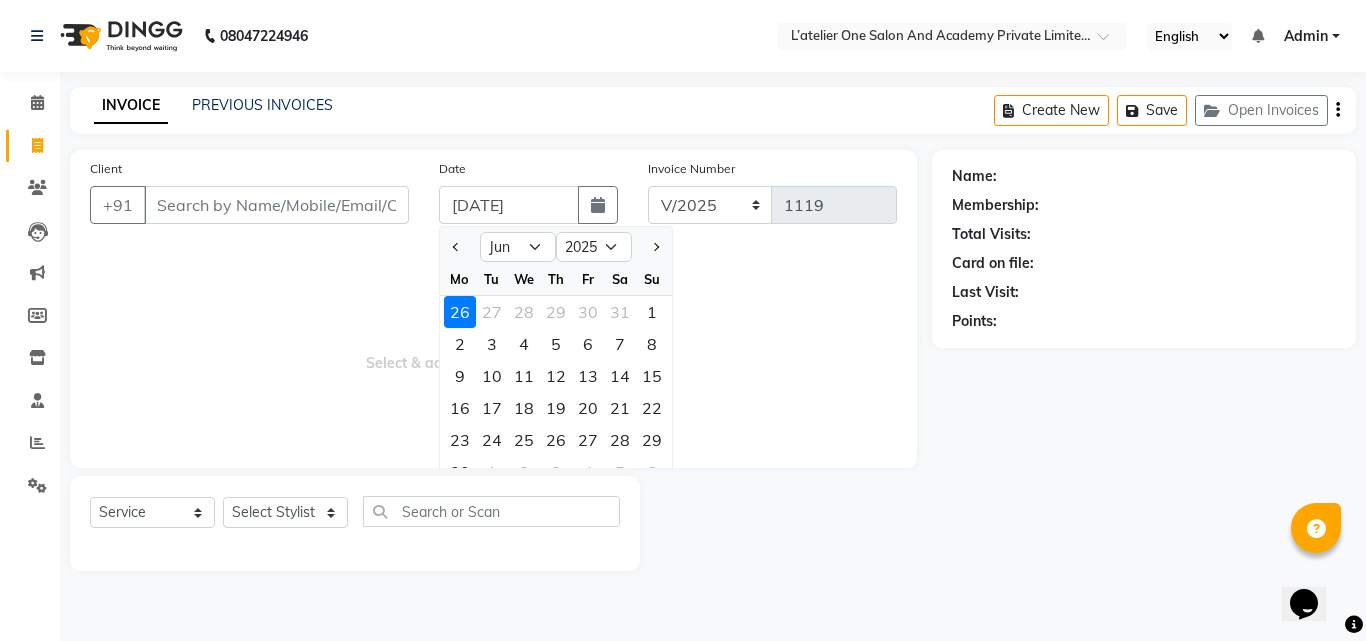type on "[DATE]" 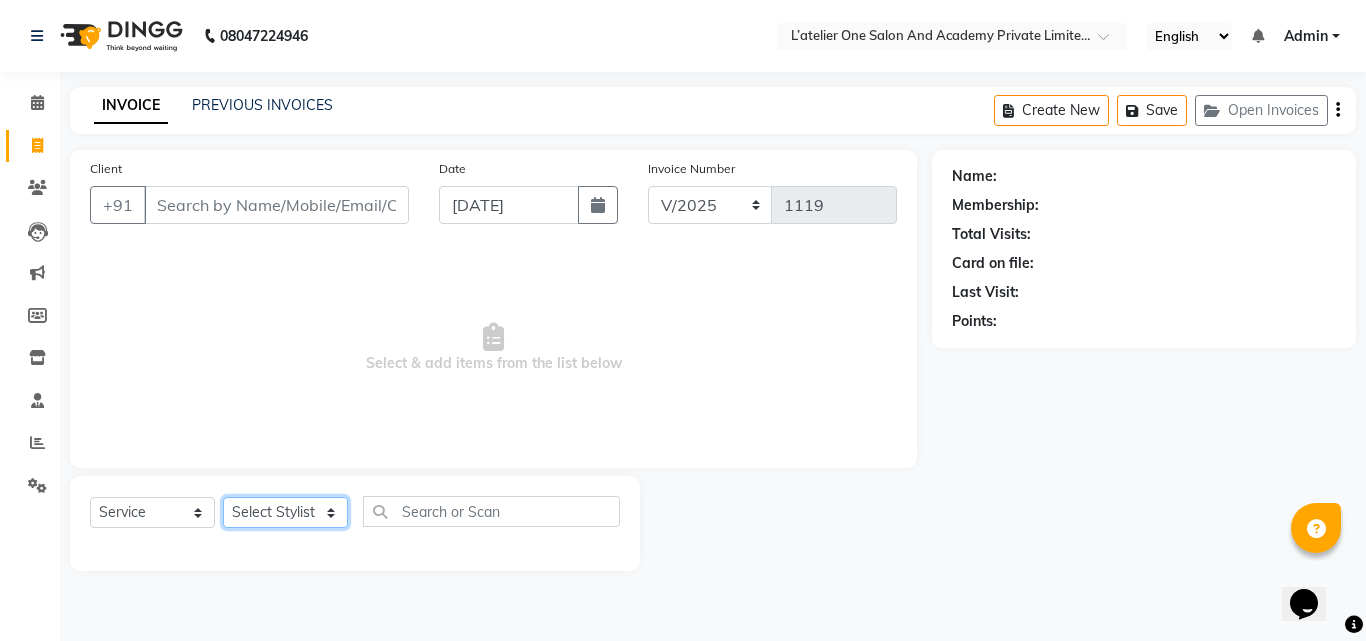 click on "Select Stylist [PERSON_NAME]  [PERSON_NAME] [PERSON_NAME]  [PERSON_NAME] [PERSON_NAME]  [PERSON_NAME] [PERSON_NAME] [PERSON_NAME] Damai" 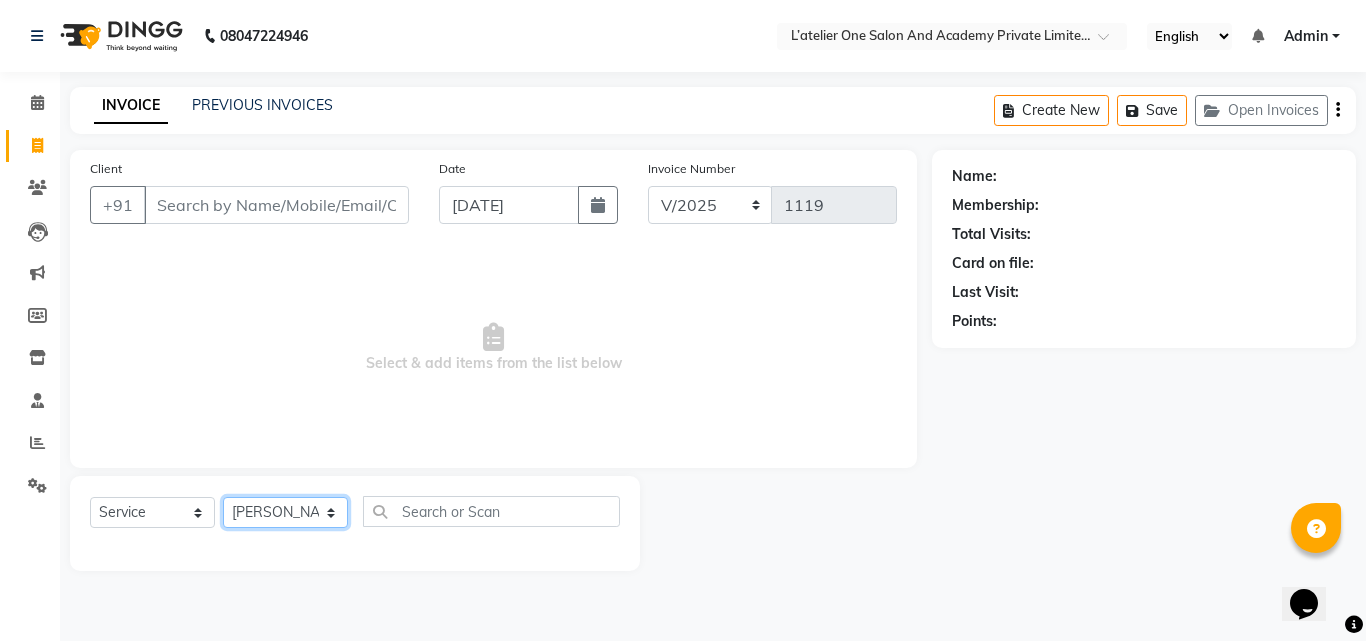 click on "Select Stylist [PERSON_NAME]  [PERSON_NAME] [PERSON_NAME]  [PERSON_NAME] [PERSON_NAME]  [PERSON_NAME] [PERSON_NAME] [PERSON_NAME] Damai" 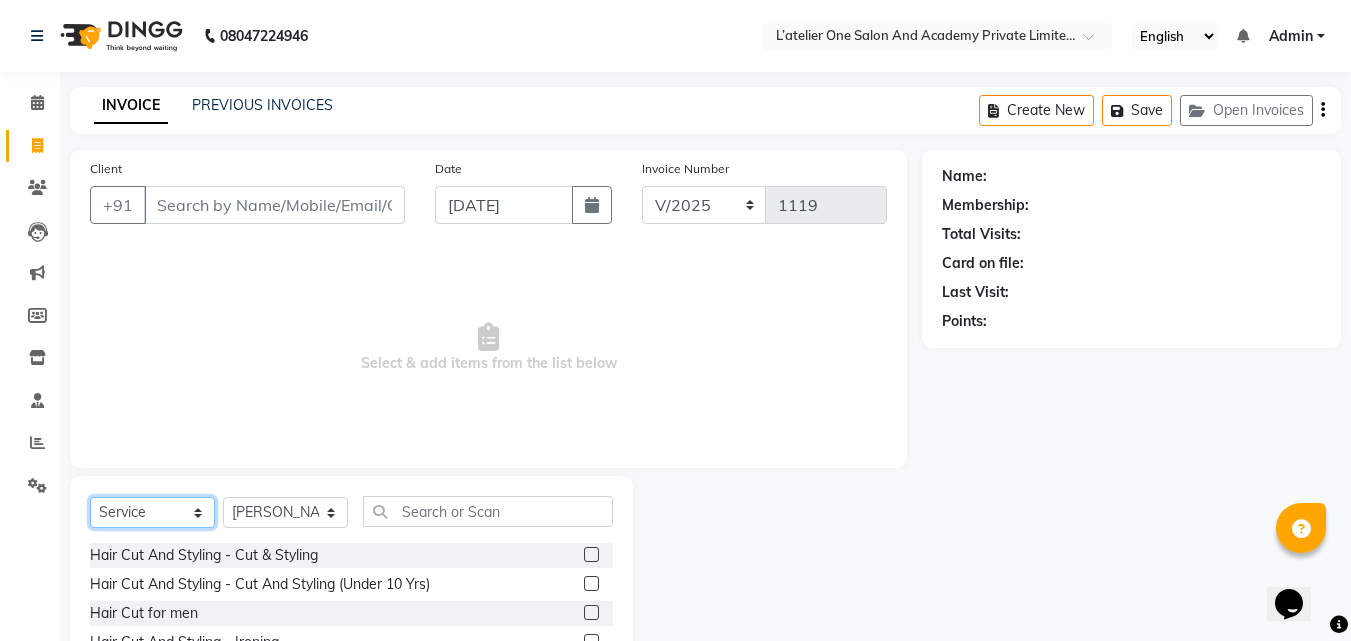 drag, startPoint x: 136, startPoint y: 512, endPoint x: 130, endPoint y: 499, distance: 14.3178215 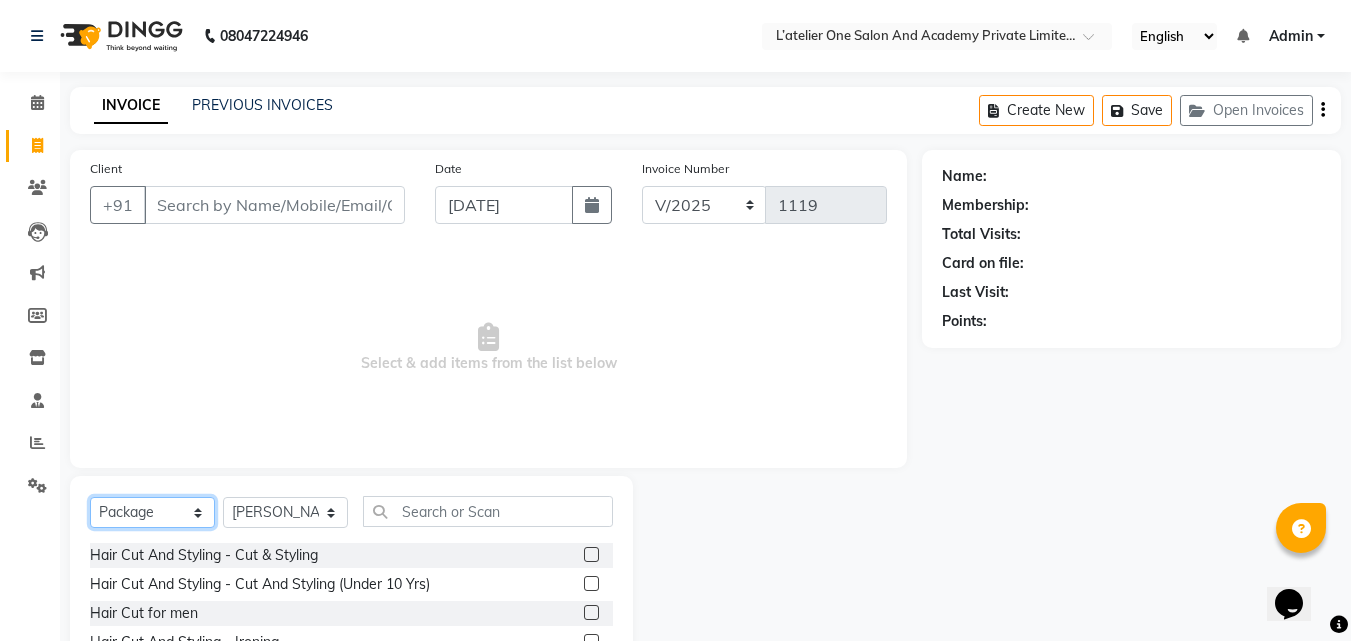 click on "Select  Service  Product  Membership  Package Voucher Prepaid Gift Card" 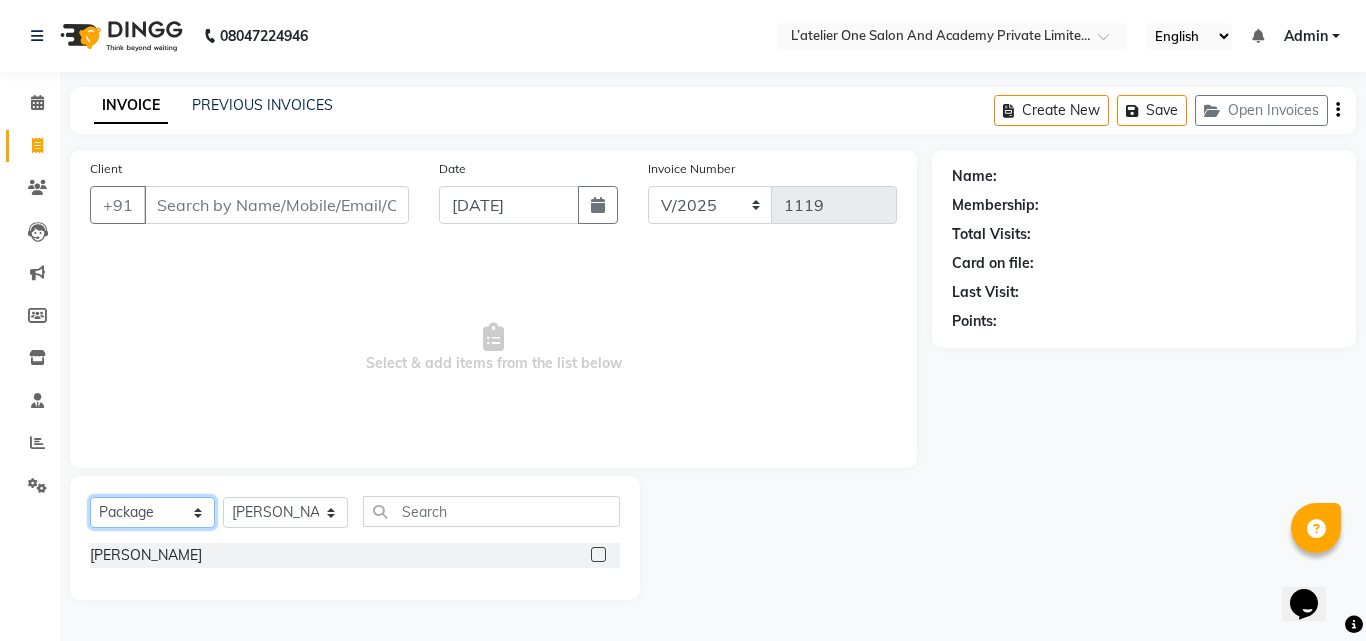 click on "Select  Service  Product  Membership  Package Voucher Prepaid Gift Card" 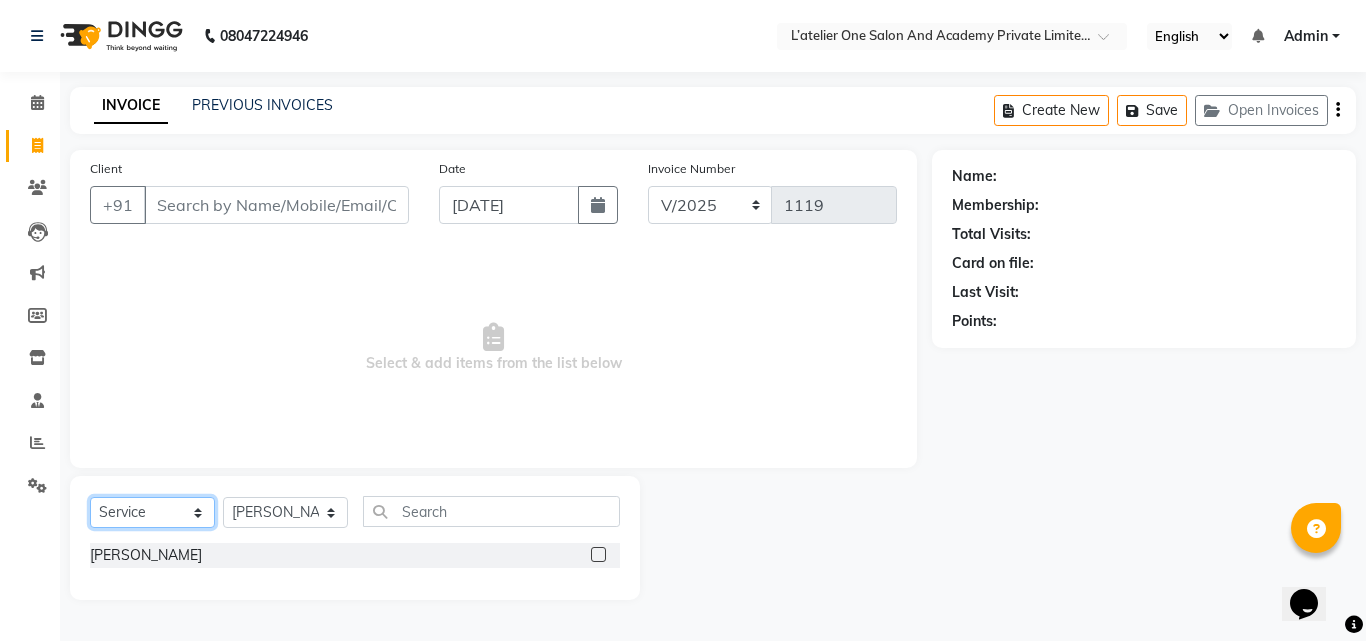 click on "Select  Service  Product  Membership  Package Voucher Prepaid Gift Card" 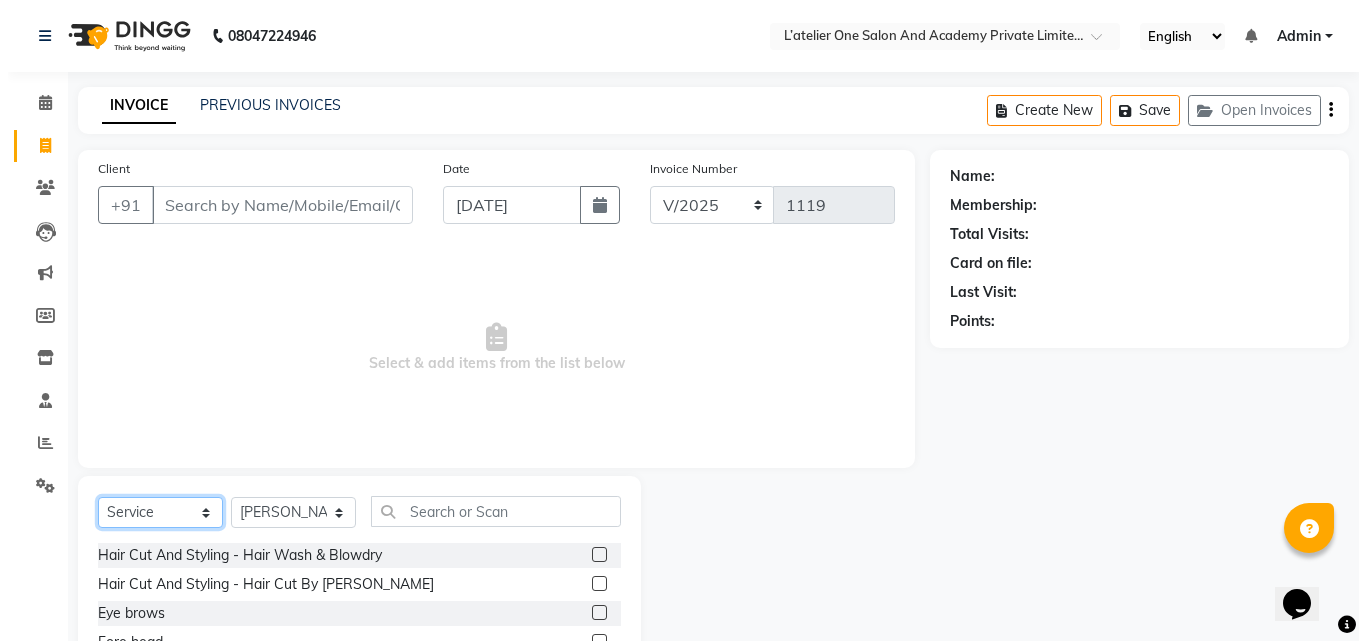 scroll, scrollTop: 267, scrollLeft: 0, axis: vertical 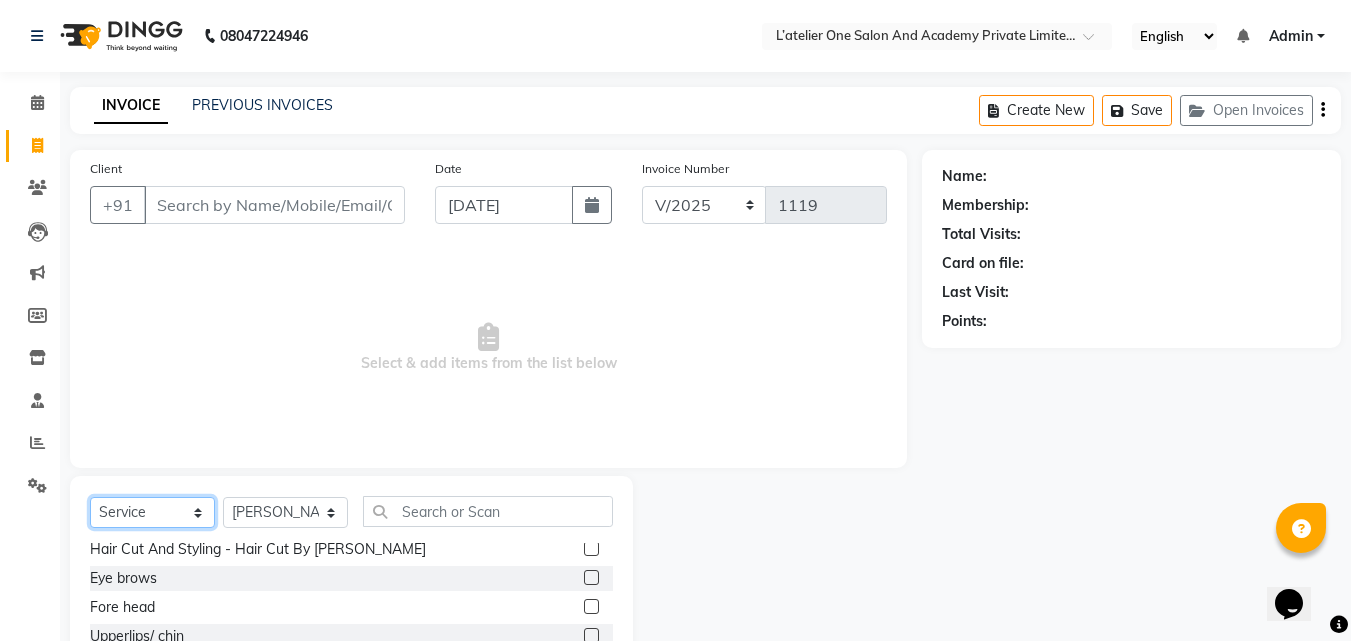 click on "Select  Service  Product  Membership  Package Voucher Prepaid Gift Card" 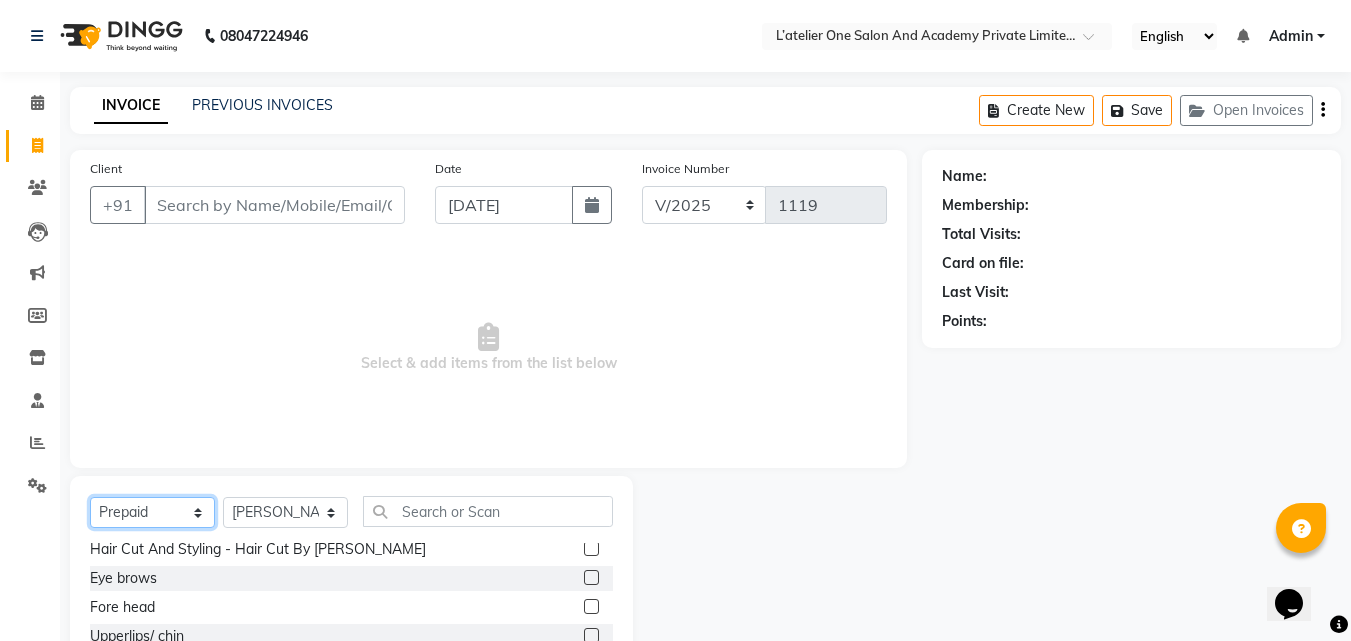 click on "Select  Service  Product  Membership  Package Voucher Prepaid Gift Card" 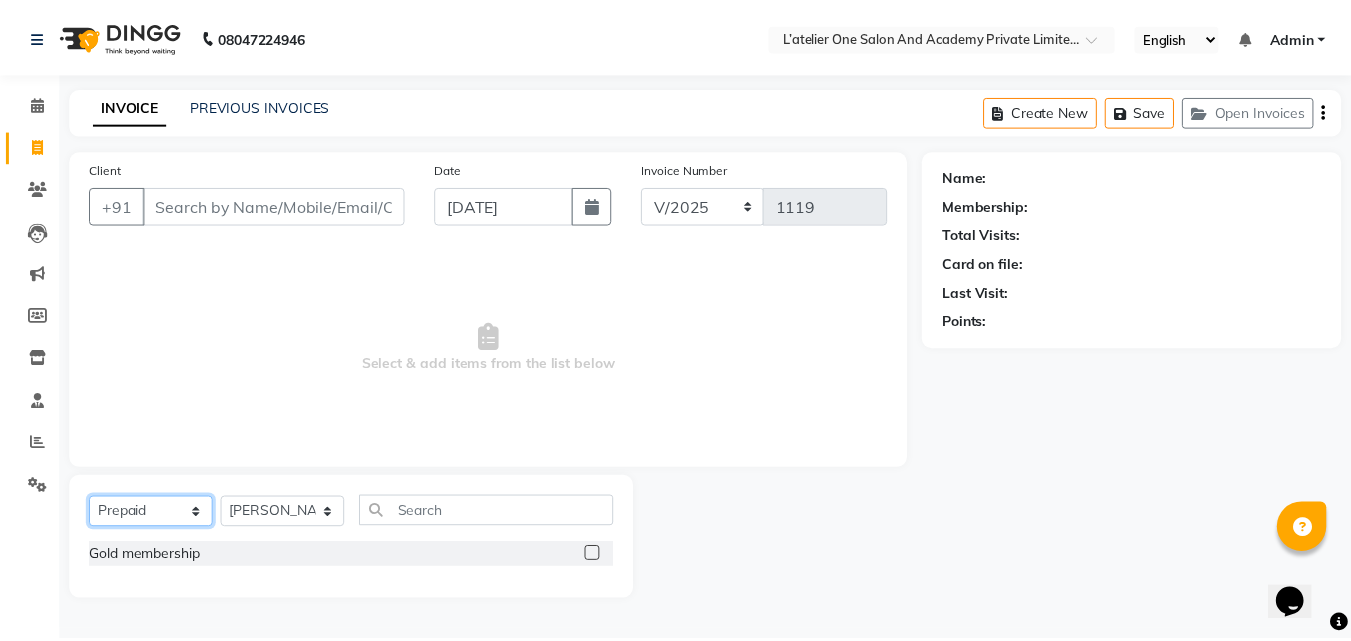 scroll, scrollTop: 0, scrollLeft: 0, axis: both 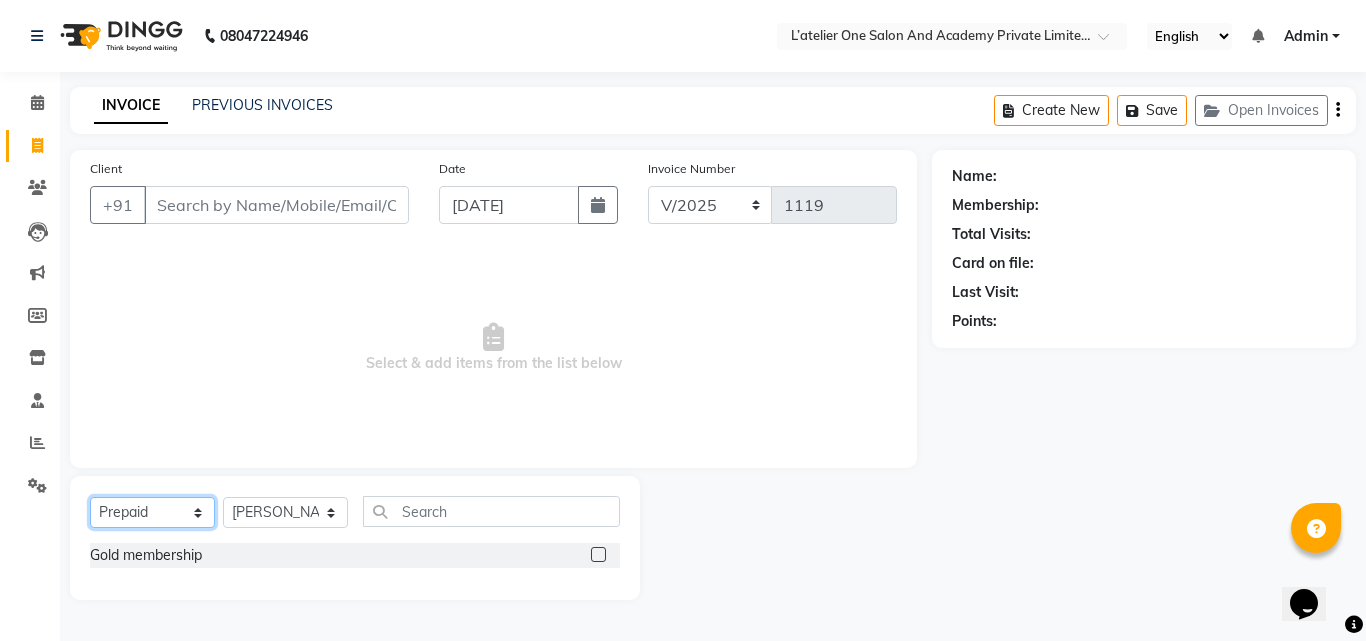 click on "Select  Service  Product  Membership  Package Voucher Prepaid Gift Card" 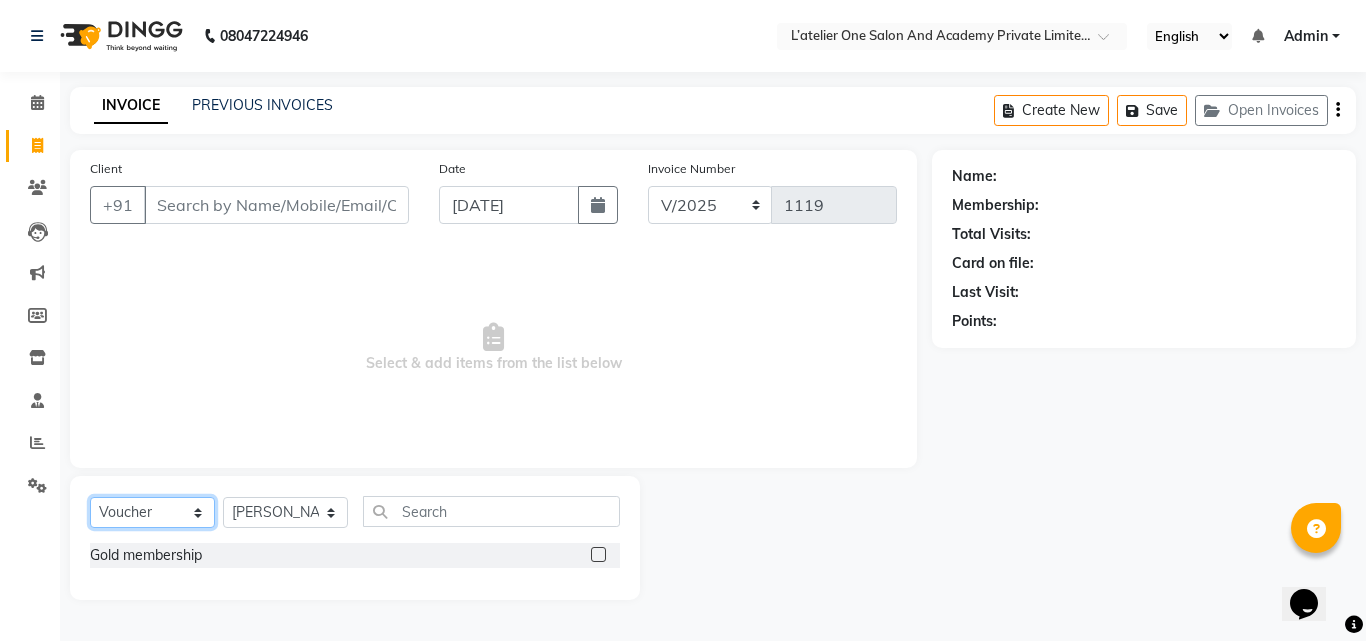 click on "Select  Service  Product  Membership  Package Voucher Prepaid Gift Card" 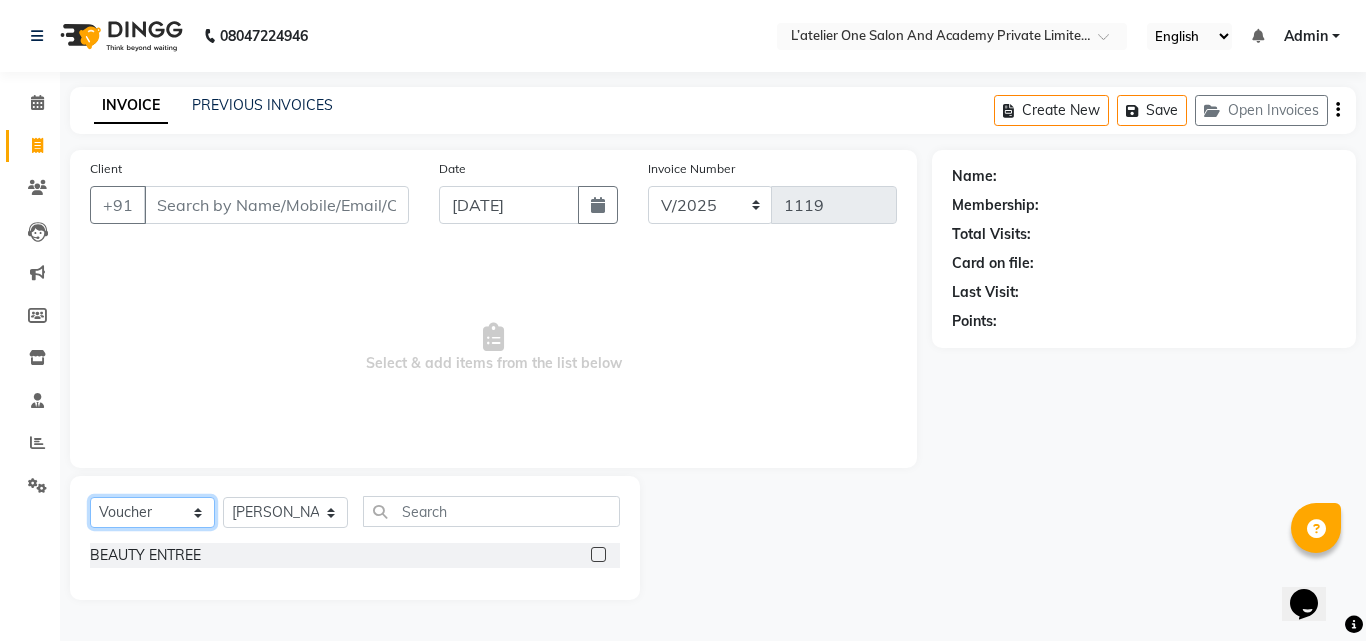 click on "Select  Service  Product  Membership  Package Voucher Prepaid Gift Card" 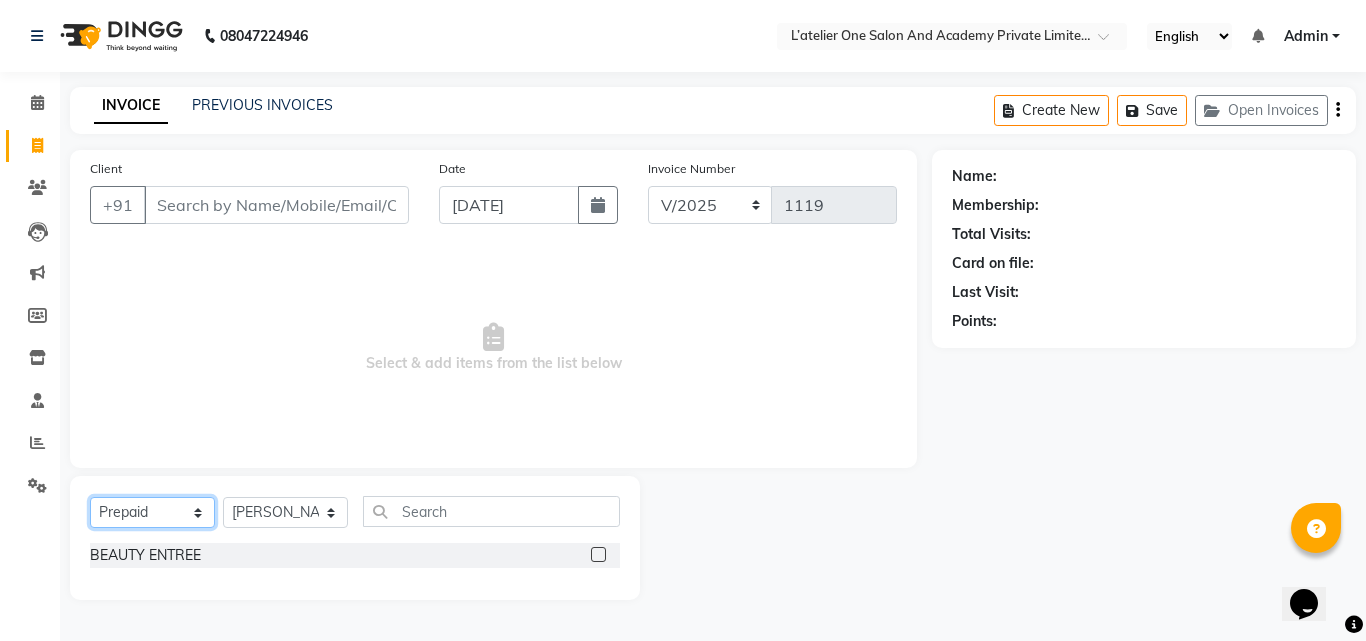 click on "Select  Service  Product  Membership  Package Voucher Prepaid Gift Card" 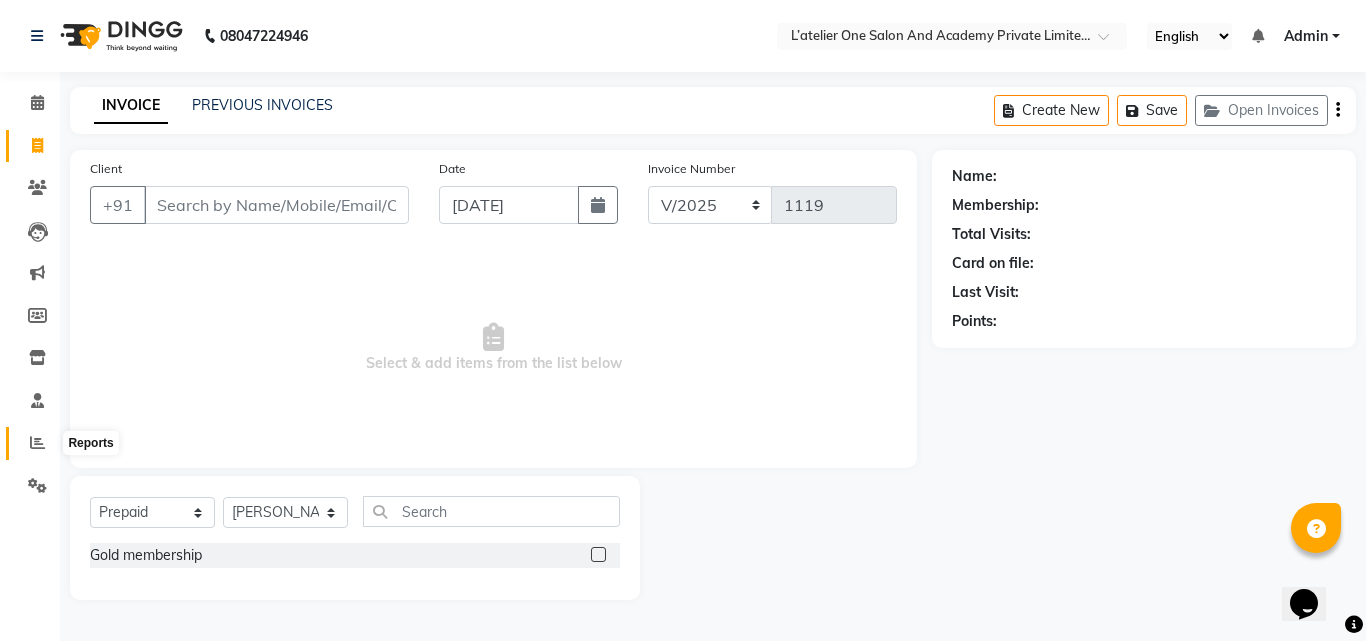 click 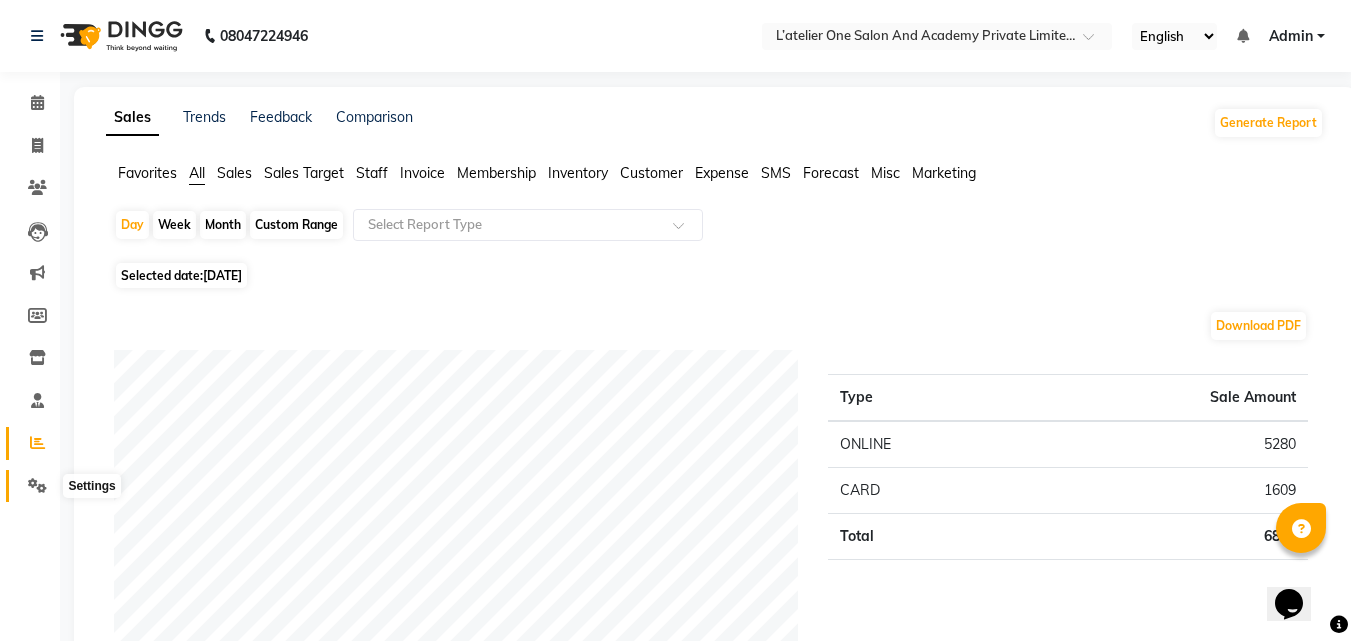 click 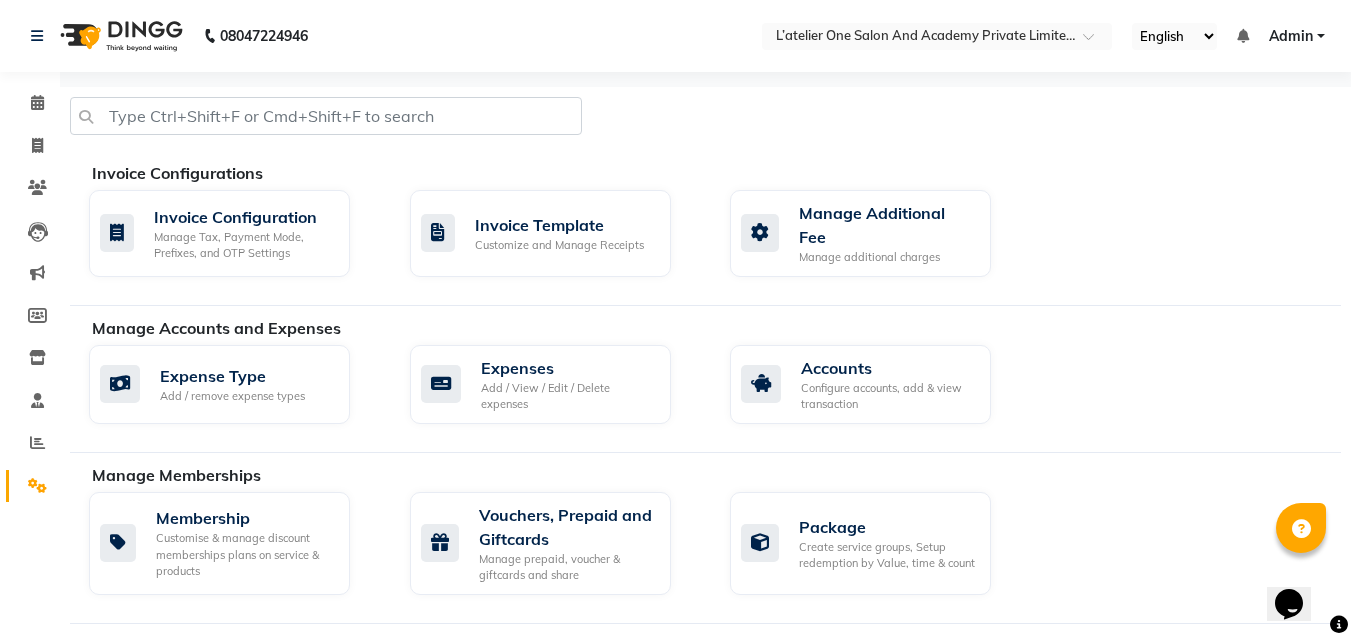 scroll, scrollTop: 267, scrollLeft: 0, axis: vertical 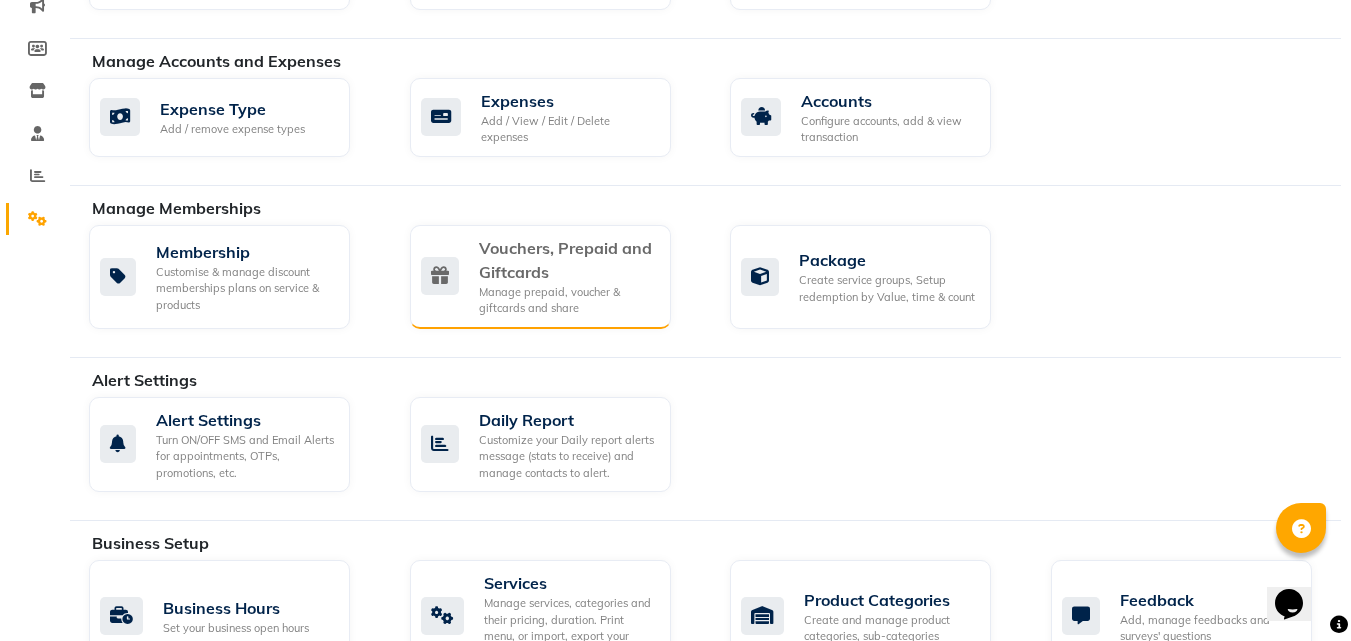 click on "Vouchers, Prepaid and Giftcards" 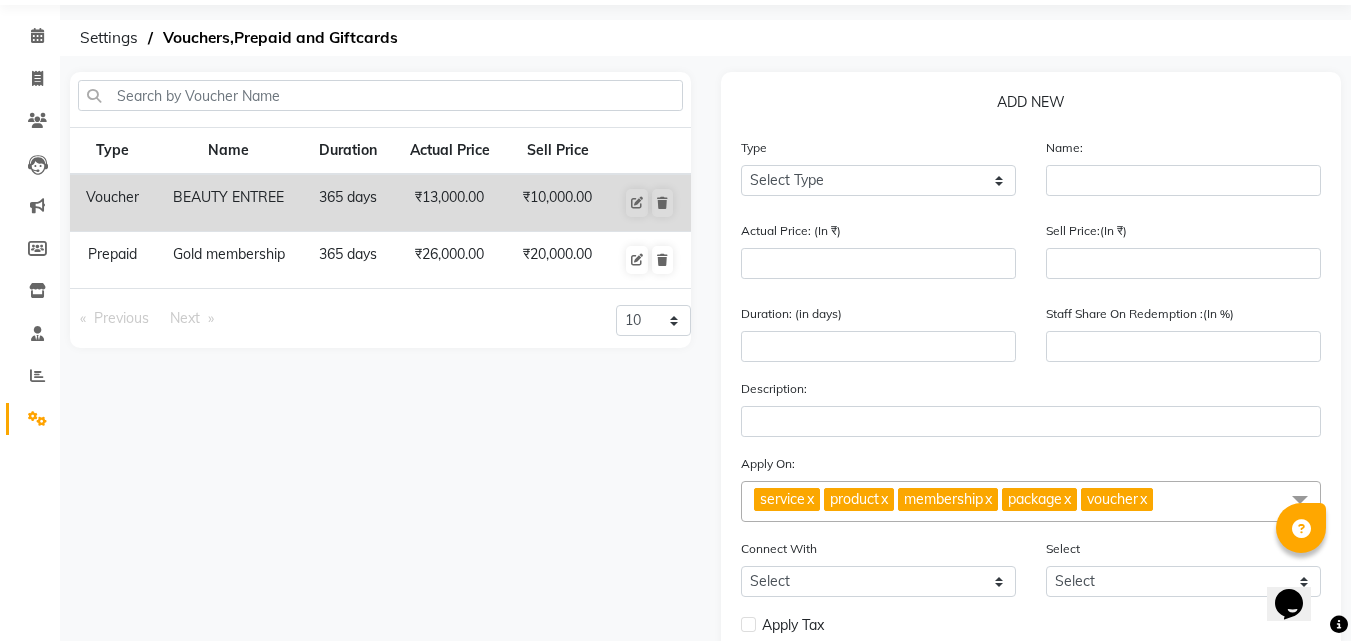 scroll, scrollTop: 0, scrollLeft: 0, axis: both 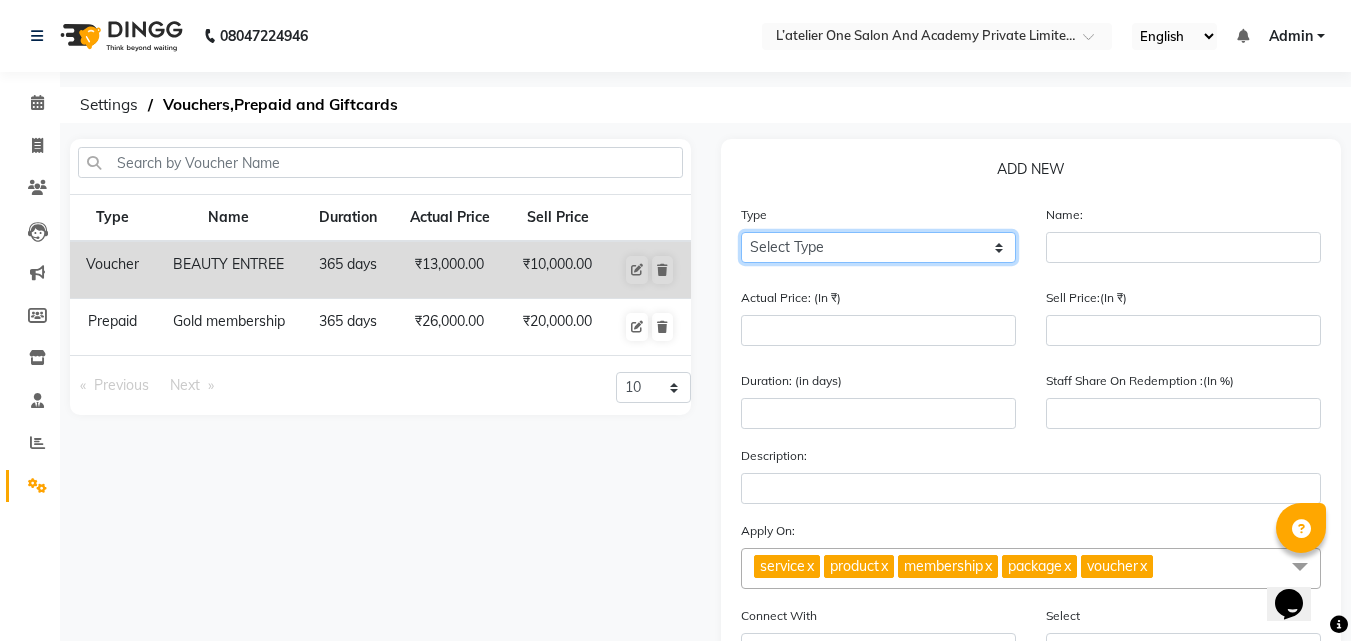 click on "Select Type Voucher Prepaid Gift Card" 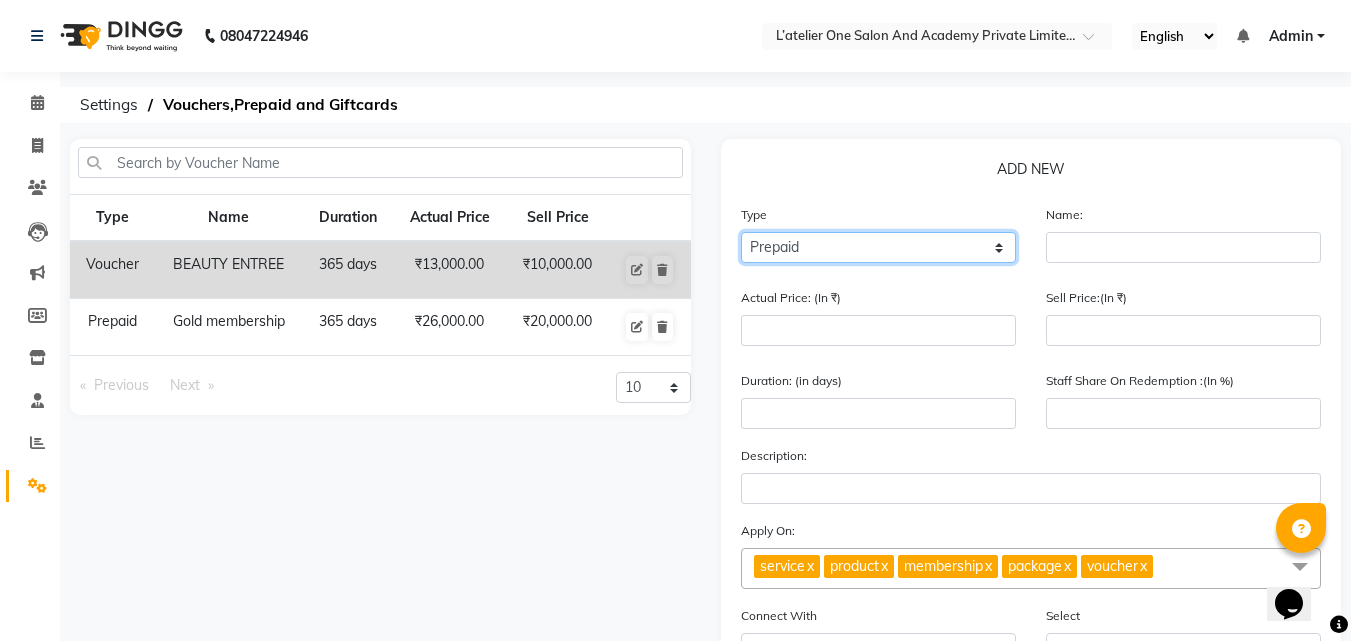 click on "Select Type Voucher Prepaid Gift Card" 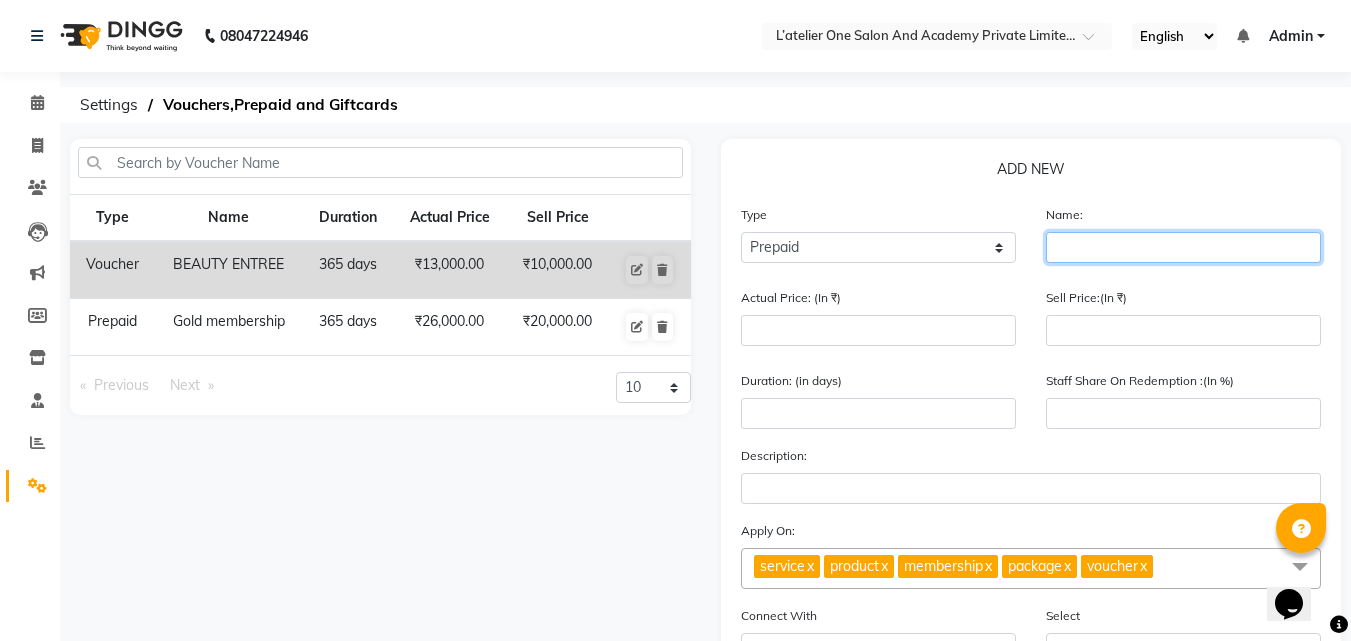 click 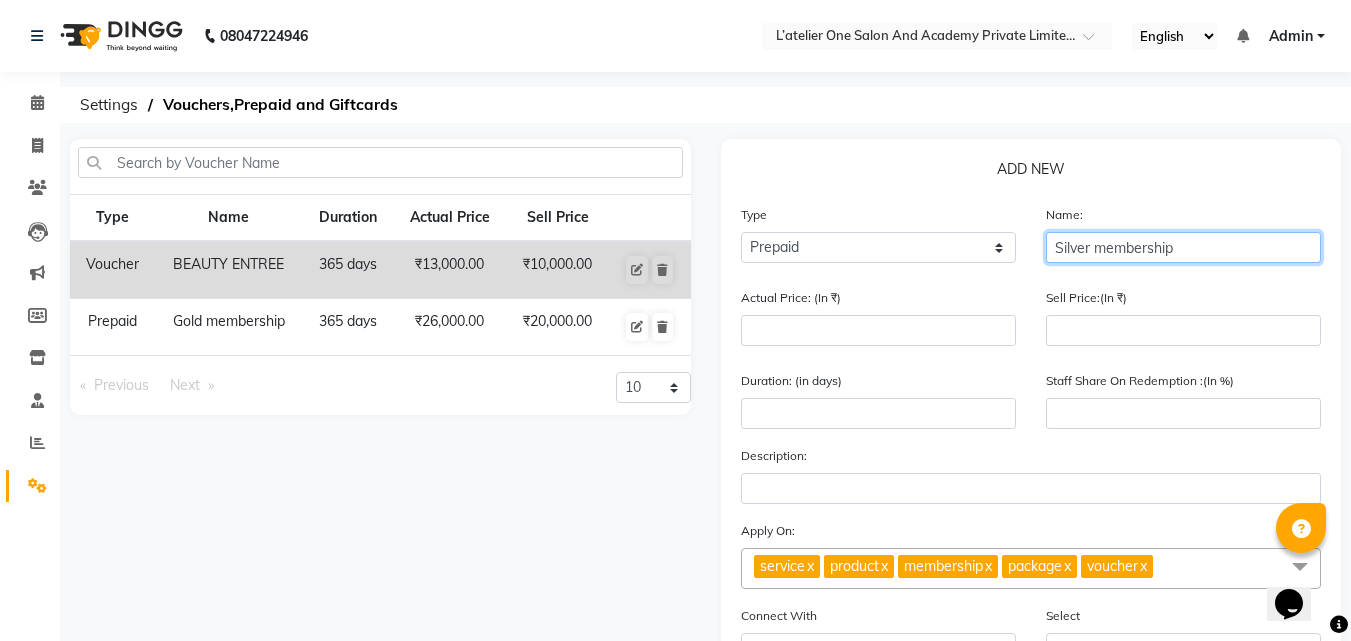 type on "Silver membership" 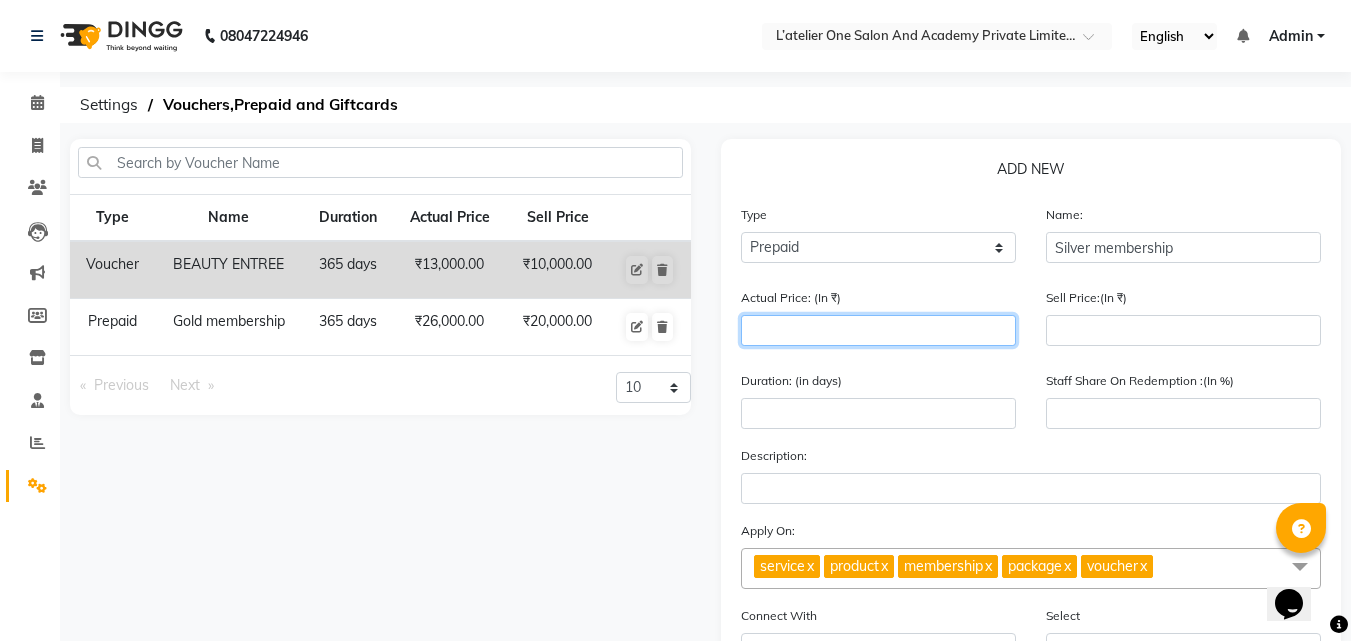 click 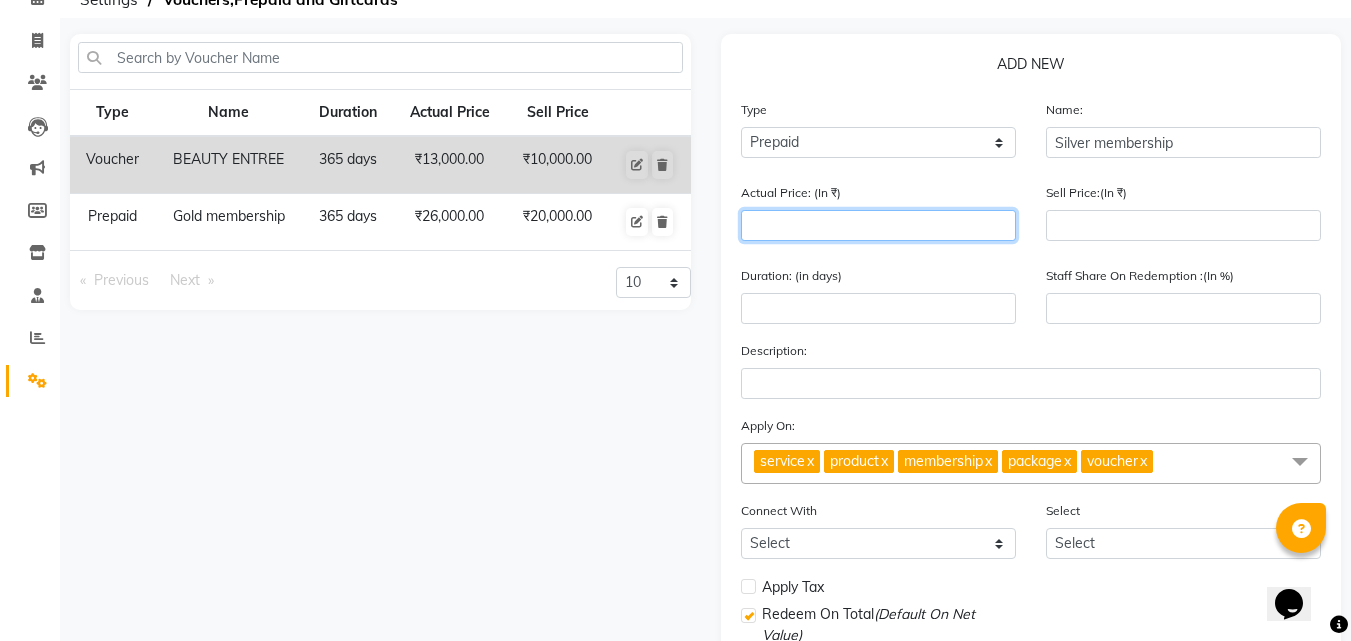 scroll, scrollTop: 34, scrollLeft: 0, axis: vertical 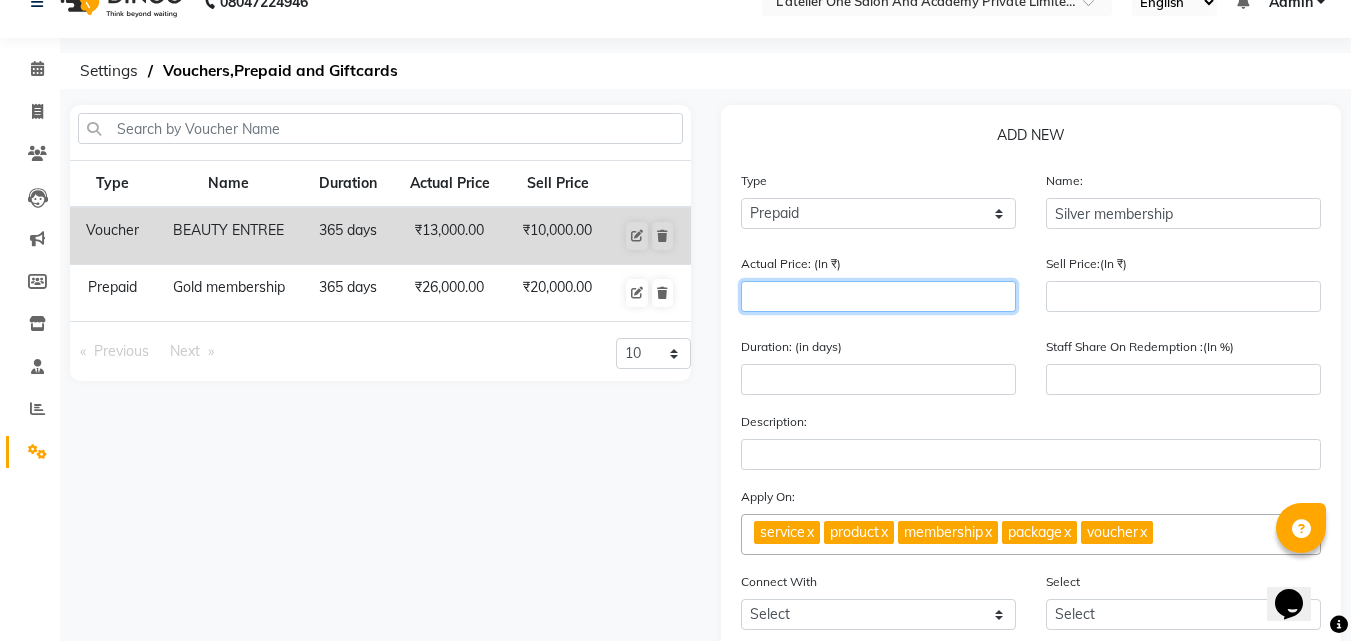 type on "1" 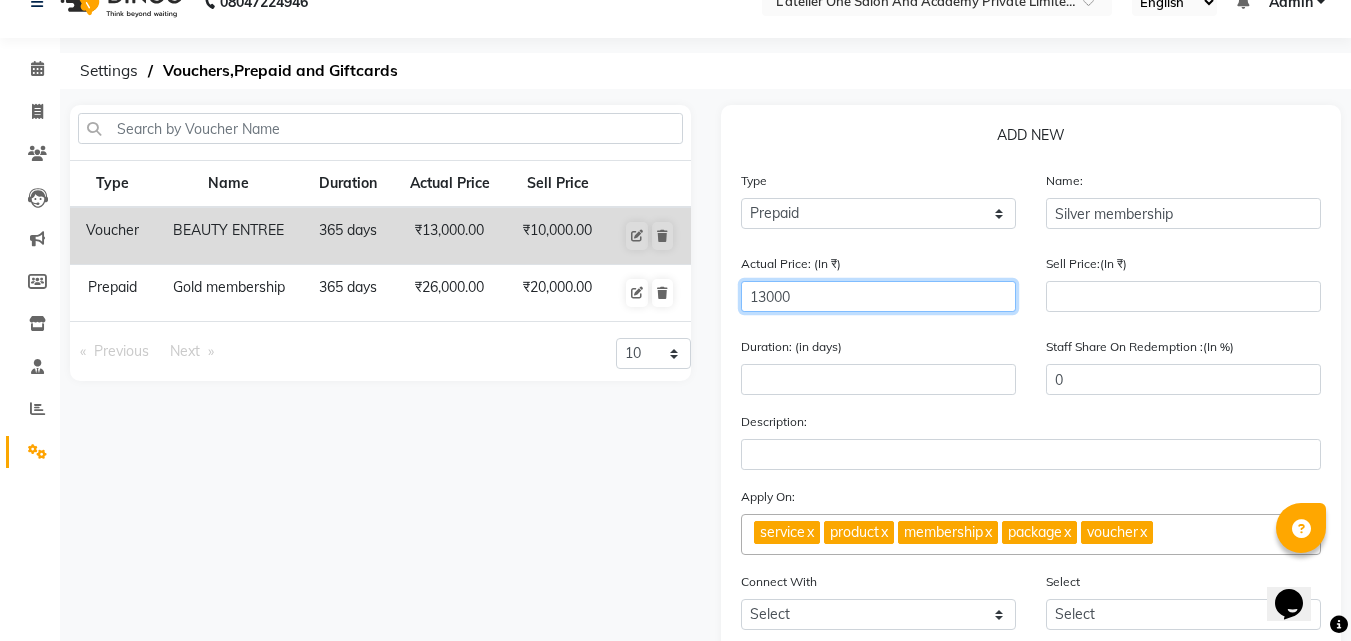 type on "13000" 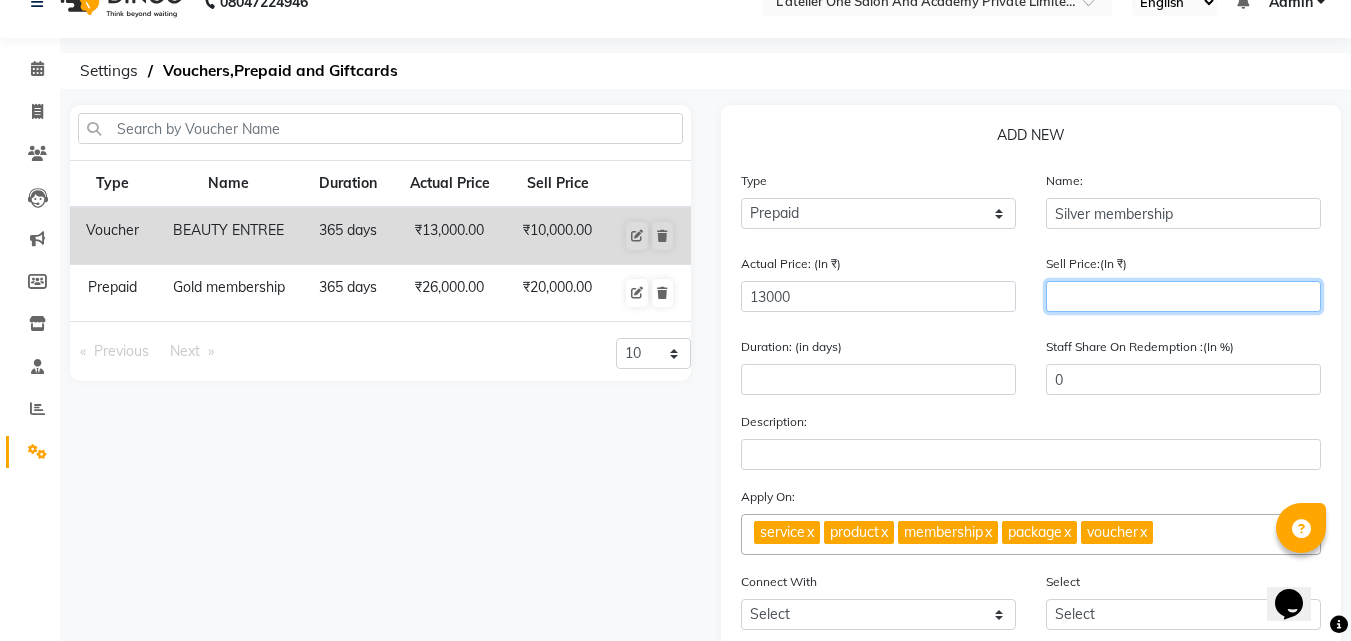click 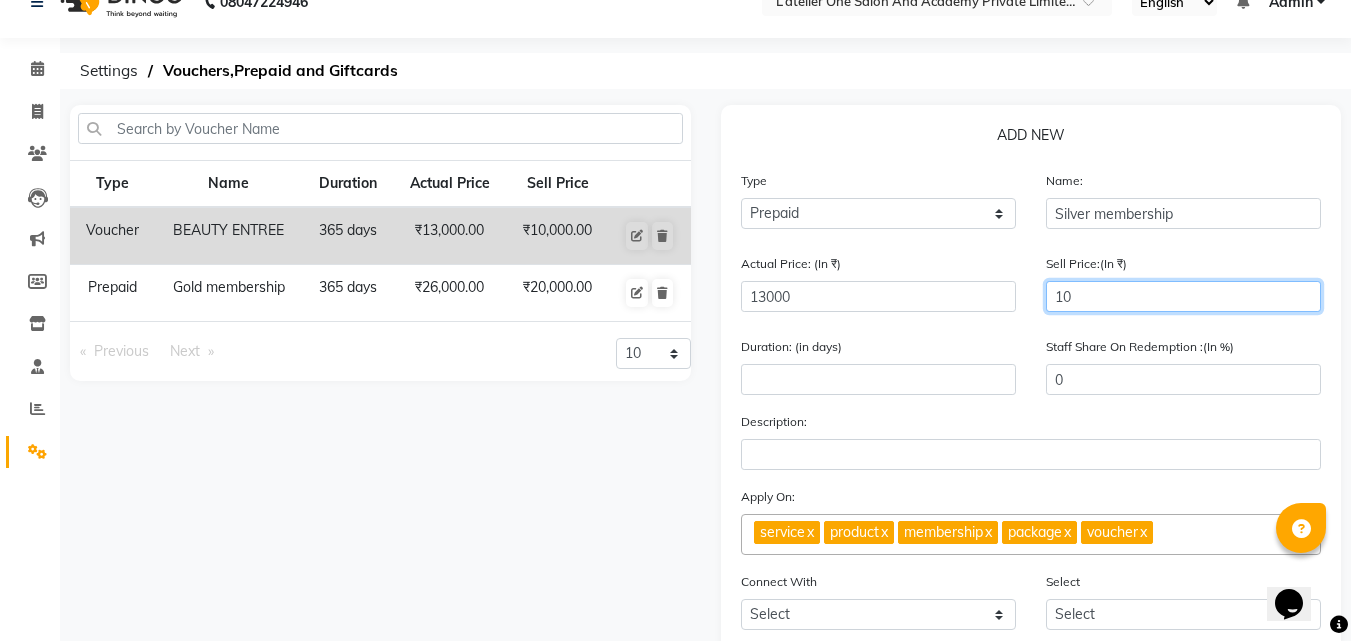 type on "100" 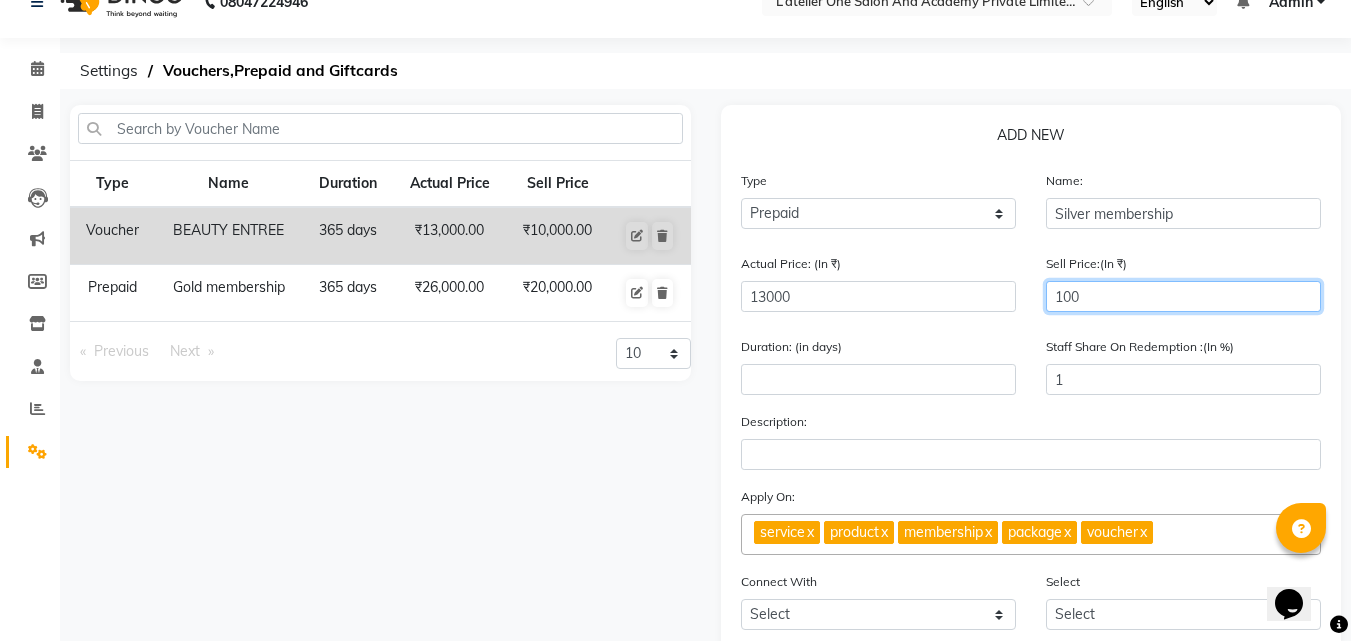 type on "1000" 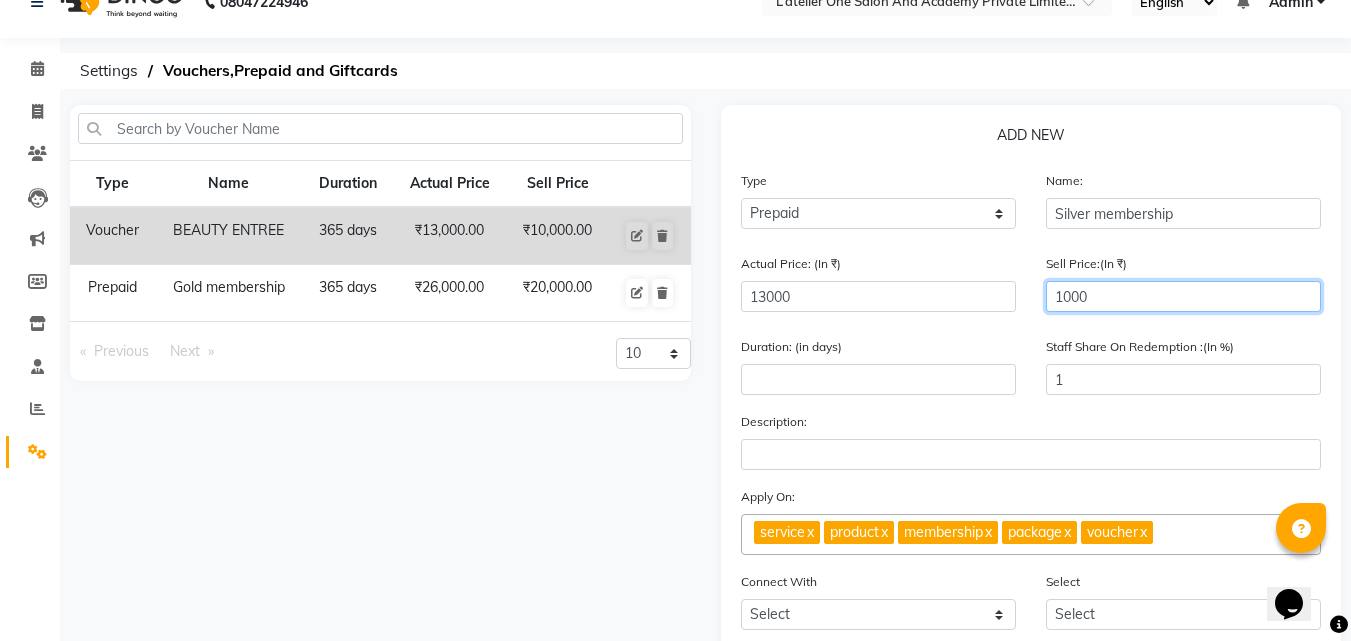 type on "8" 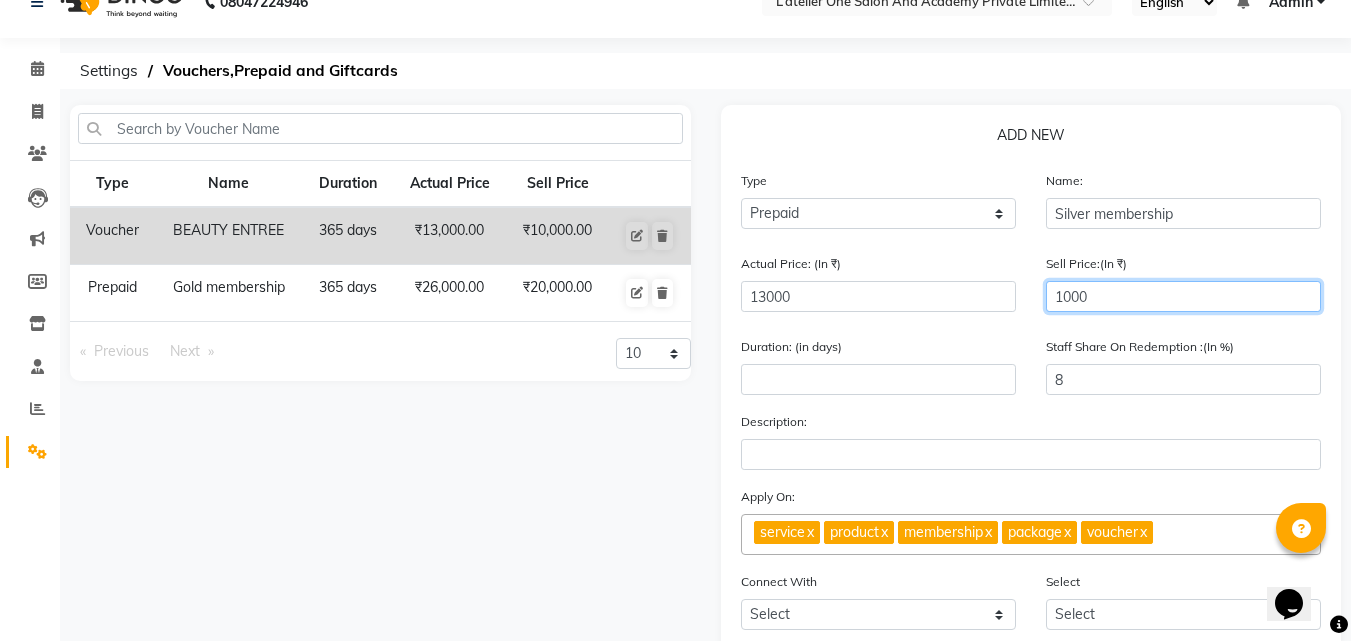 type on "10000" 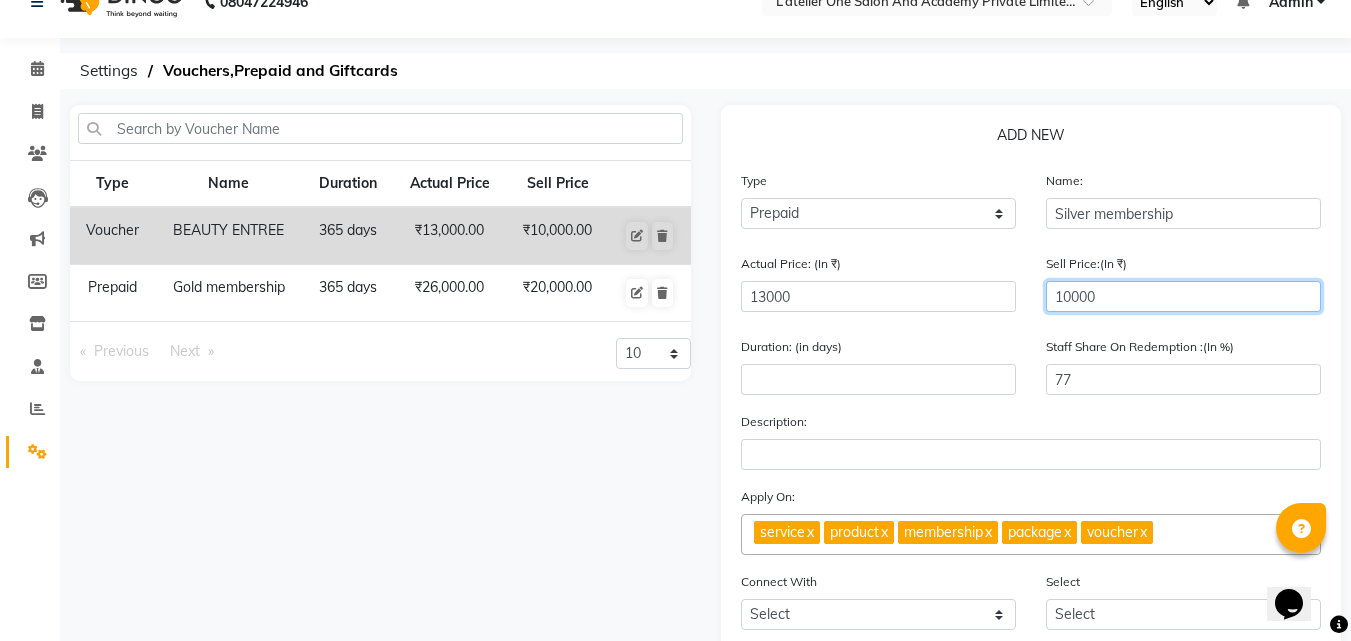 type on "10000" 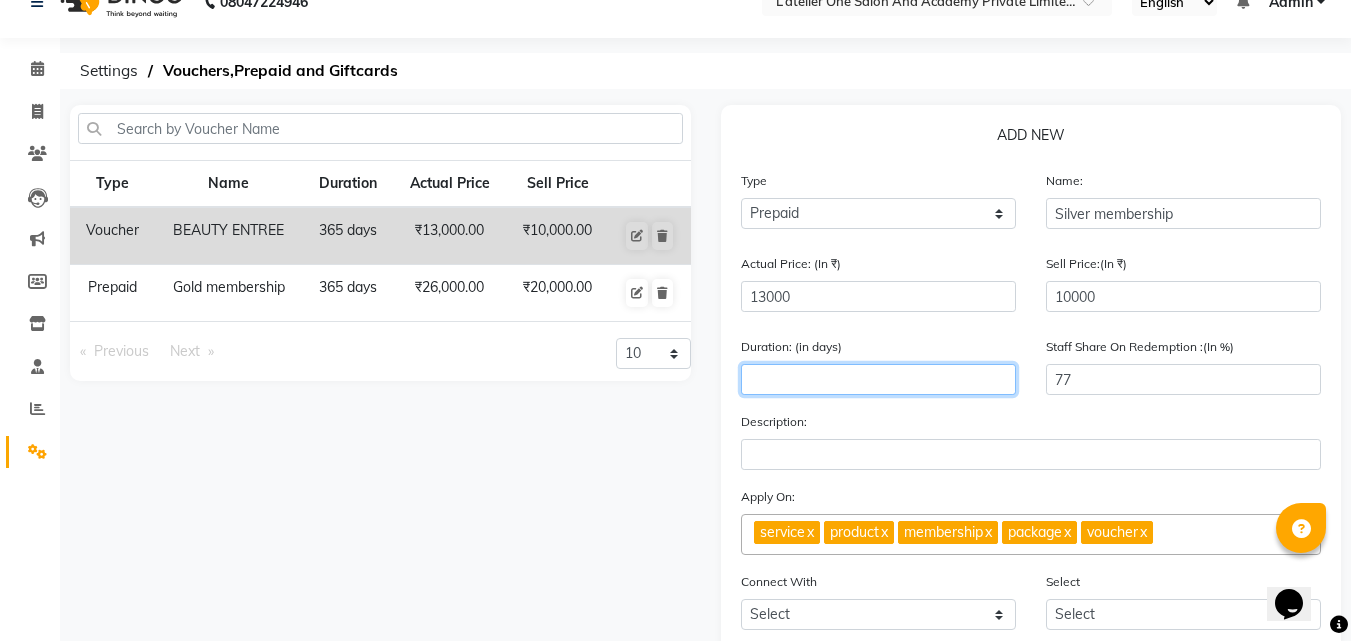 click 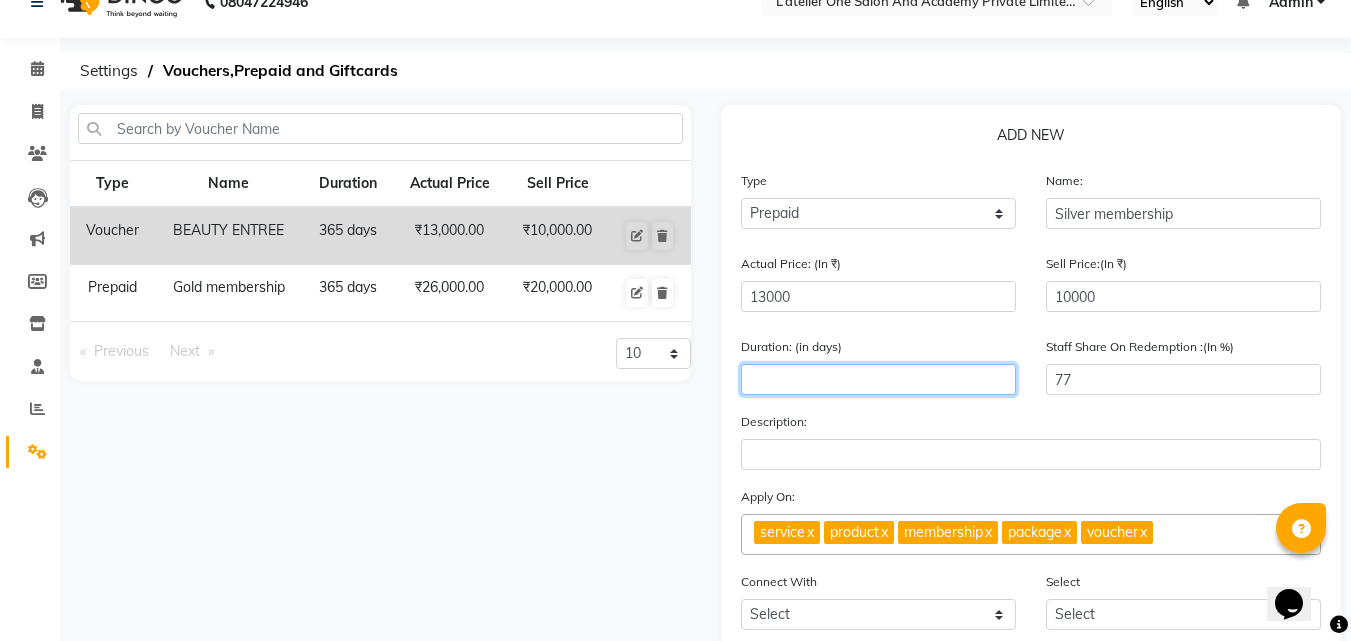 type on "4" 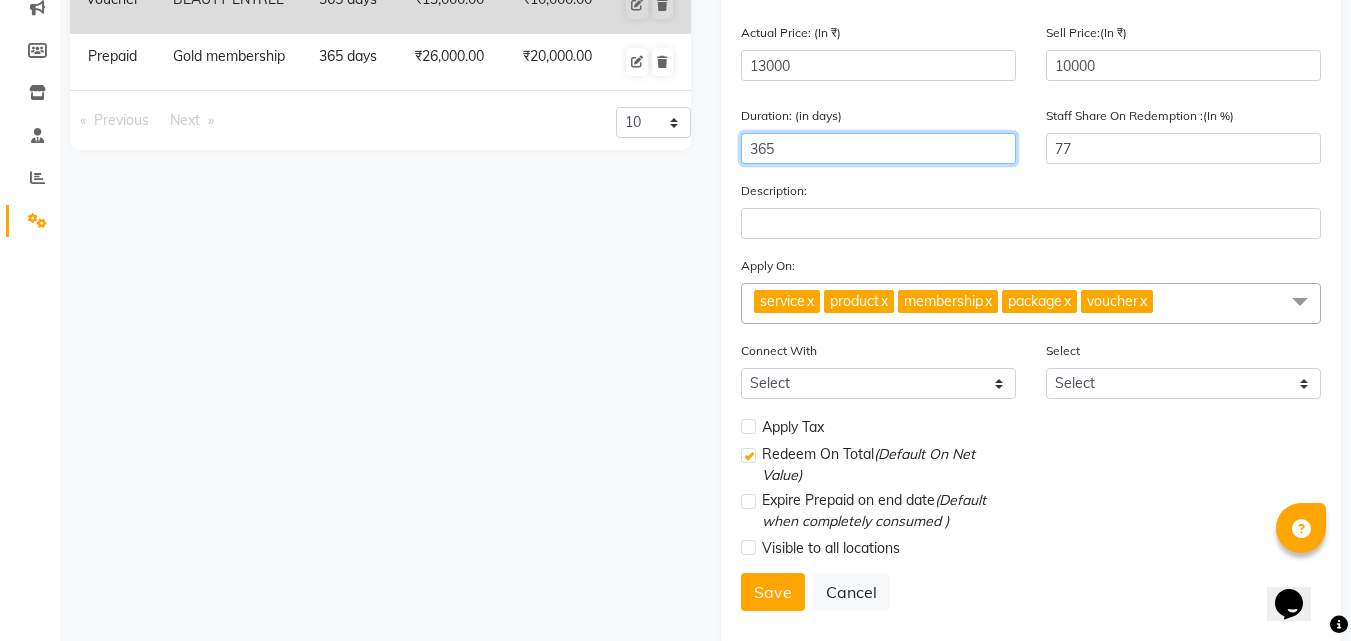 scroll, scrollTop: 301, scrollLeft: 0, axis: vertical 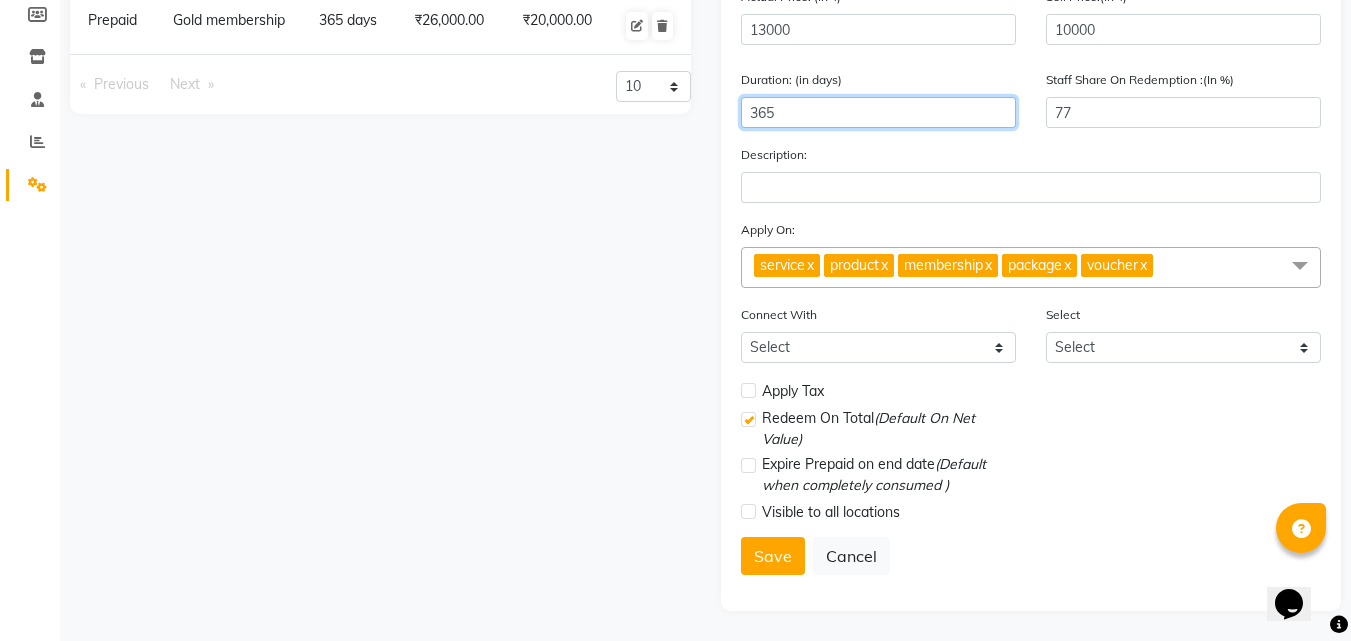 type on "365" 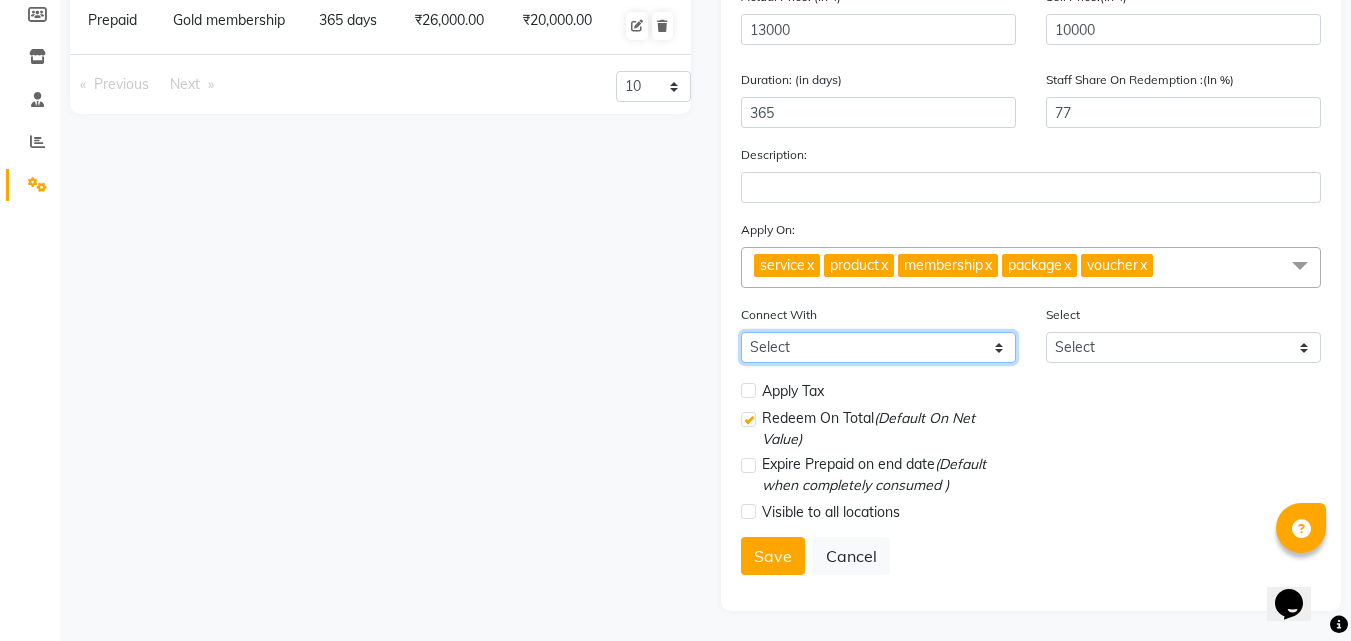 click on "Select Membership Package" 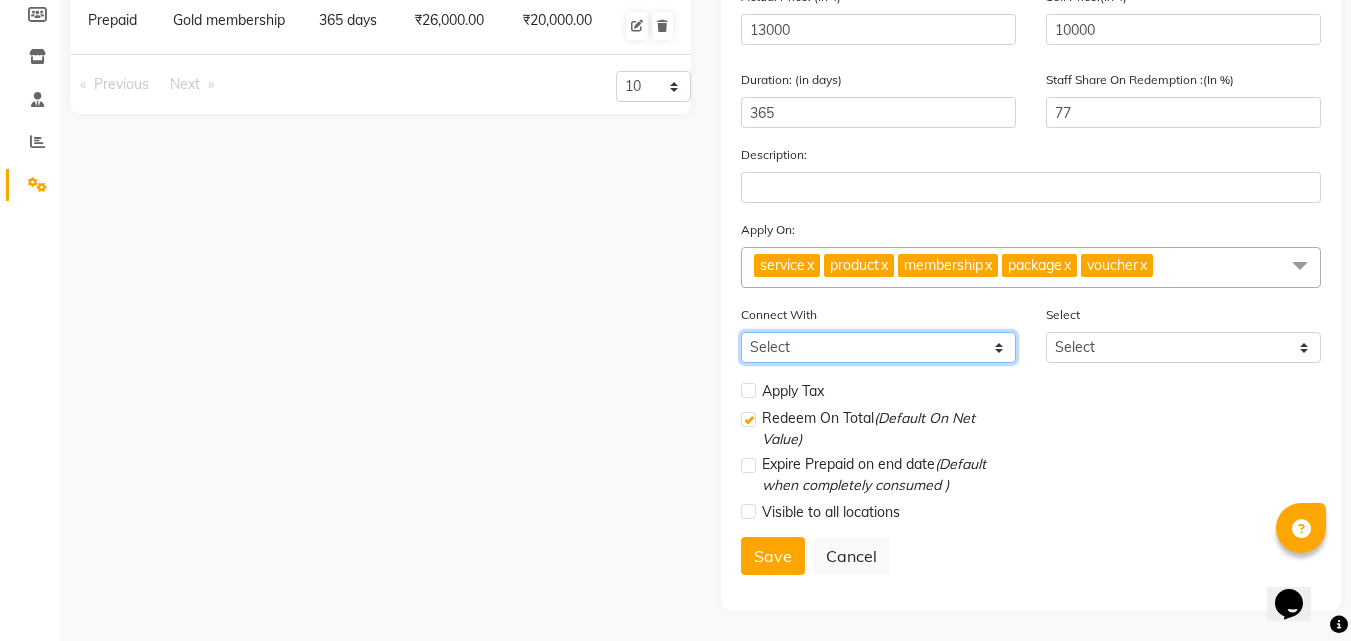 select on "1: M" 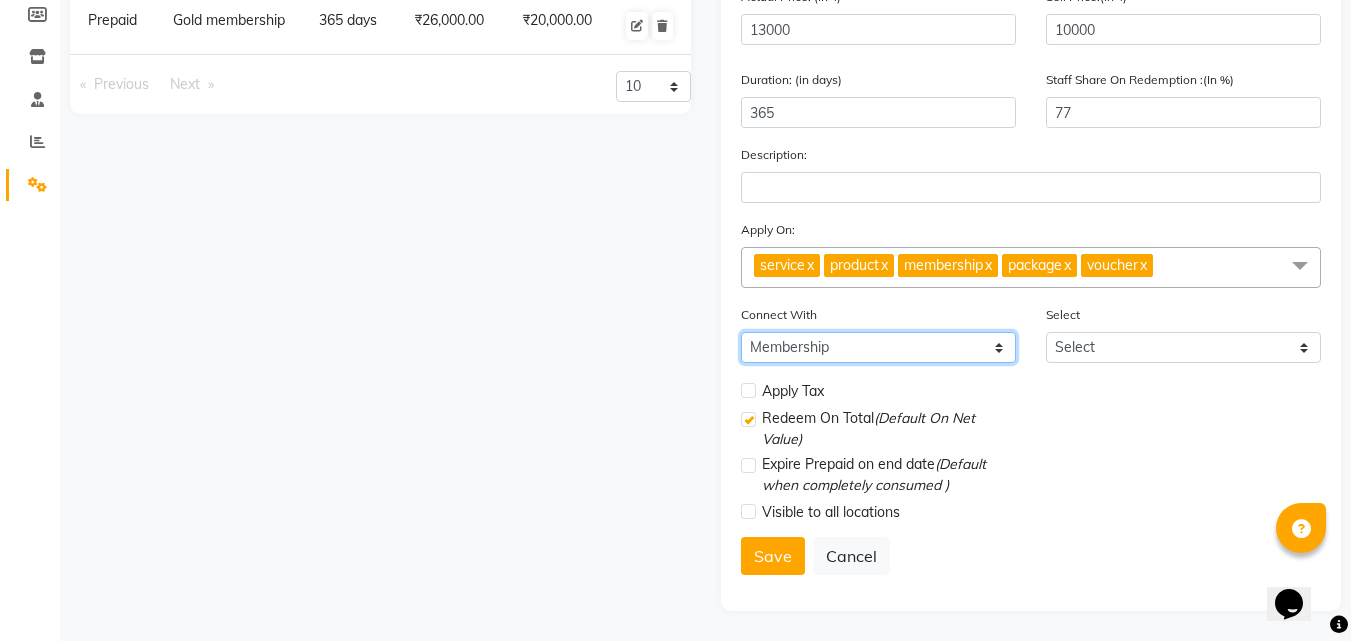 click on "Select Membership Package" 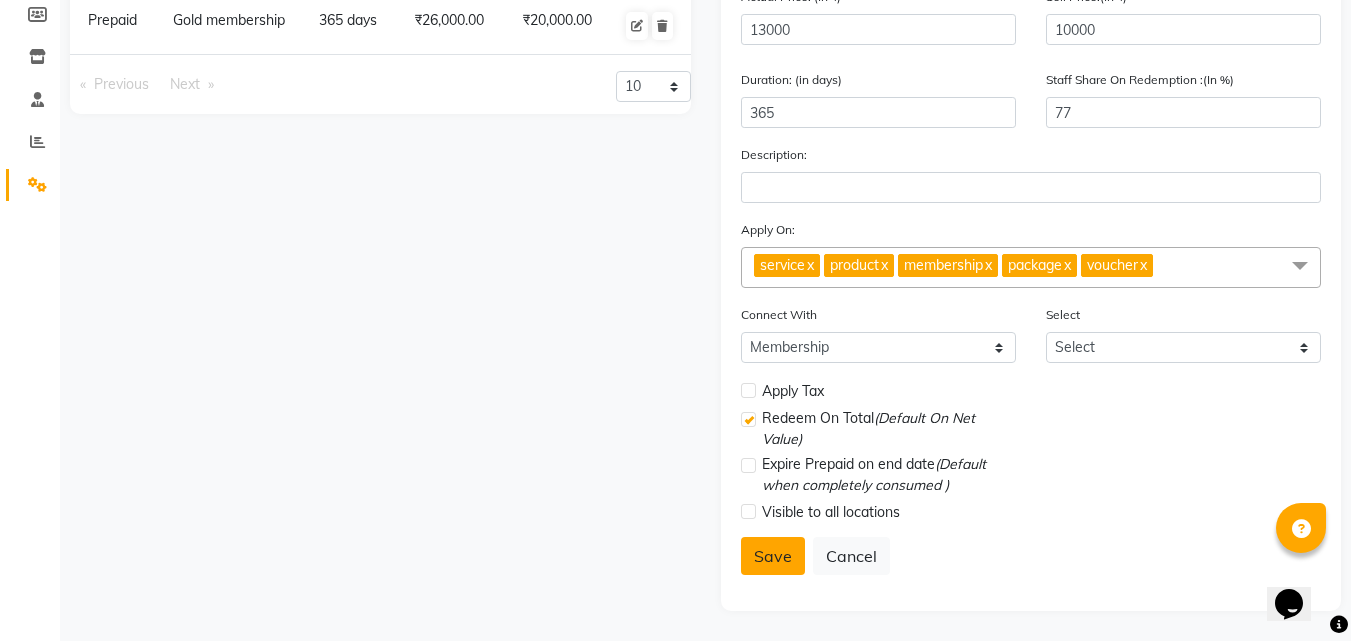 drag, startPoint x: 768, startPoint y: 565, endPoint x: 788, endPoint y: 557, distance: 21.540659 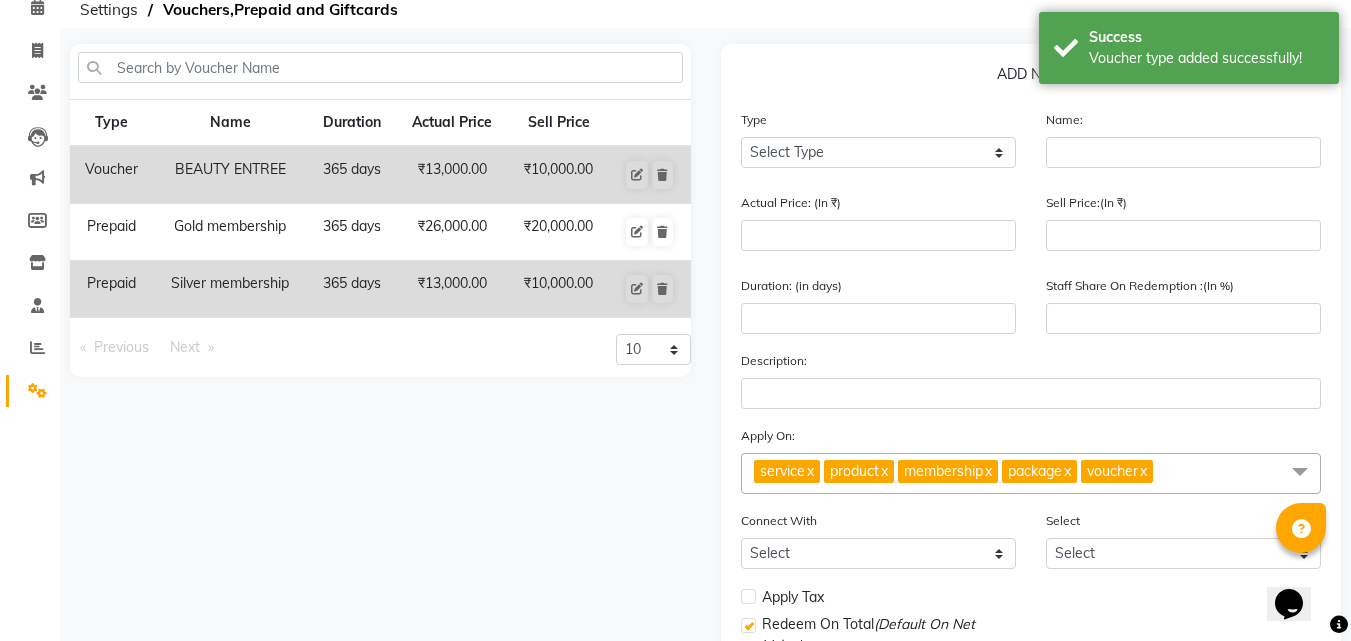 scroll, scrollTop: 0, scrollLeft: 0, axis: both 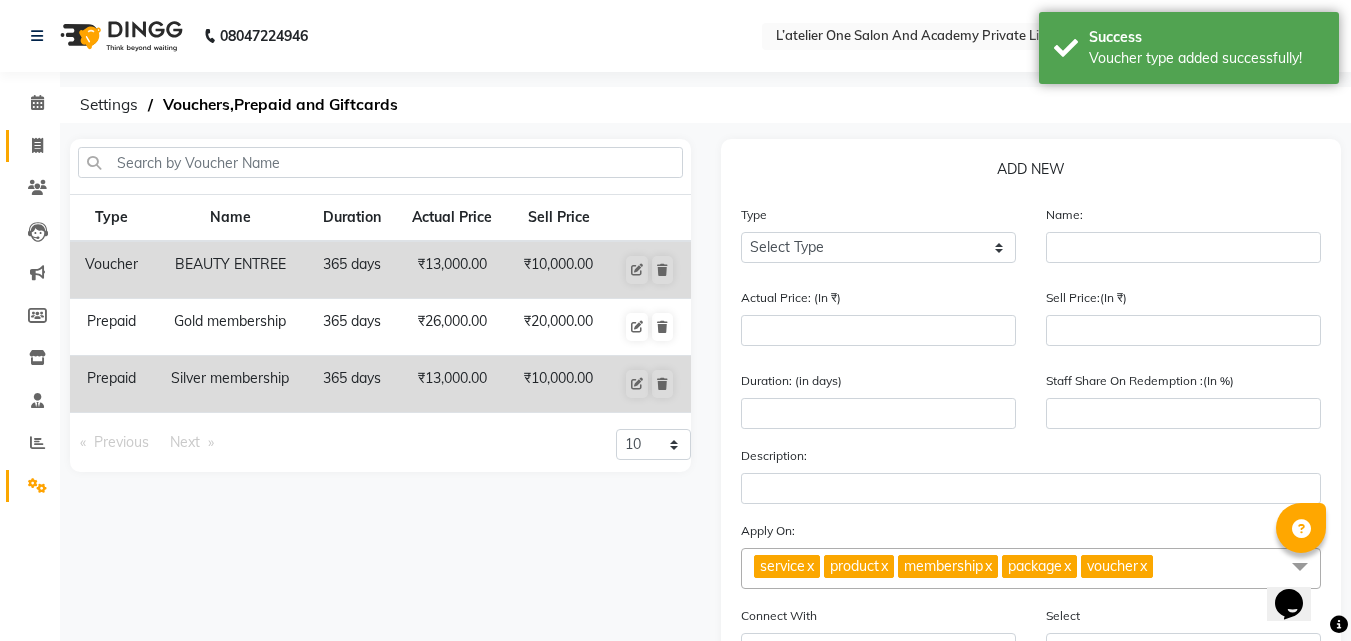 click on "Invoice" 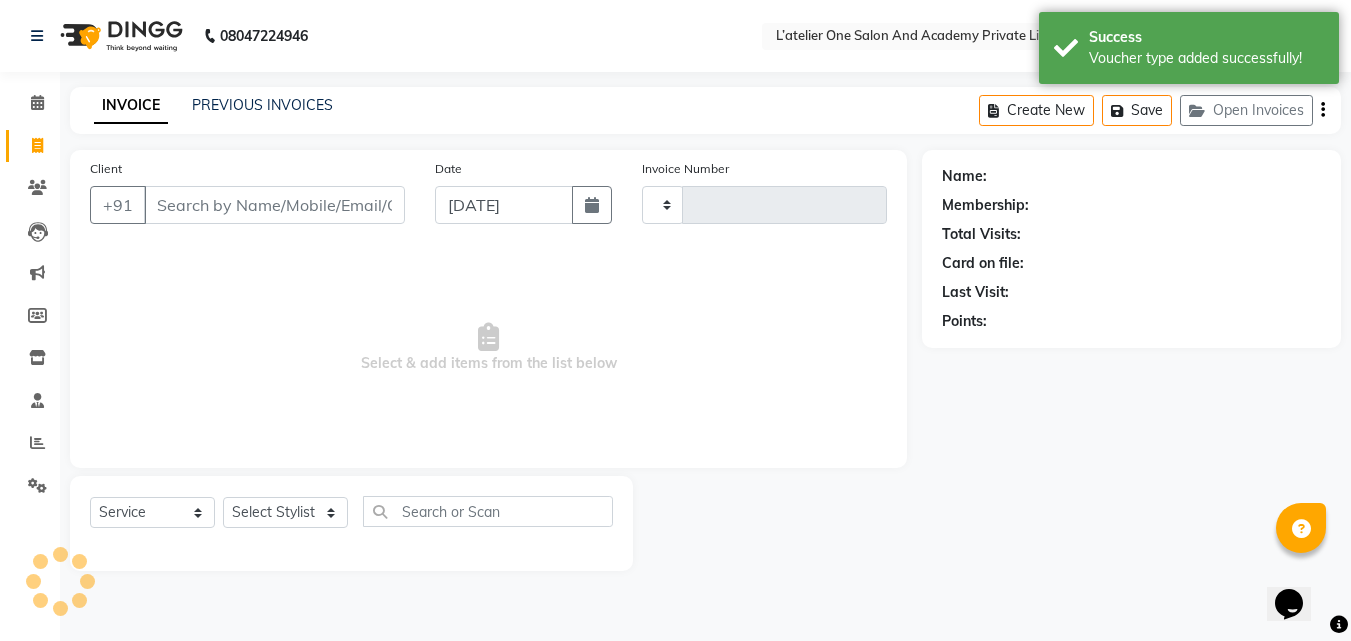 type on "1119" 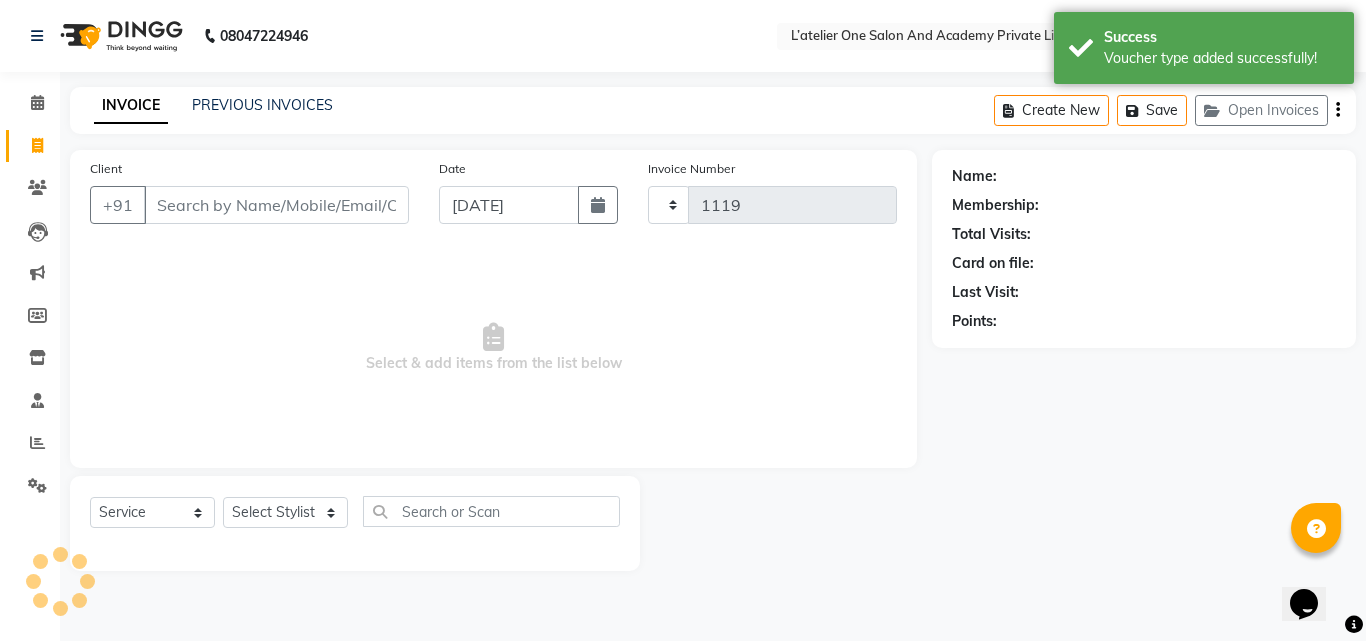 select on "6939" 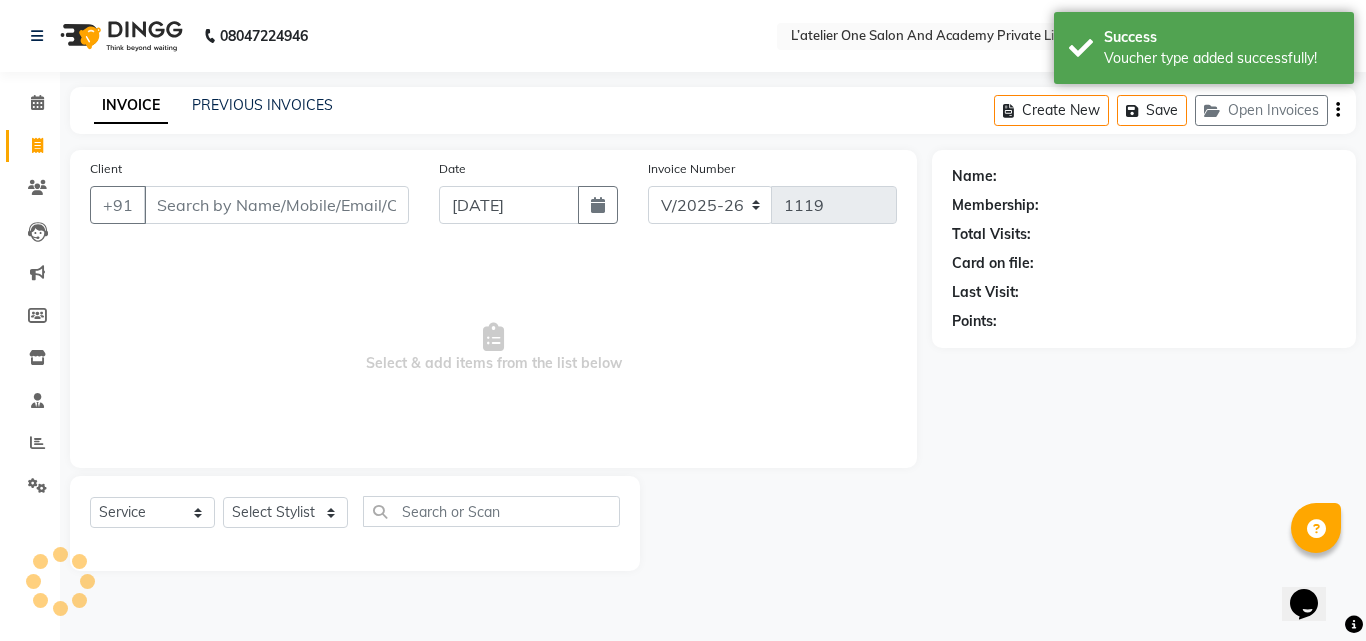 click on "Client" at bounding box center (276, 205) 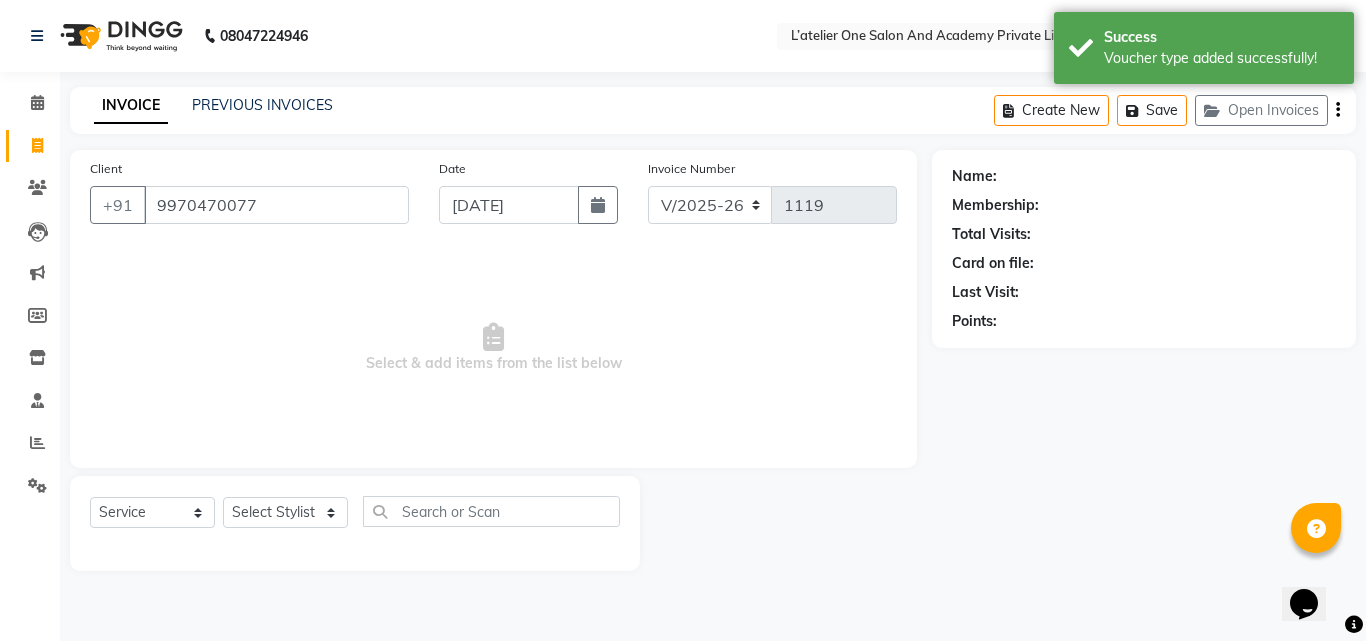 type on "9970470077" 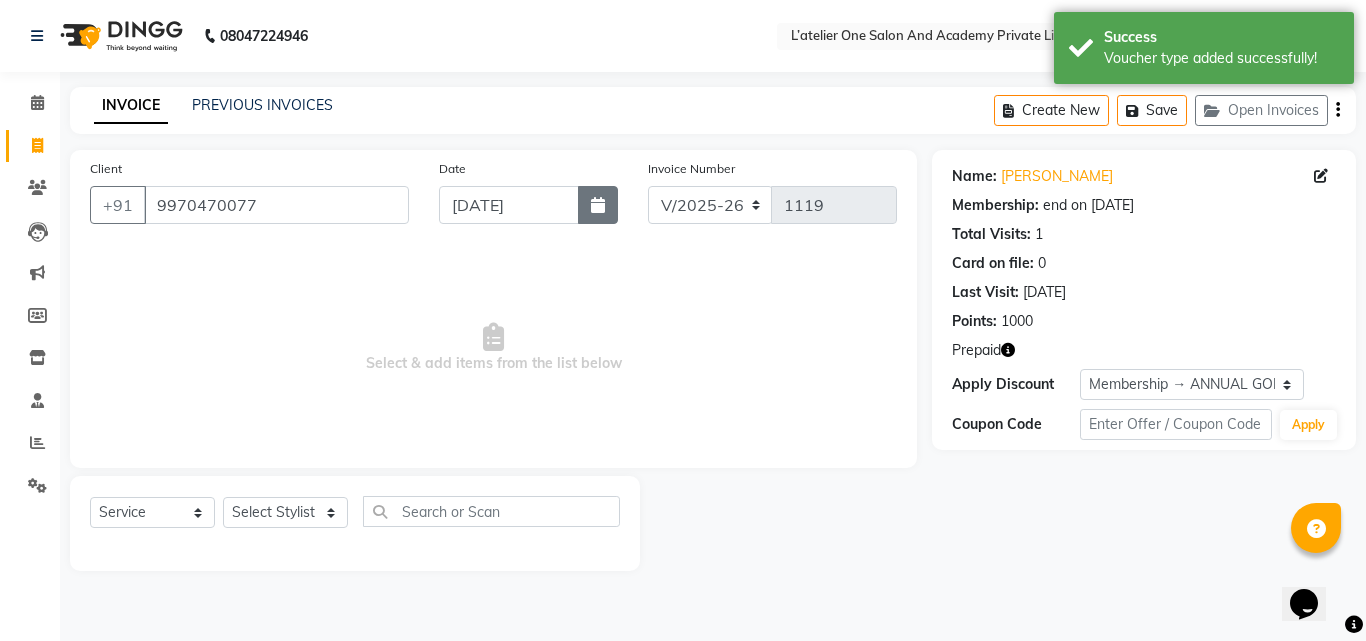 click 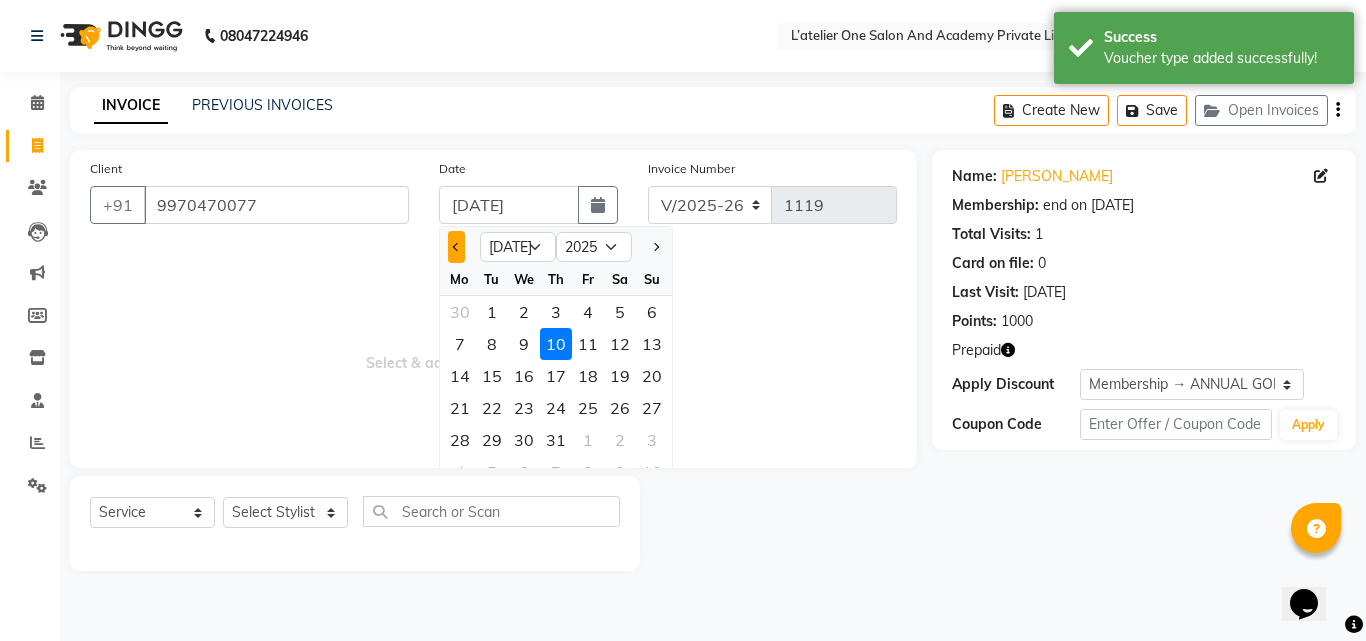 click 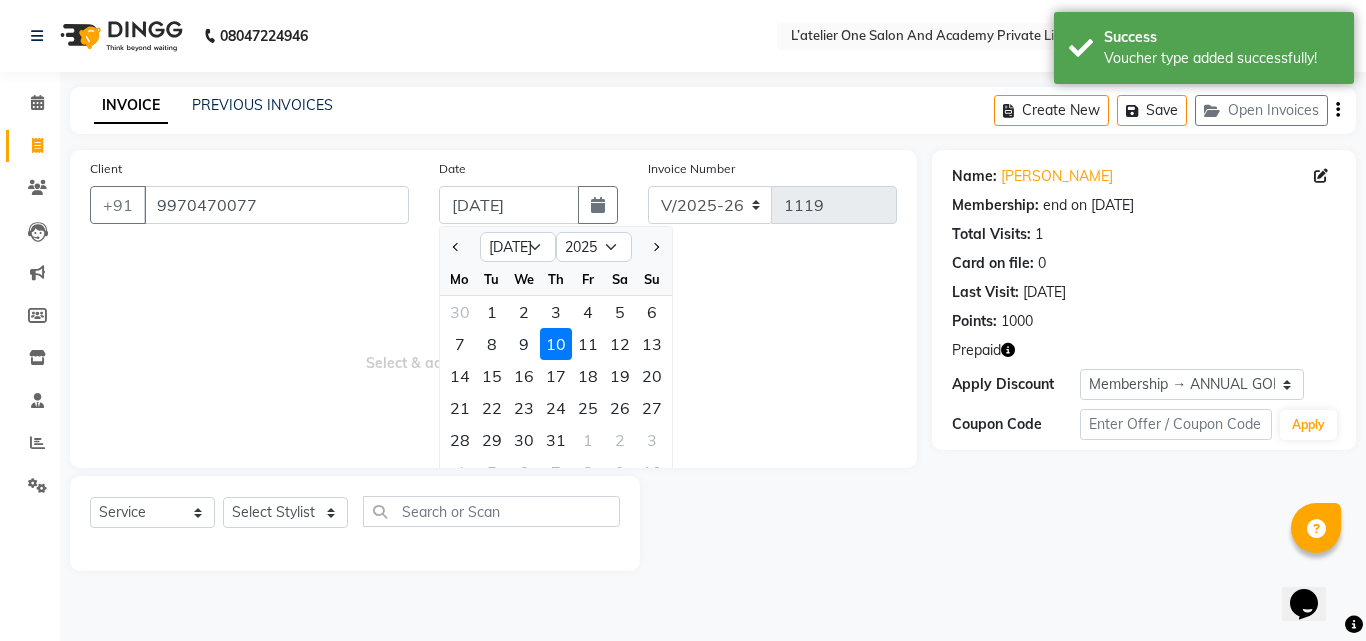 select on "6" 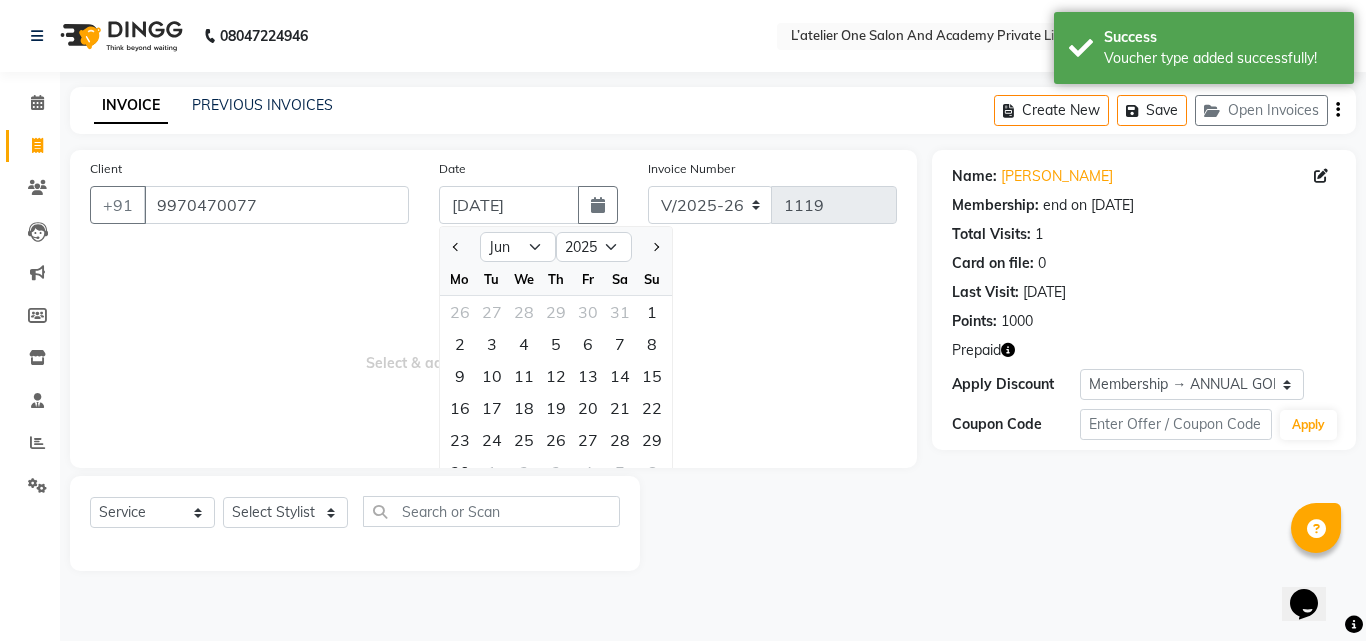 click on "26" 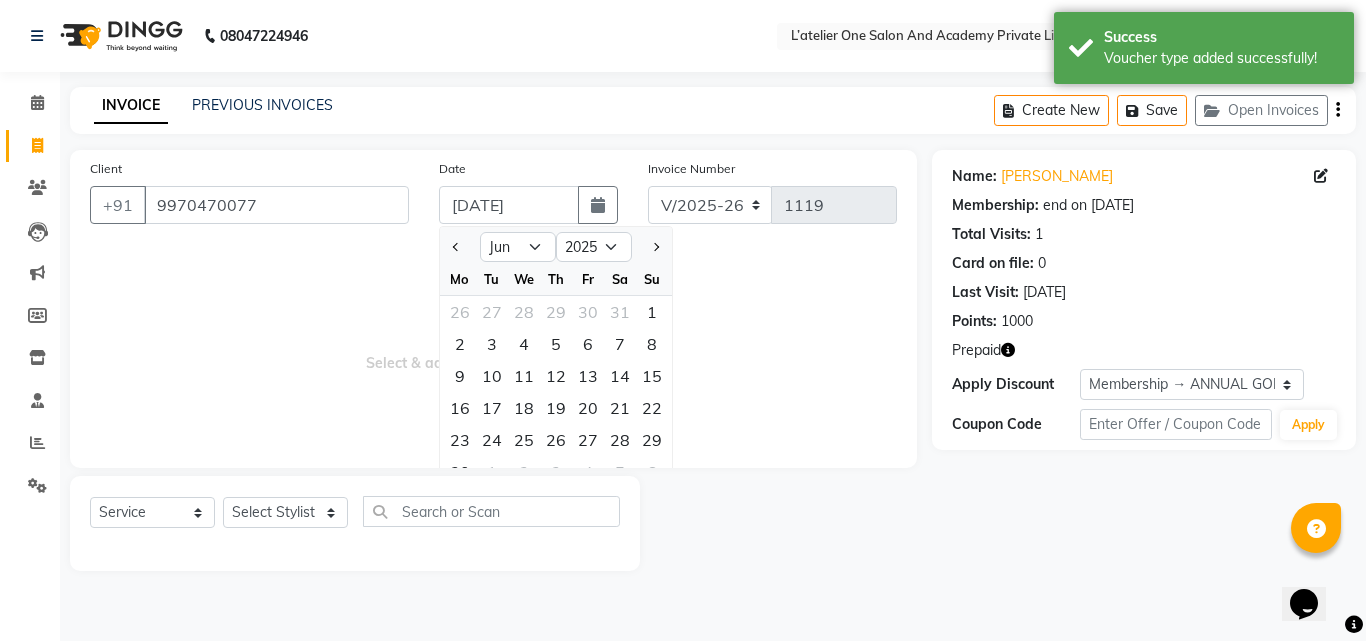 type on "[DATE]" 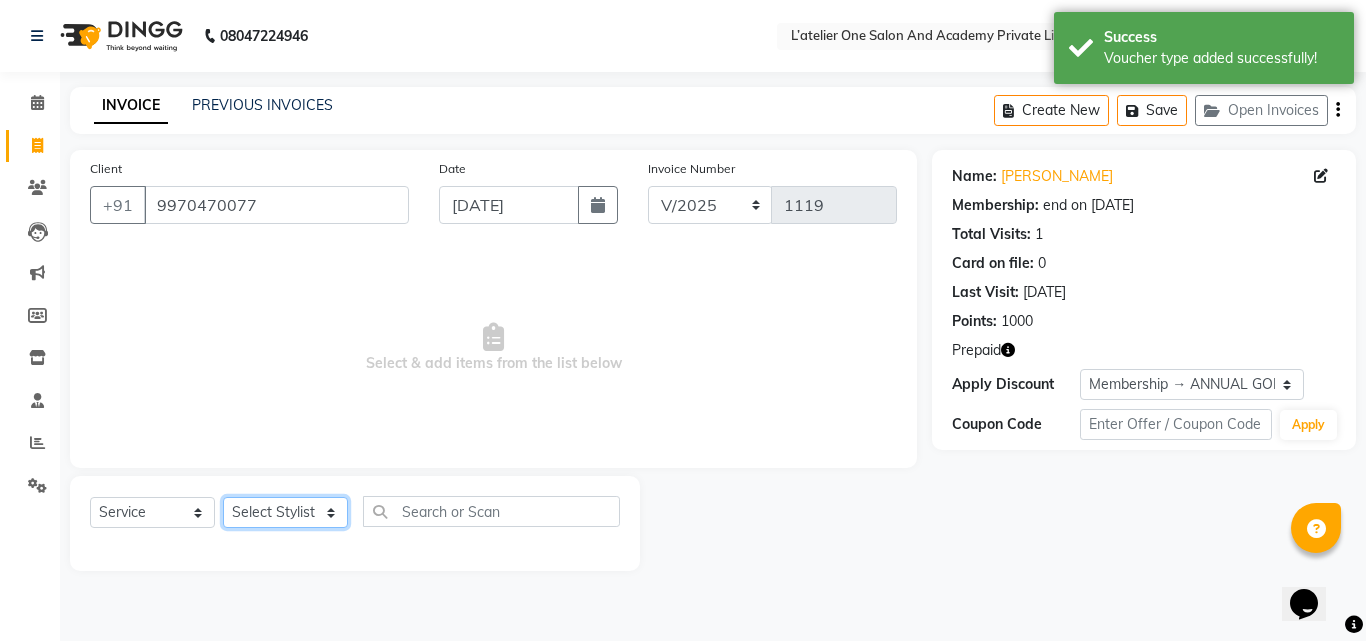 click on "Select Stylist [PERSON_NAME]  [PERSON_NAME] [PERSON_NAME]  [PERSON_NAME] [PERSON_NAME]  [PERSON_NAME] [PERSON_NAME] [PERSON_NAME] Damai" 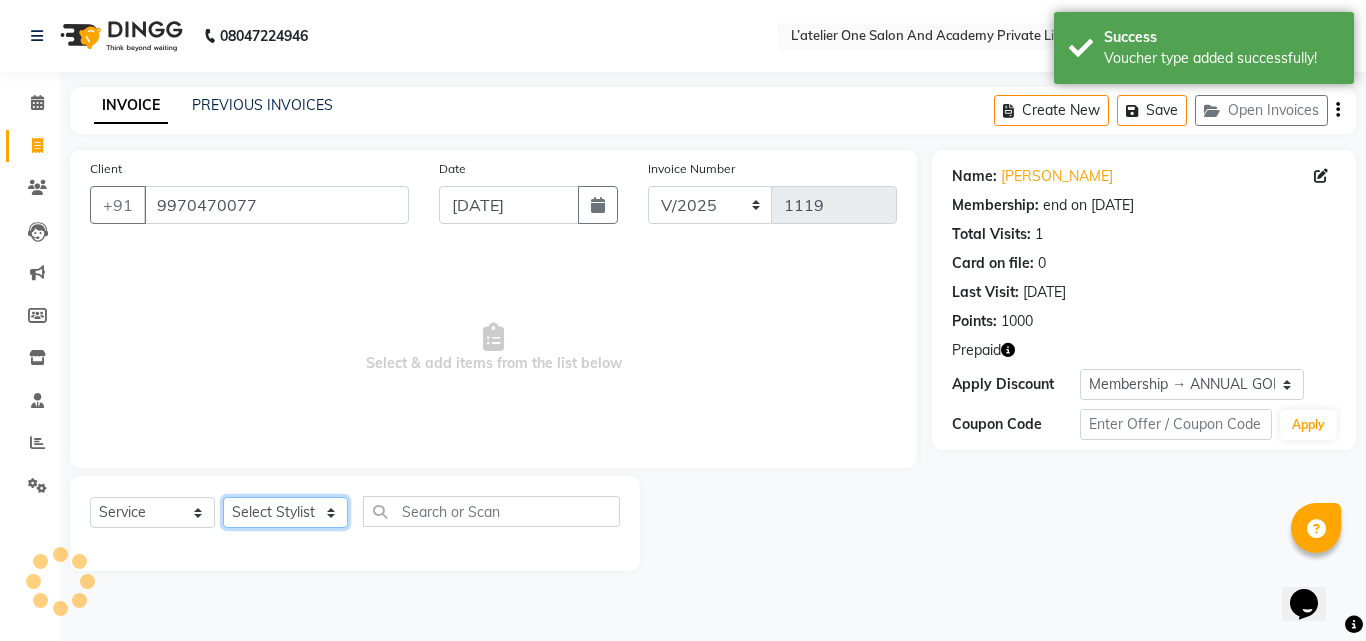 select on "55369" 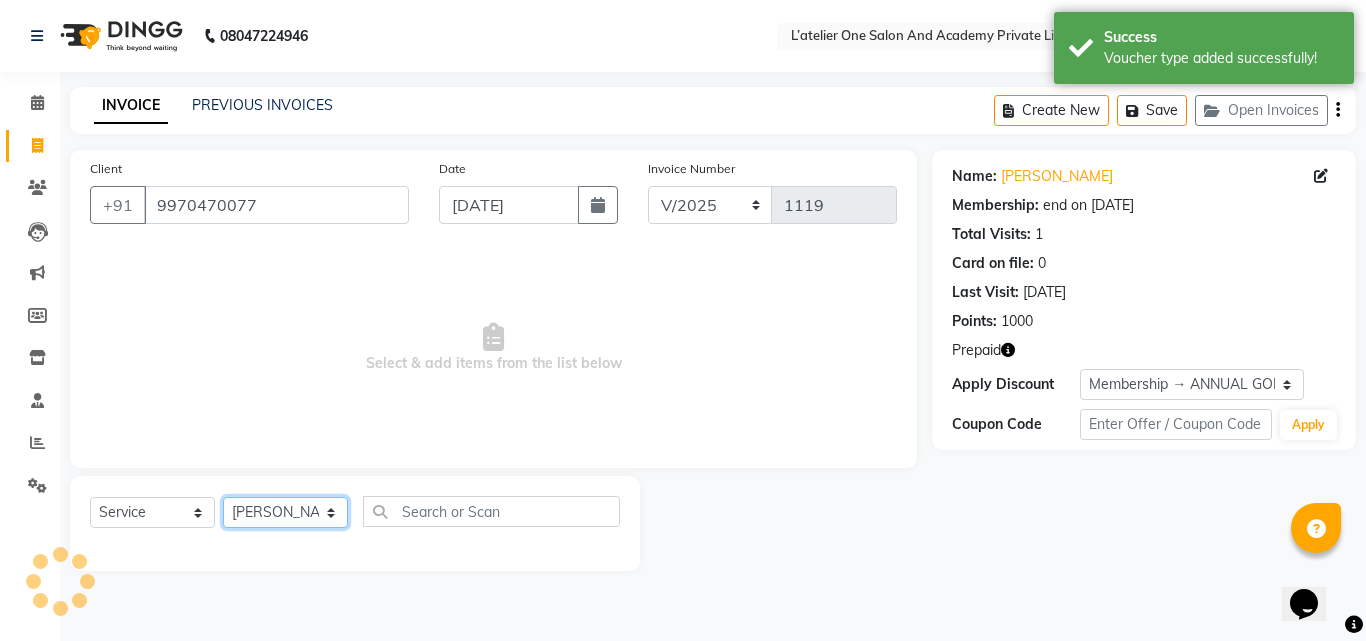 click on "Select Stylist [PERSON_NAME]  [PERSON_NAME] [PERSON_NAME]  [PERSON_NAME] [PERSON_NAME]  [PERSON_NAME] [PERSON_NAME] [PERSON_NAME] Damai" 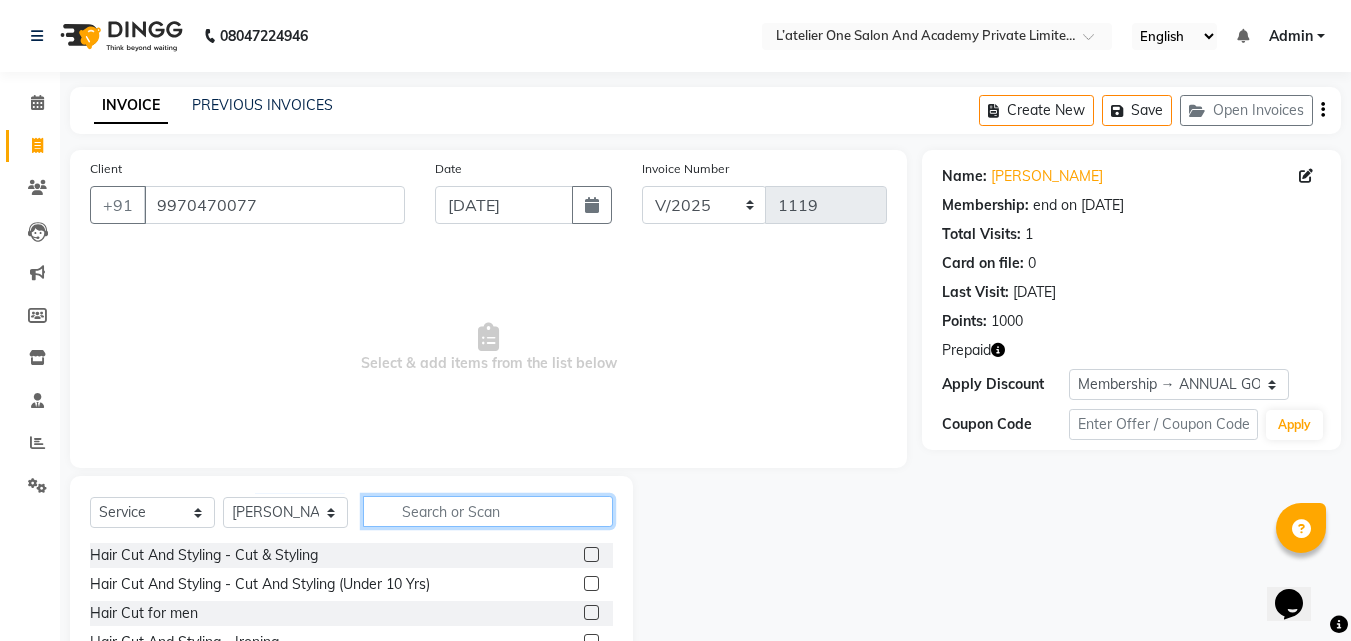 click 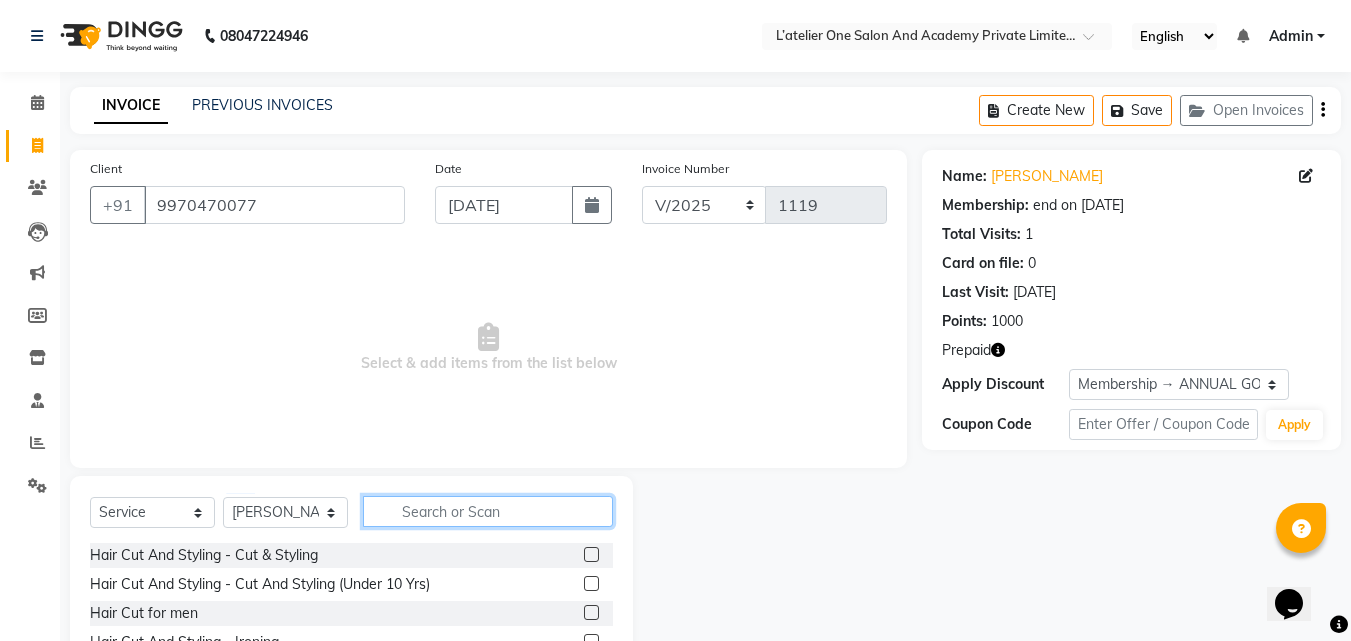 type on "r" 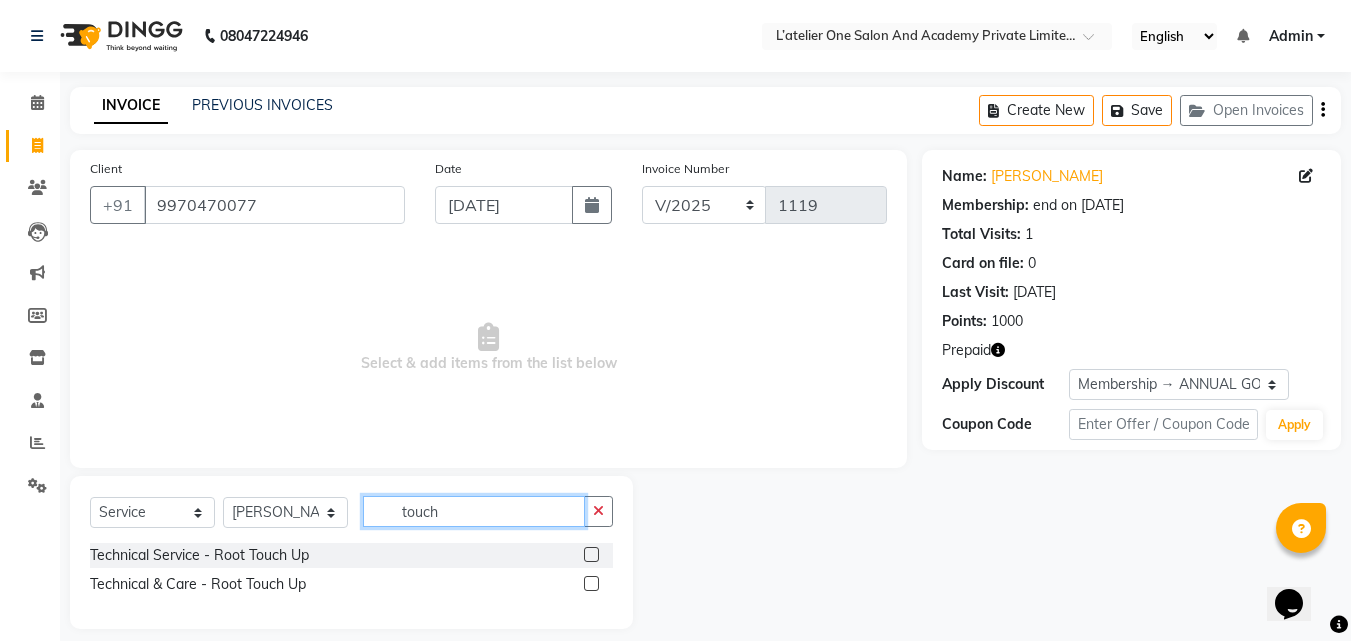 type on "touch" 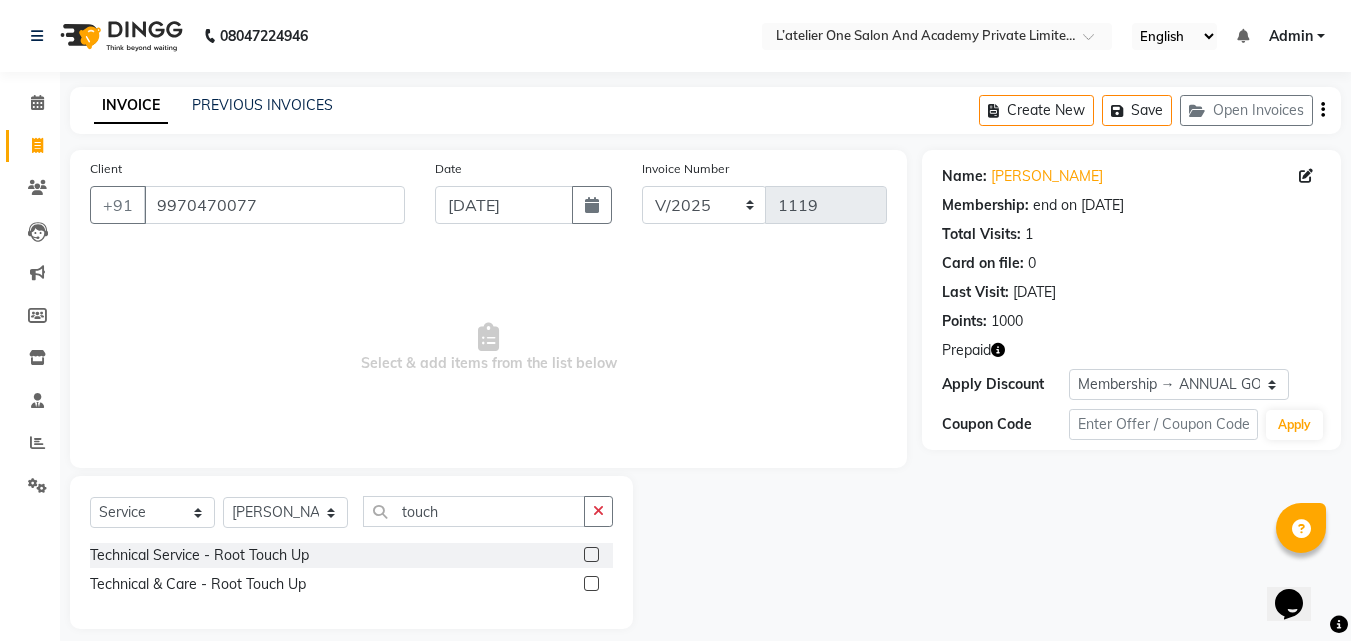 click 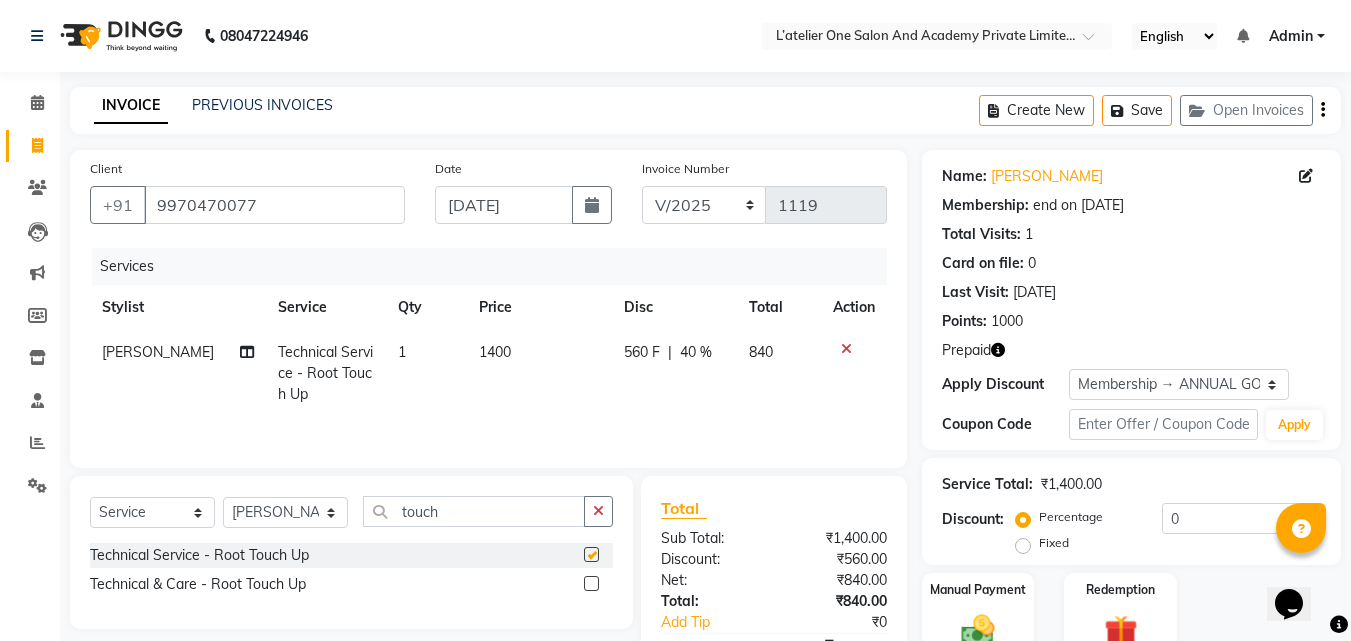 checkbox on "false" 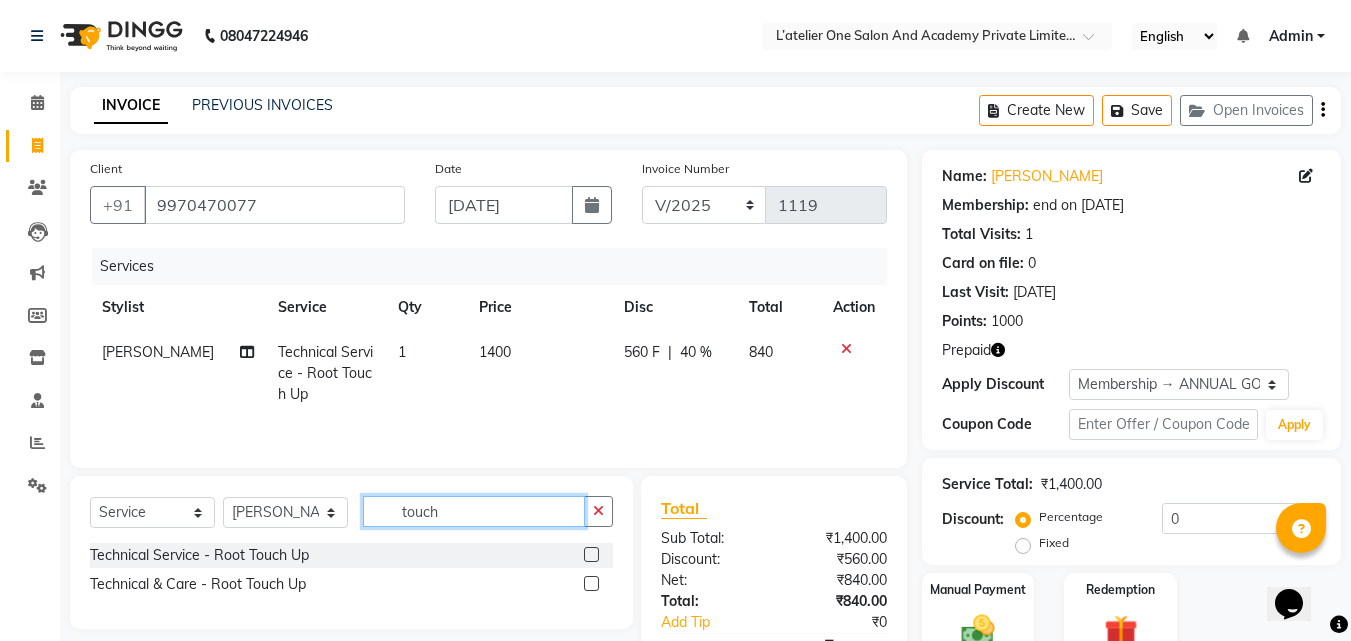 click on "touch" 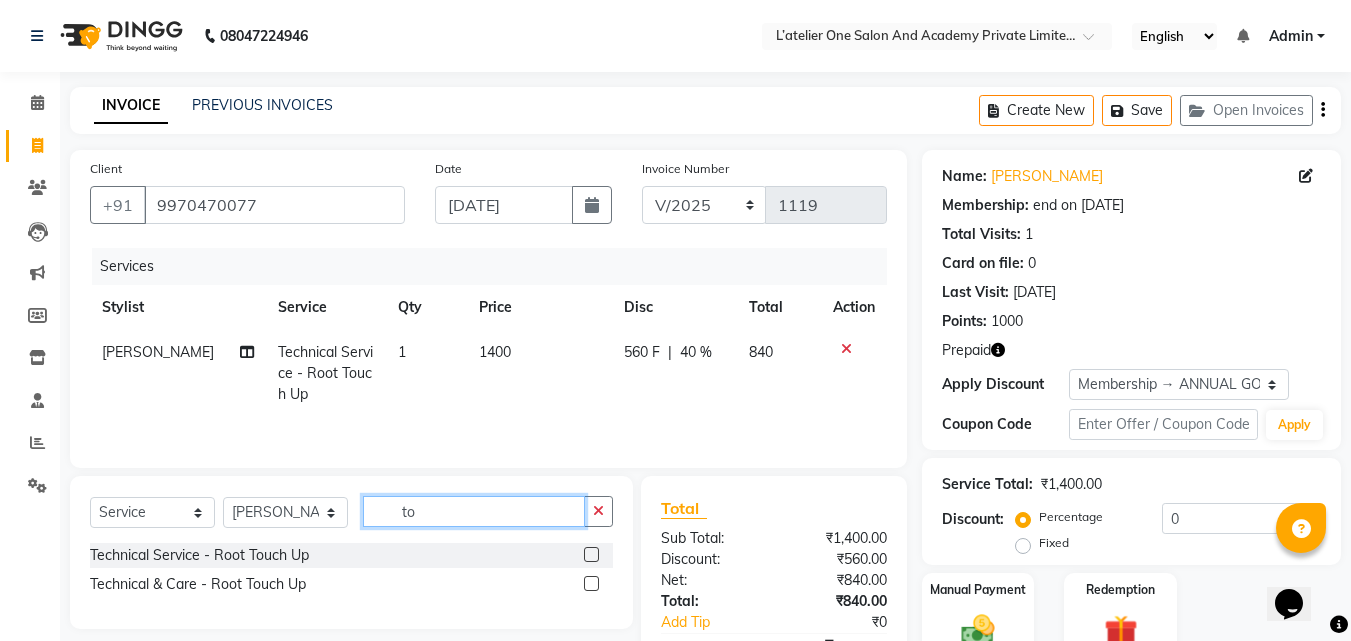 type on "t" 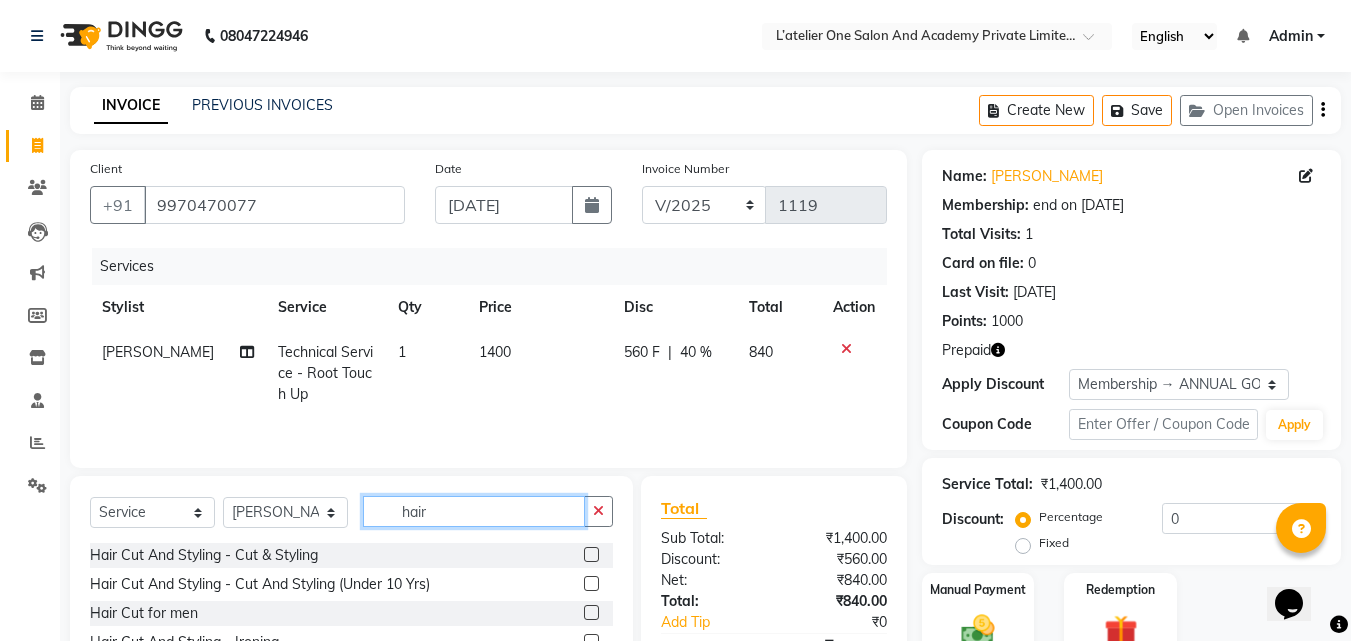 type on "hair" 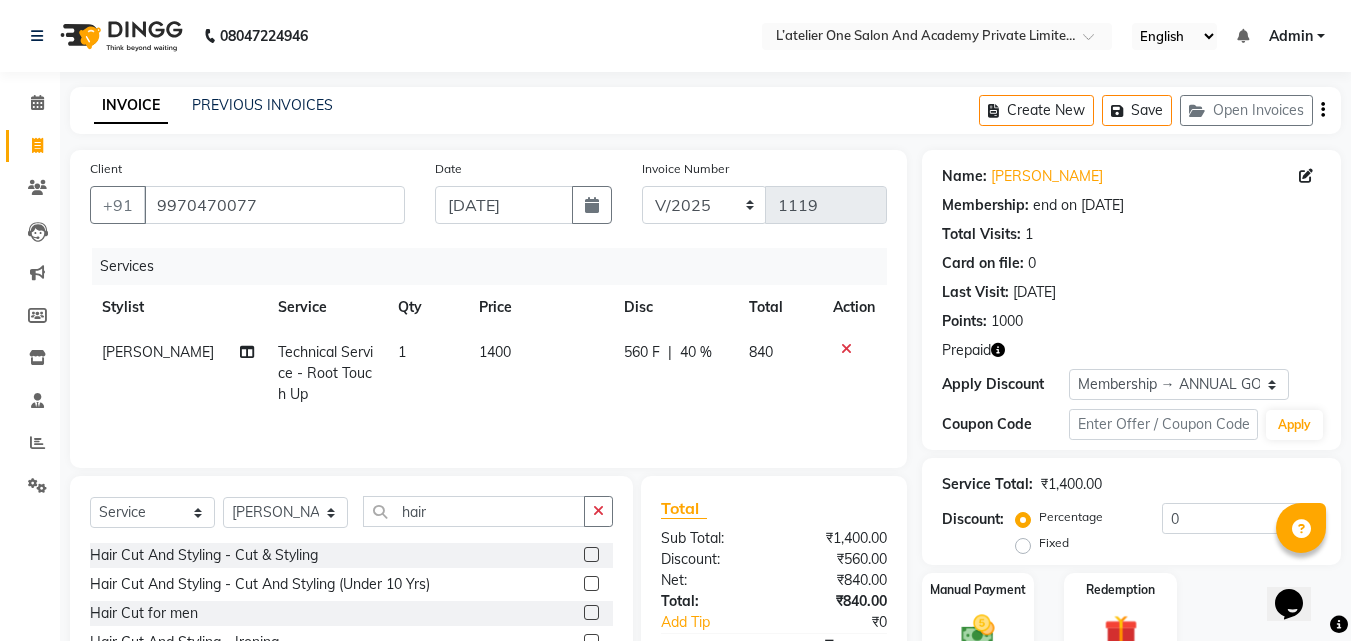 click 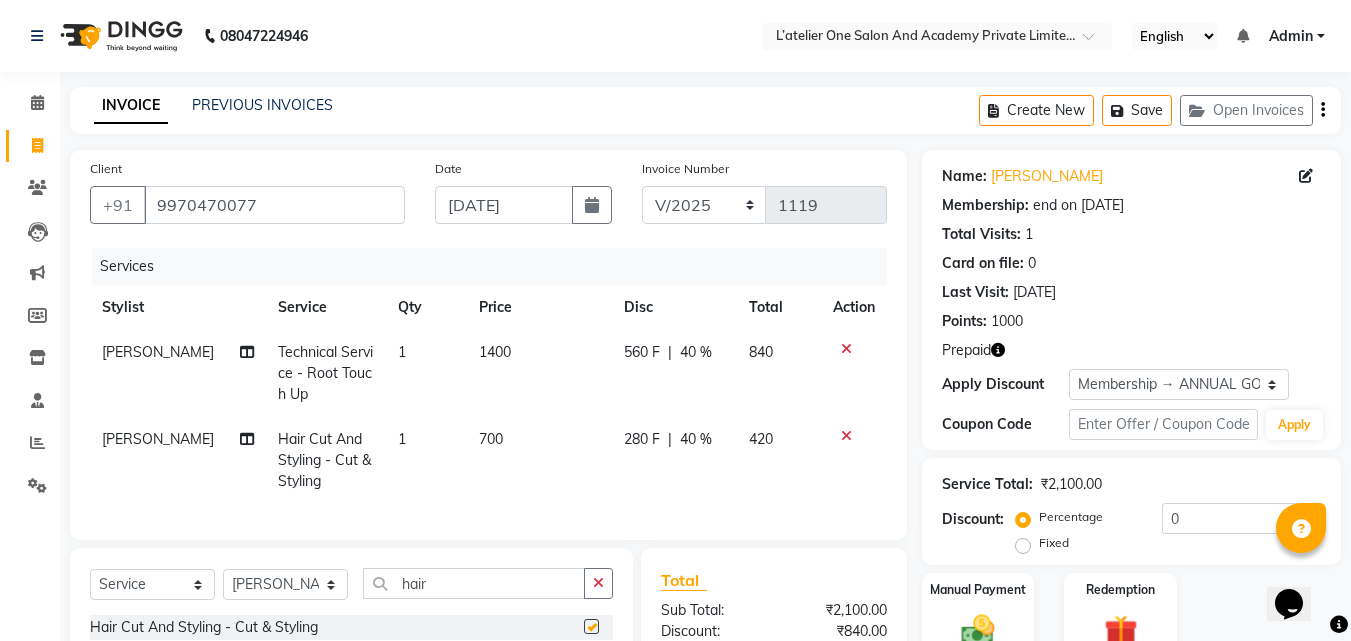 checkbox on "false" 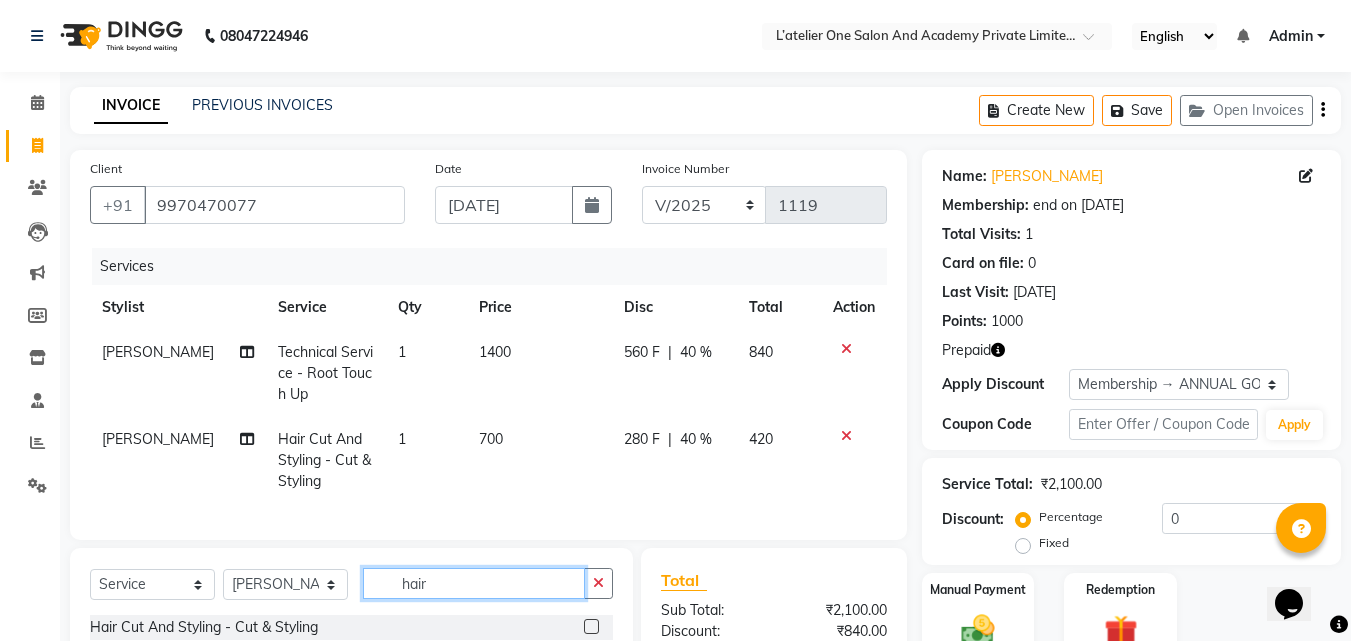 click on "hair" 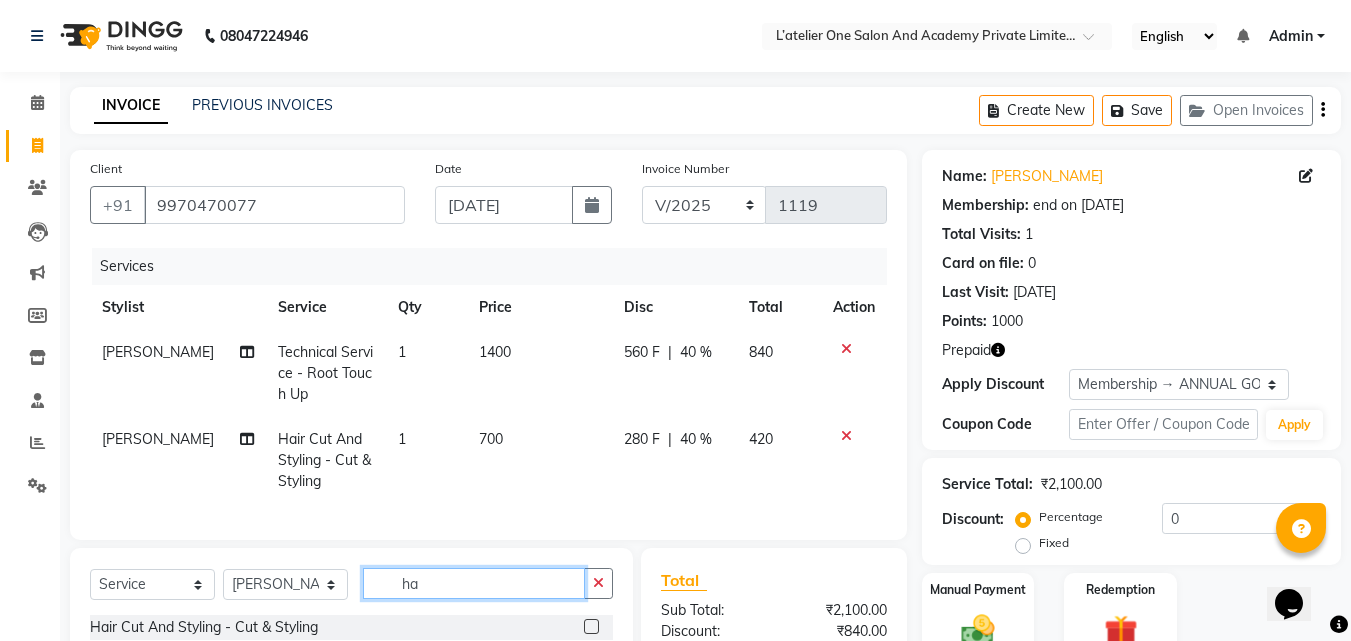 type on "h" 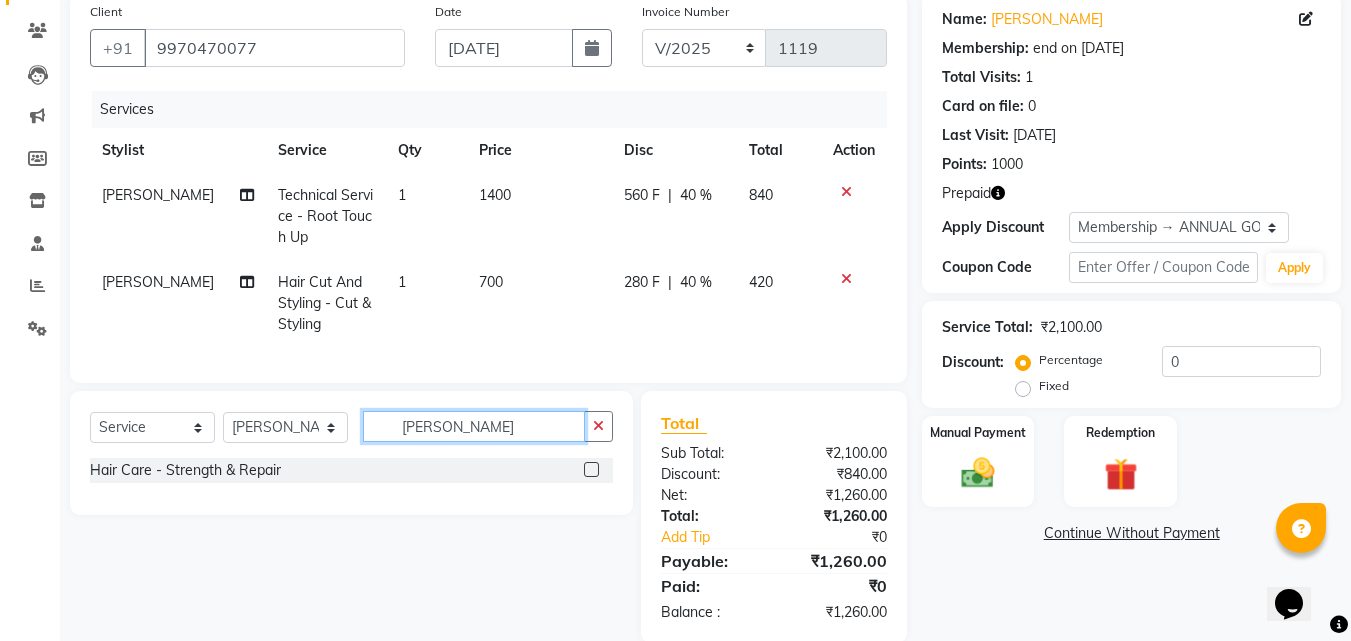 scroll, scrollTop: 204, scrollLeft: 0, axis: vertical 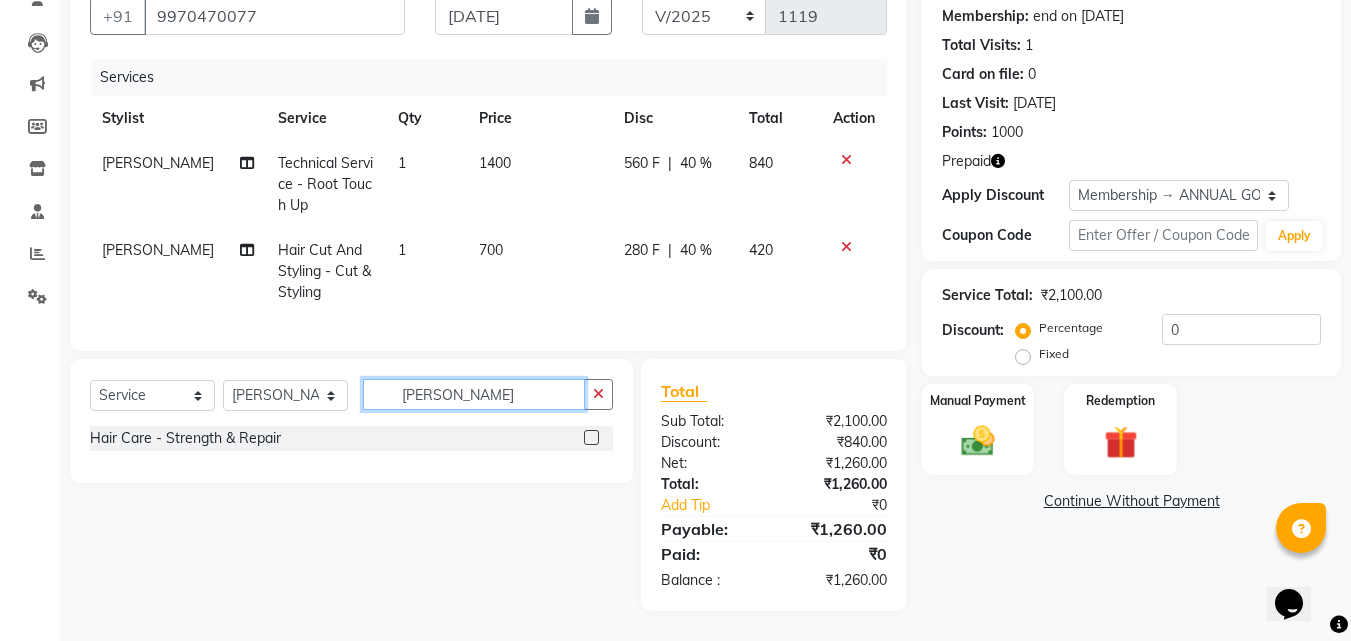 type on "streng" 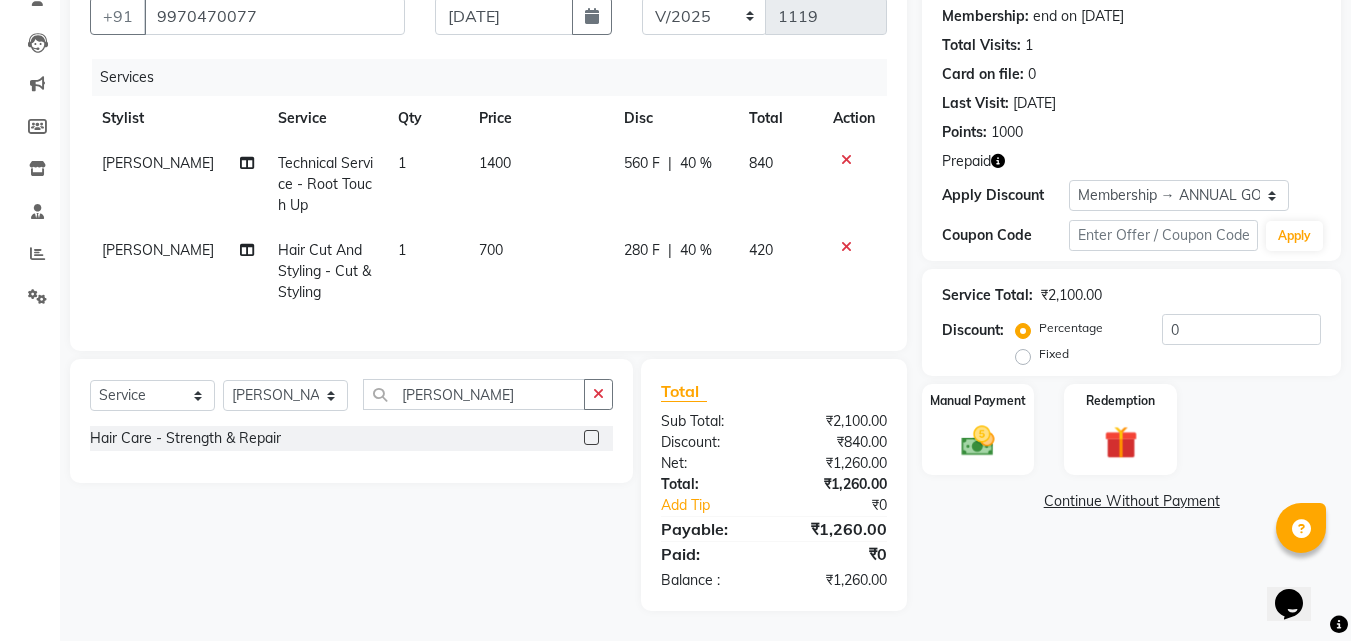 click on "Hair Care - Strength & Repair" 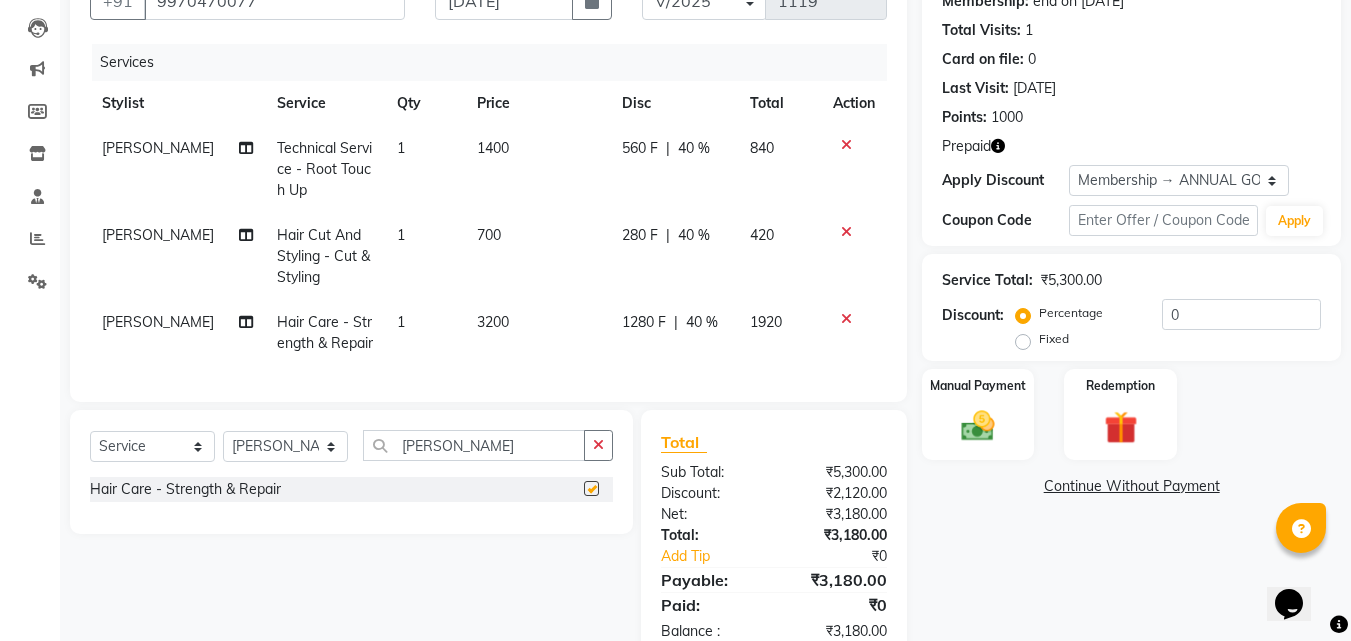 checkbox on "false" 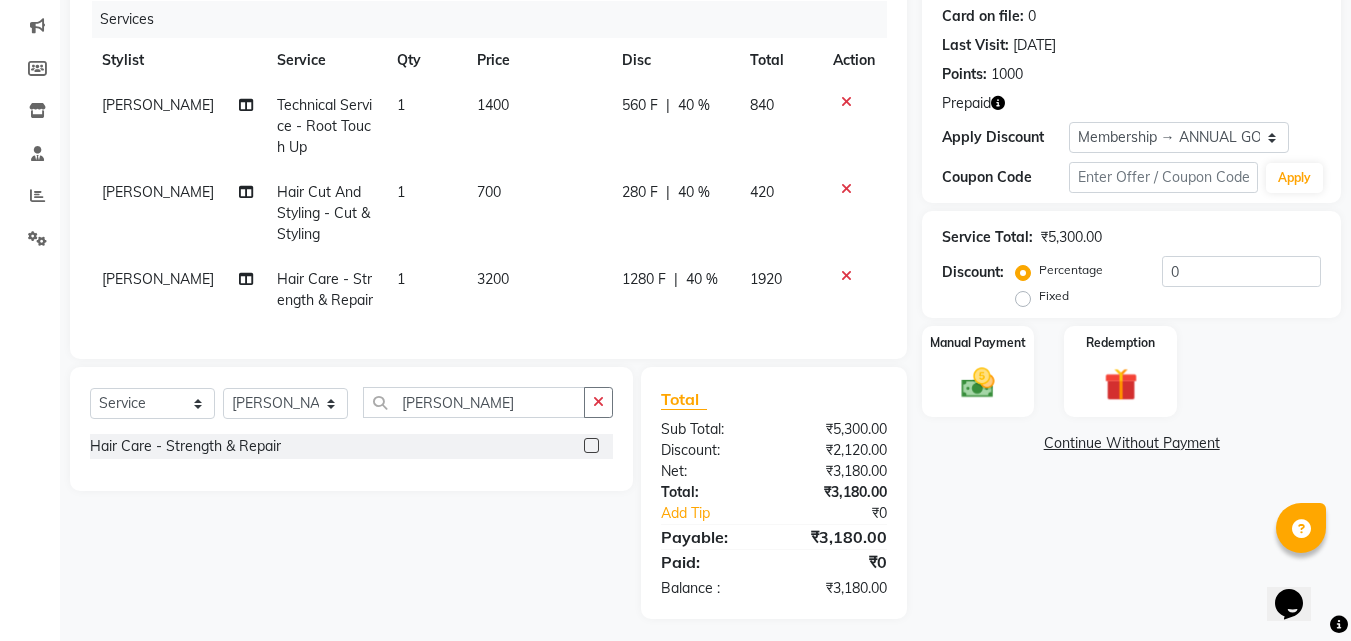 scroll, scrollTop: 270, scrollLeft: 0, axis: vertical 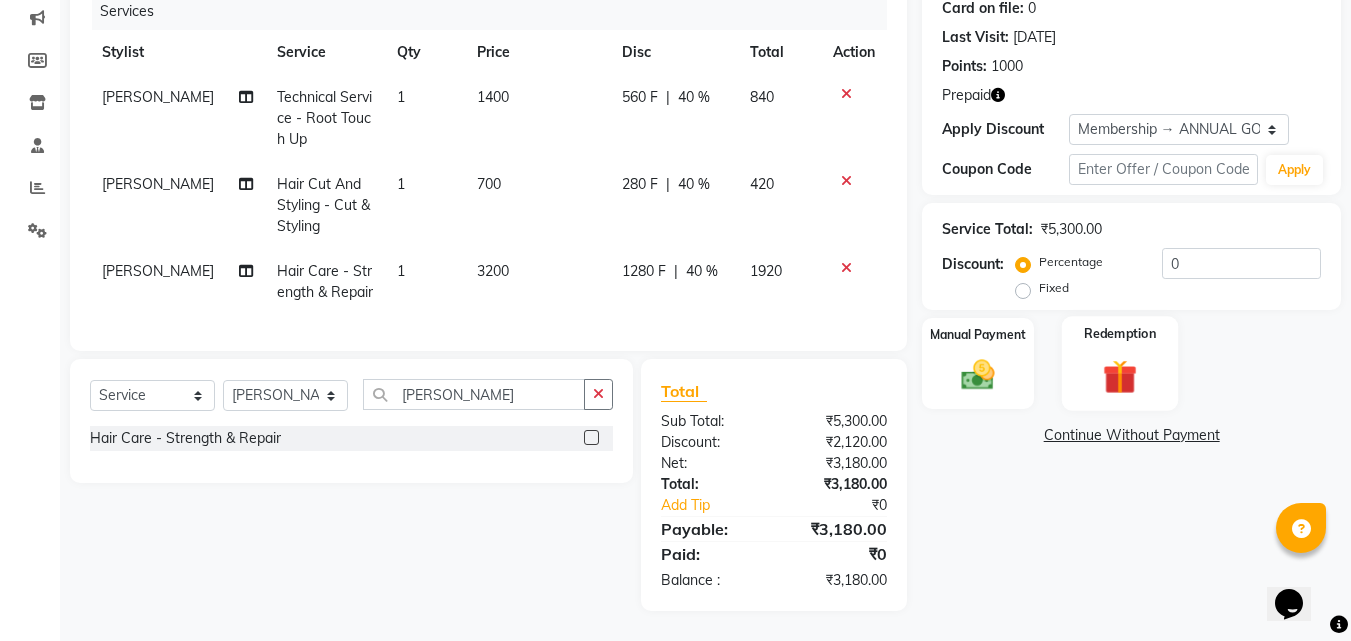 click on "Redemption" 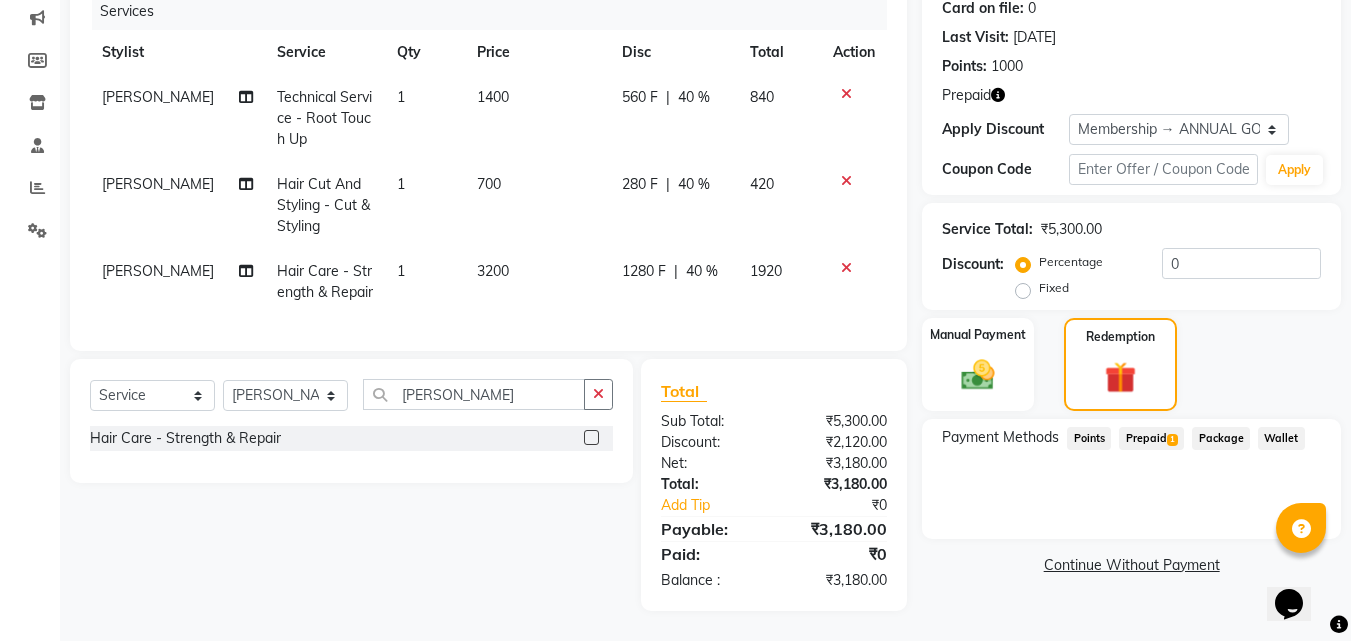 click on "Prepaid  1" 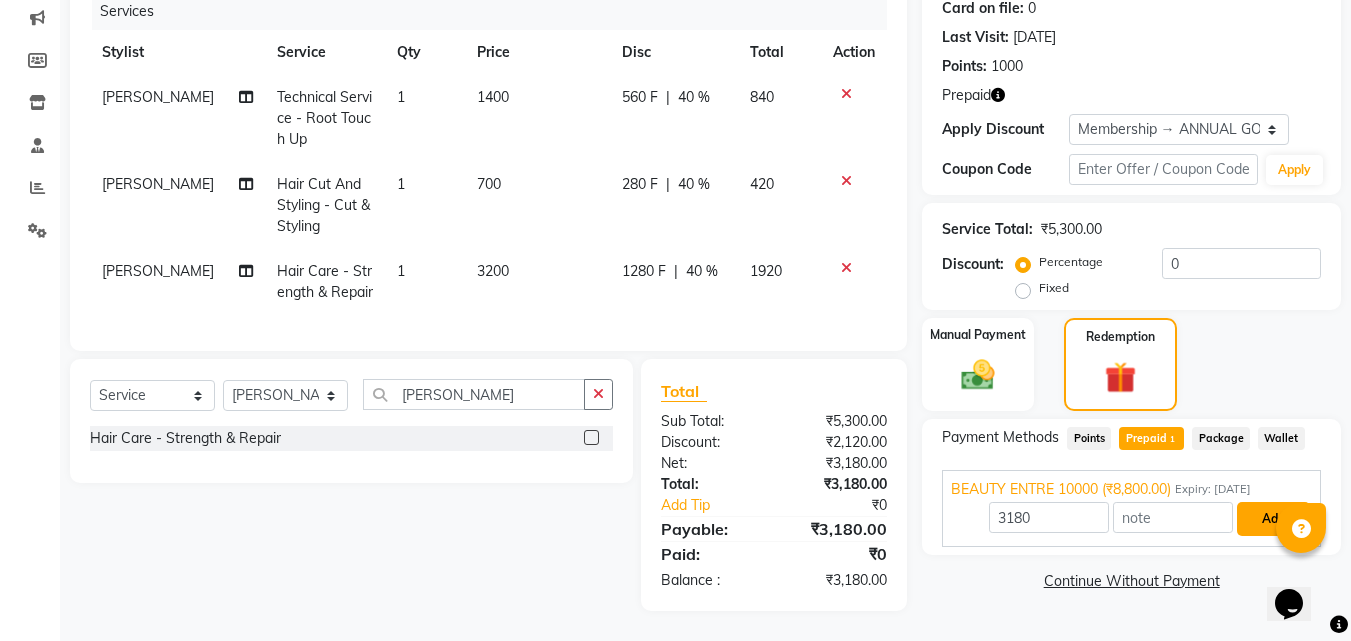click on "Add" at bounding box center (1273, 519) 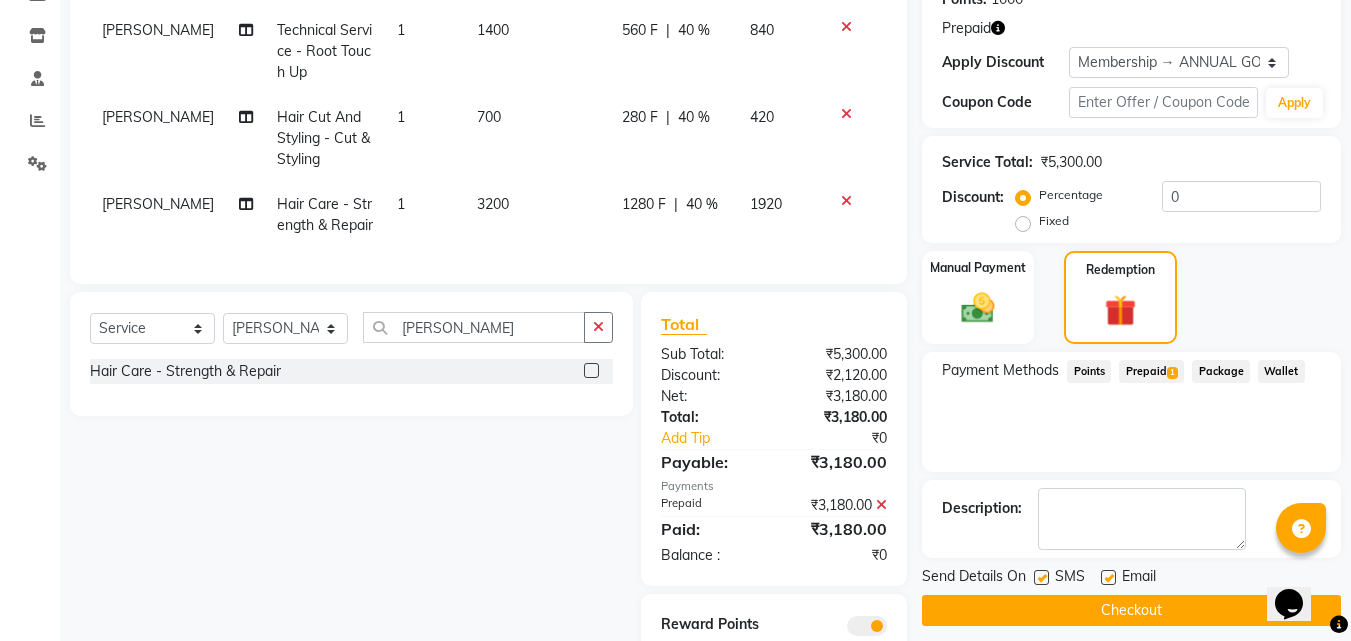 scroll, scrollTop: 441, scrollLeft: 0, axis: vertical 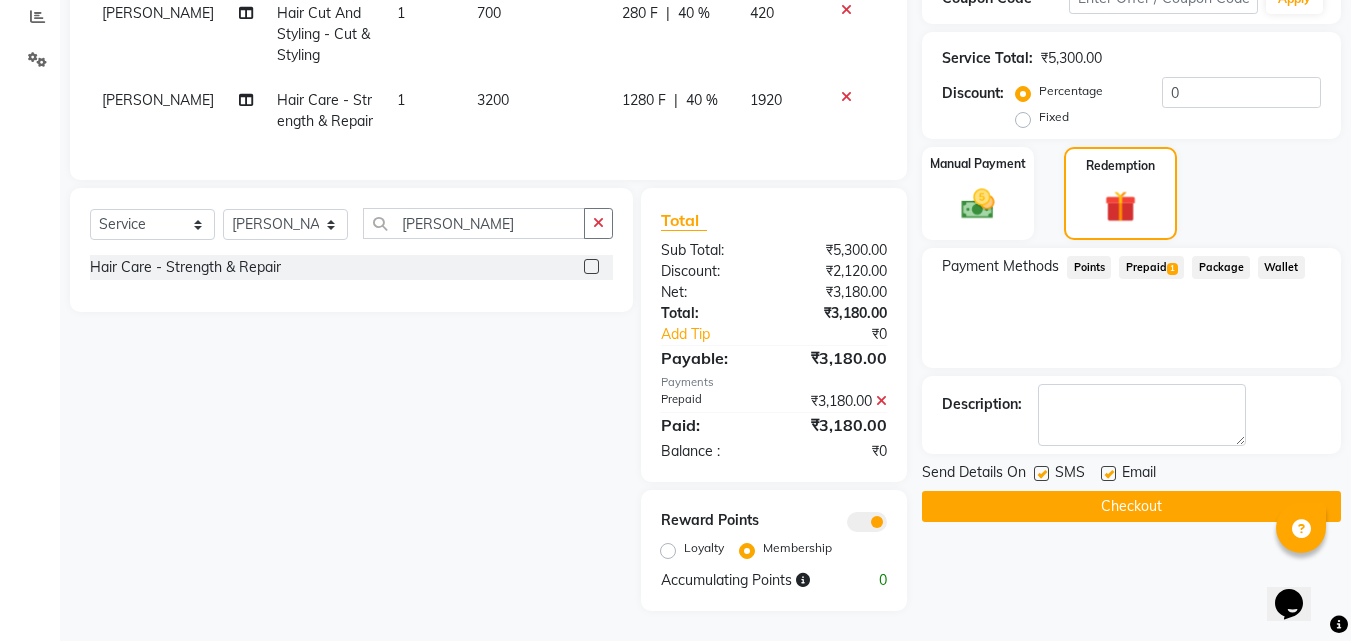 click 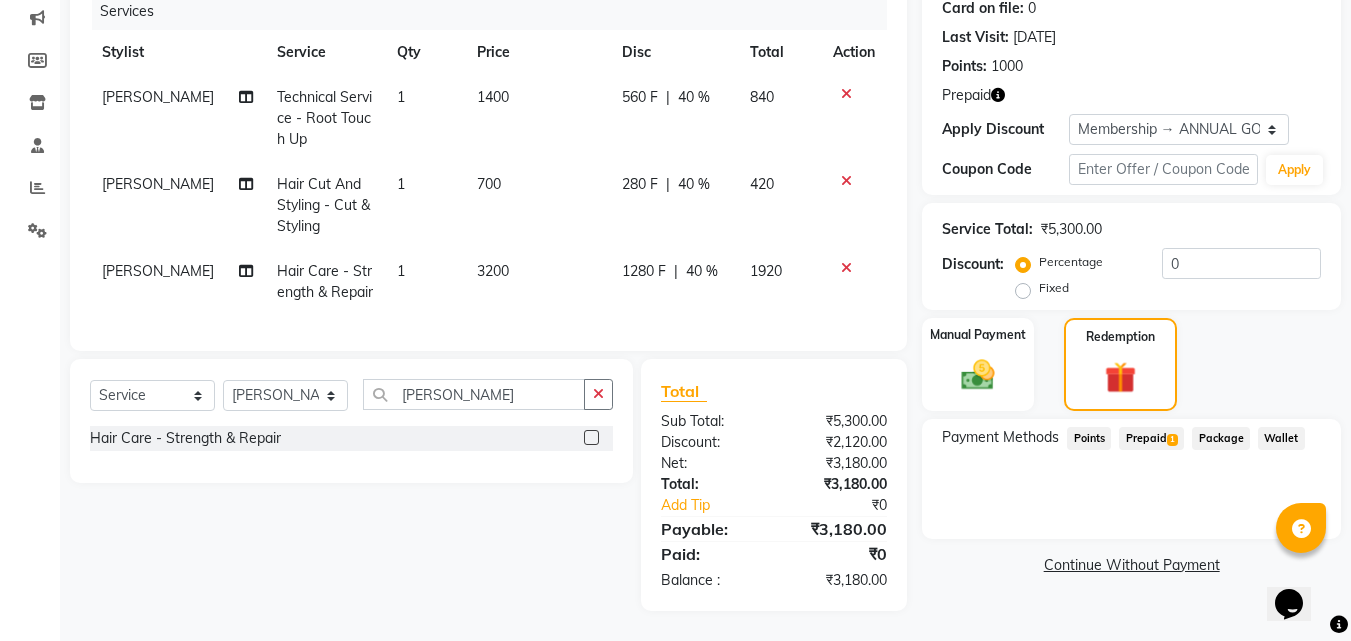 scroll, scrollTop: 270, scrollLeft: 0, axis: vertical 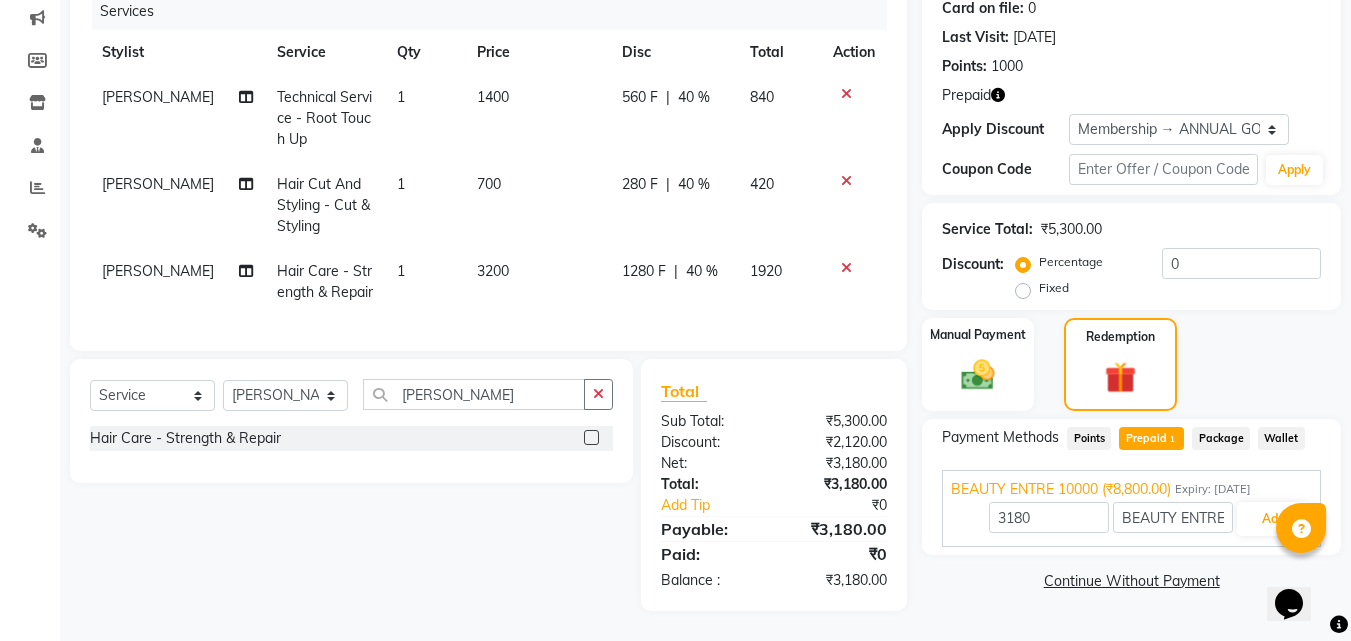 click 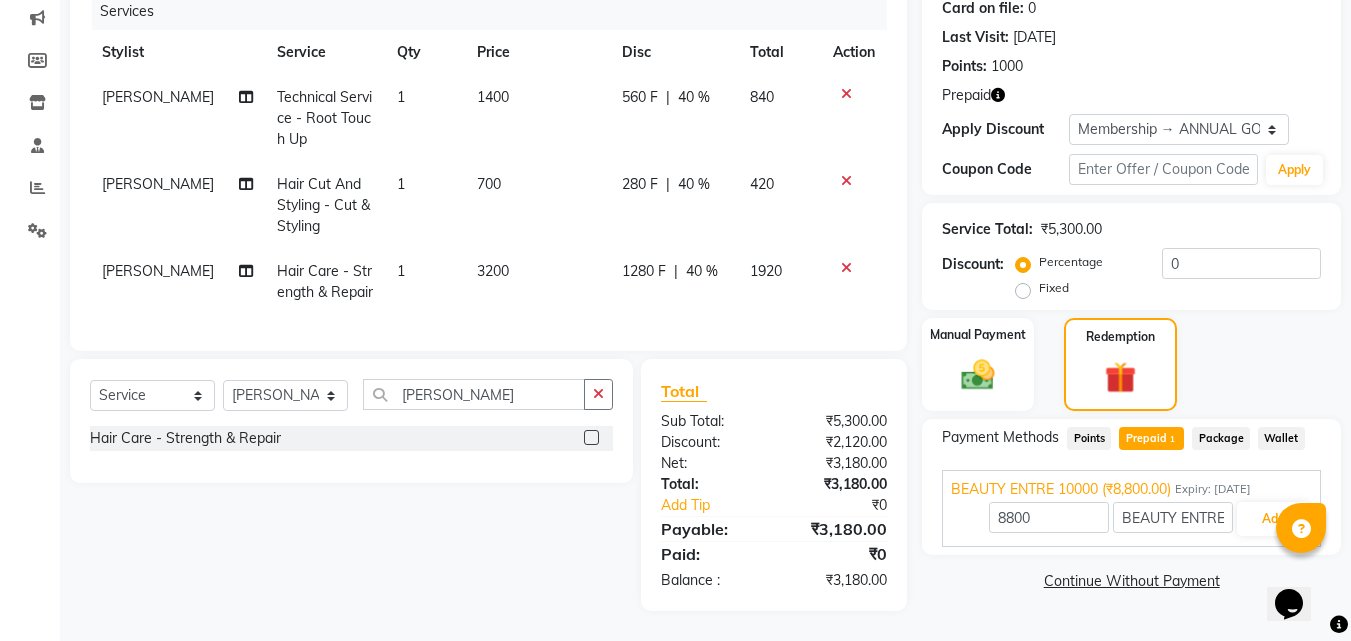 scroll, scrollTop: 240, scrollLeft: 0, axis: vertical 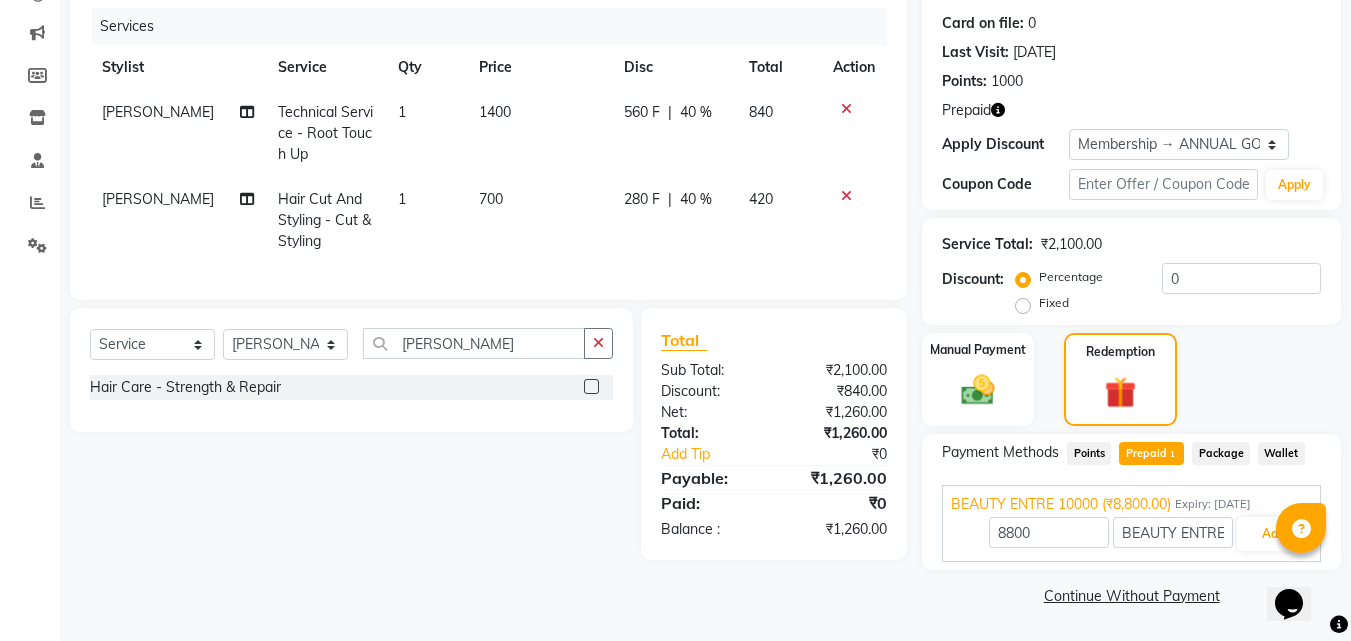 click 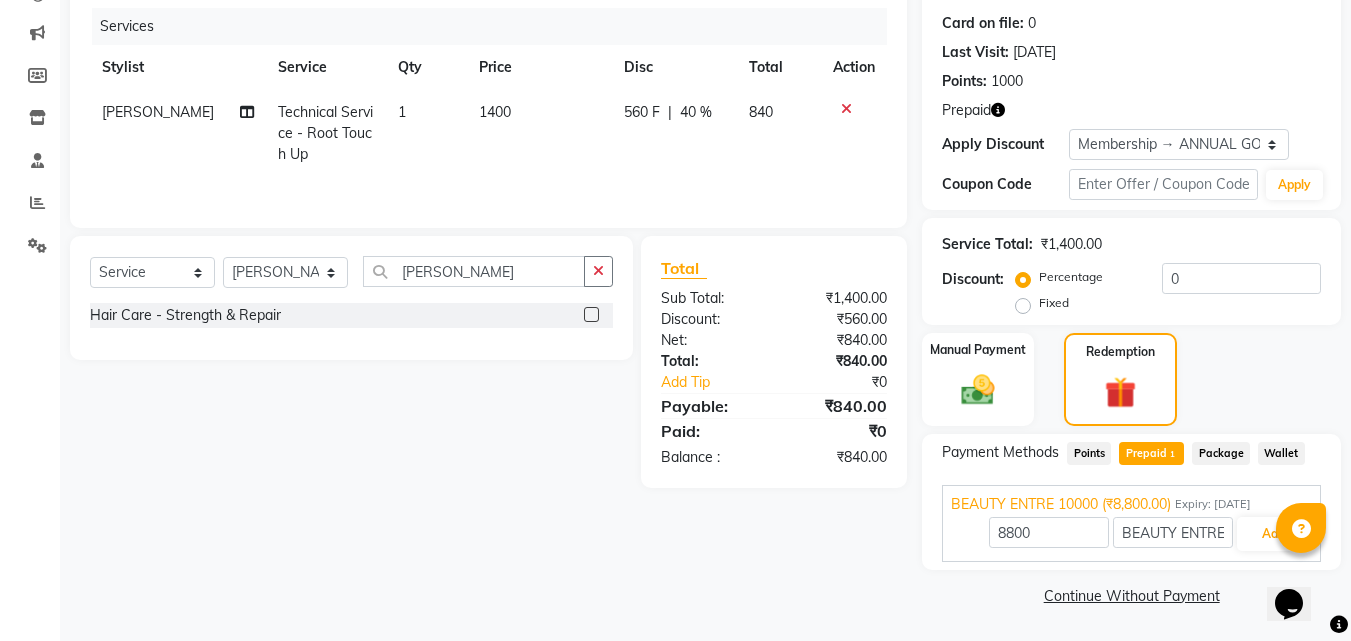 click 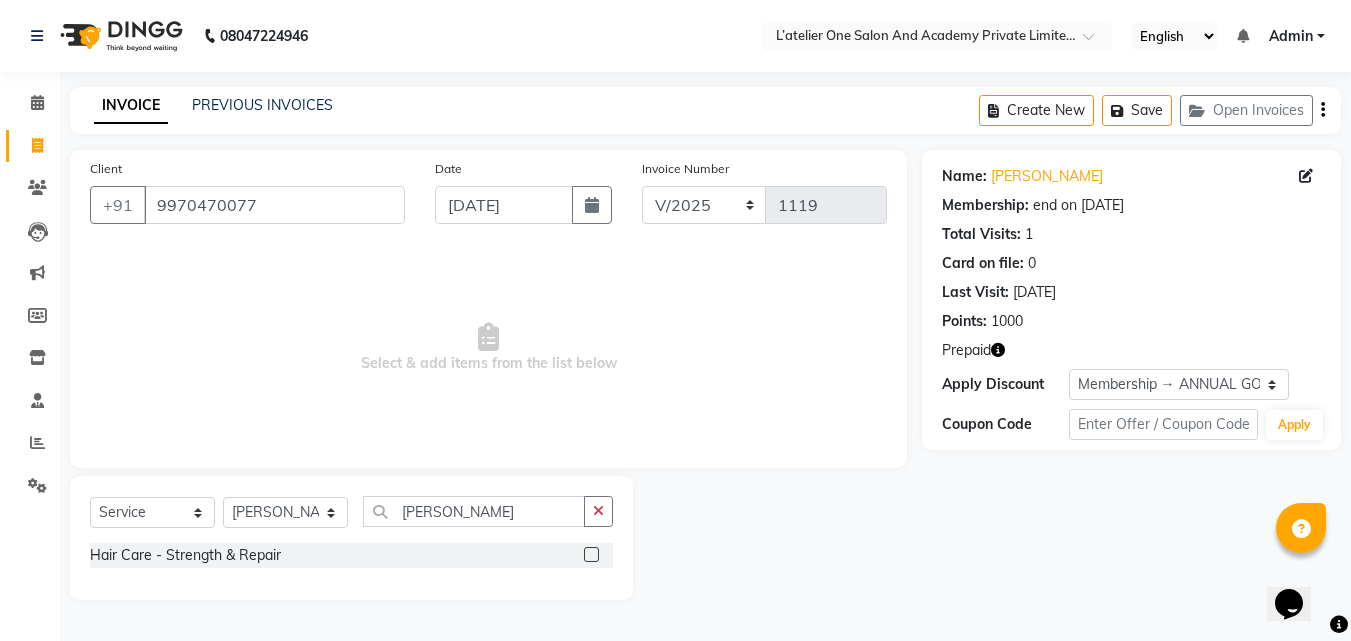 scroll, scrollTop: 0, scrollLeft: 0, axis: both 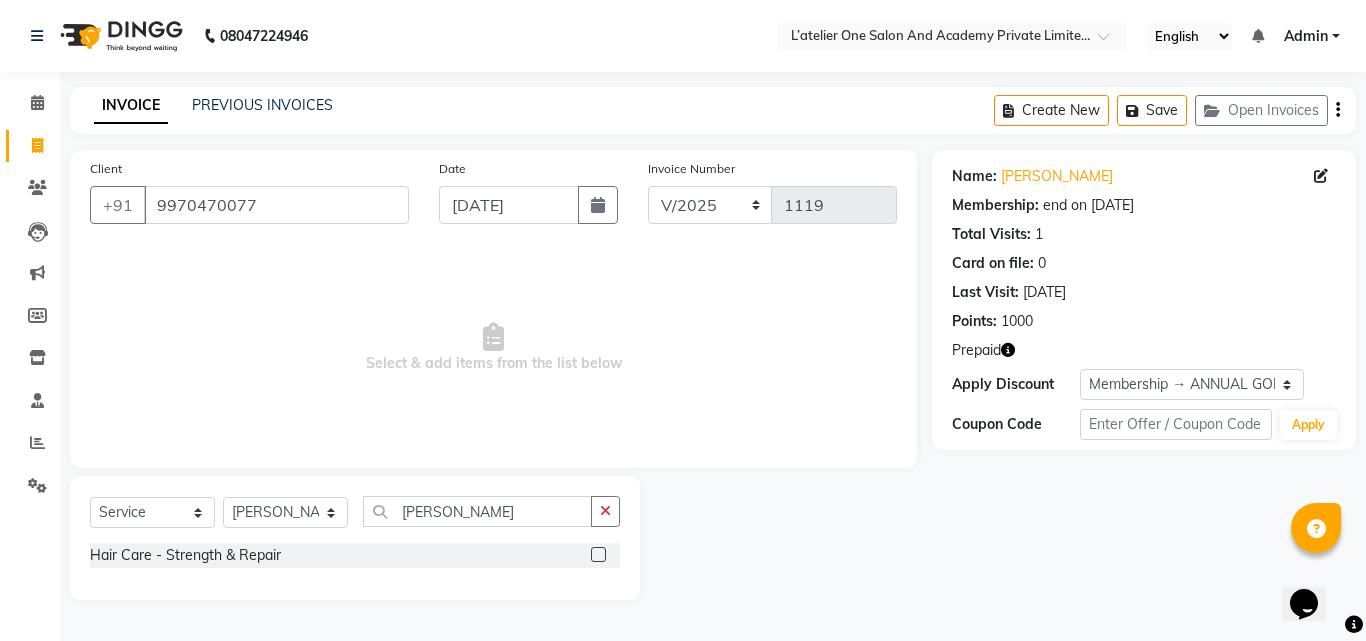 click on "[DATE]" 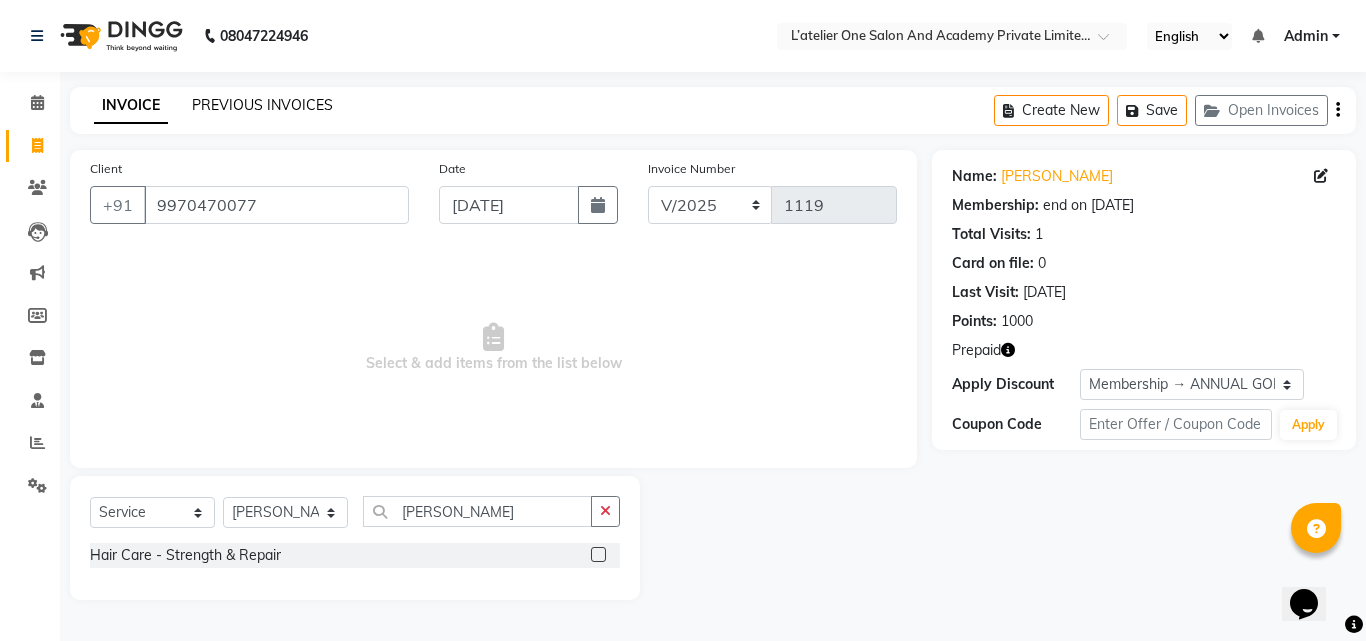 click on "PREVIOUS INVOICES" 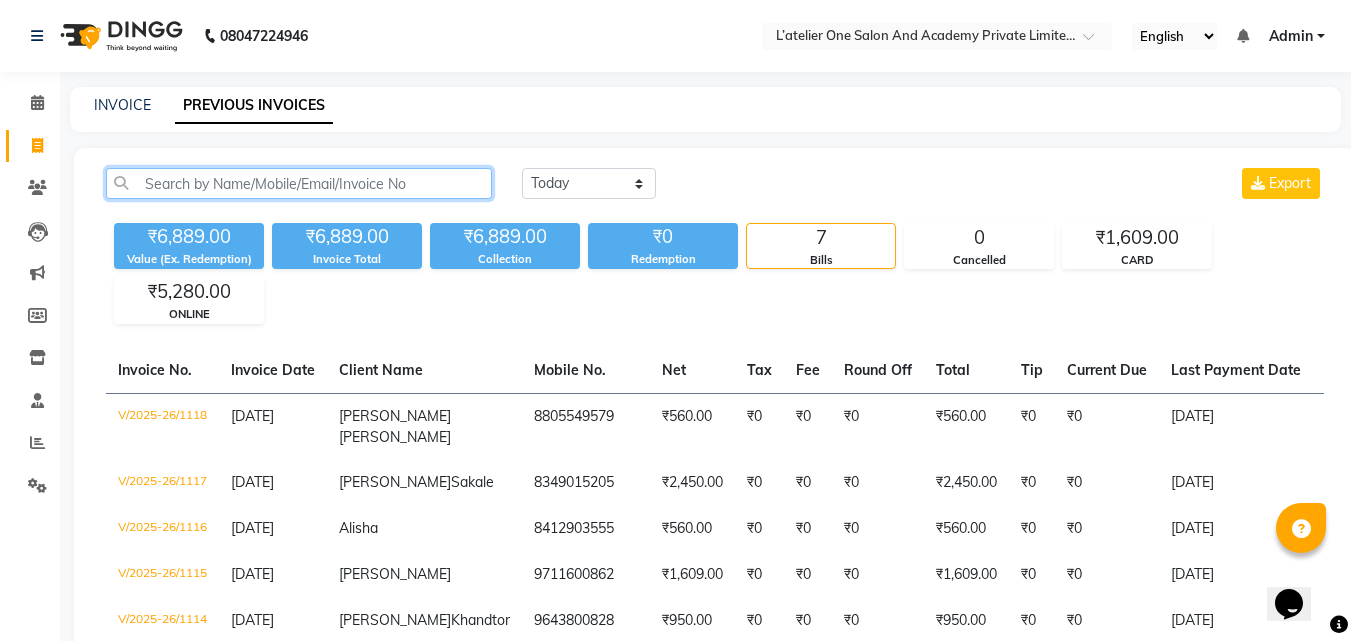 click 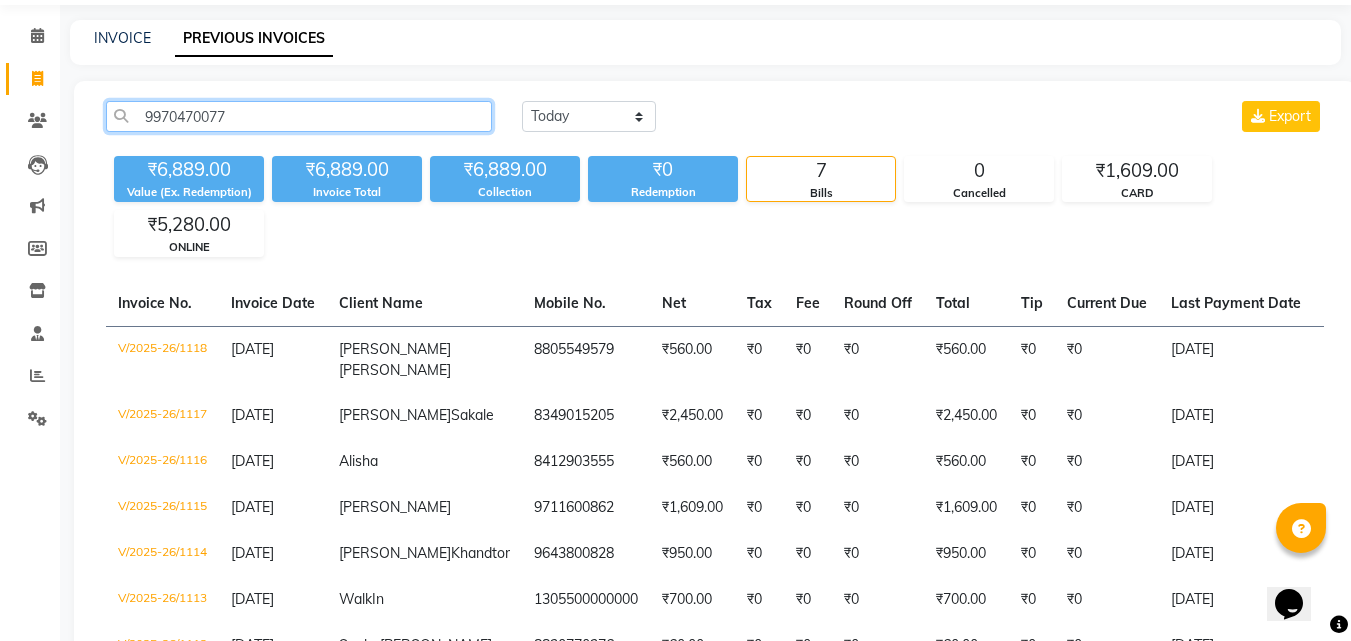 scroll, scrollTop: 0, scrollLeft: 0, axis: both 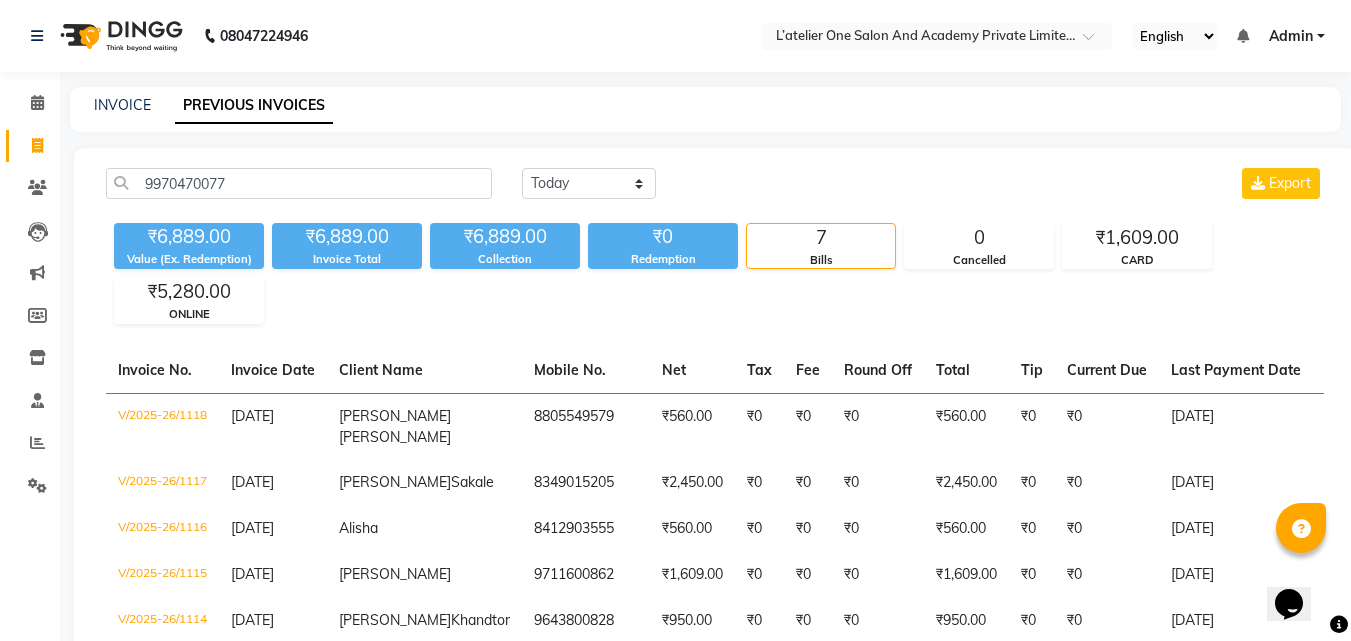 click on "Today Yesterday Custom Range Export" 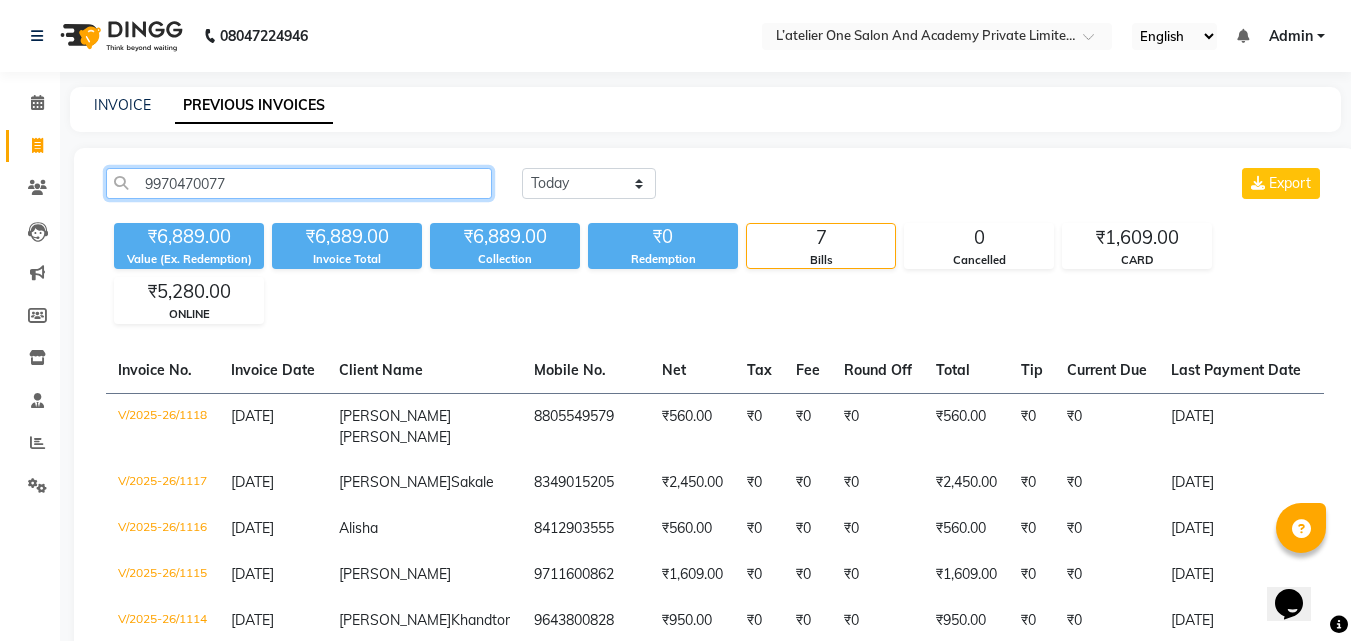click on "9970470077" 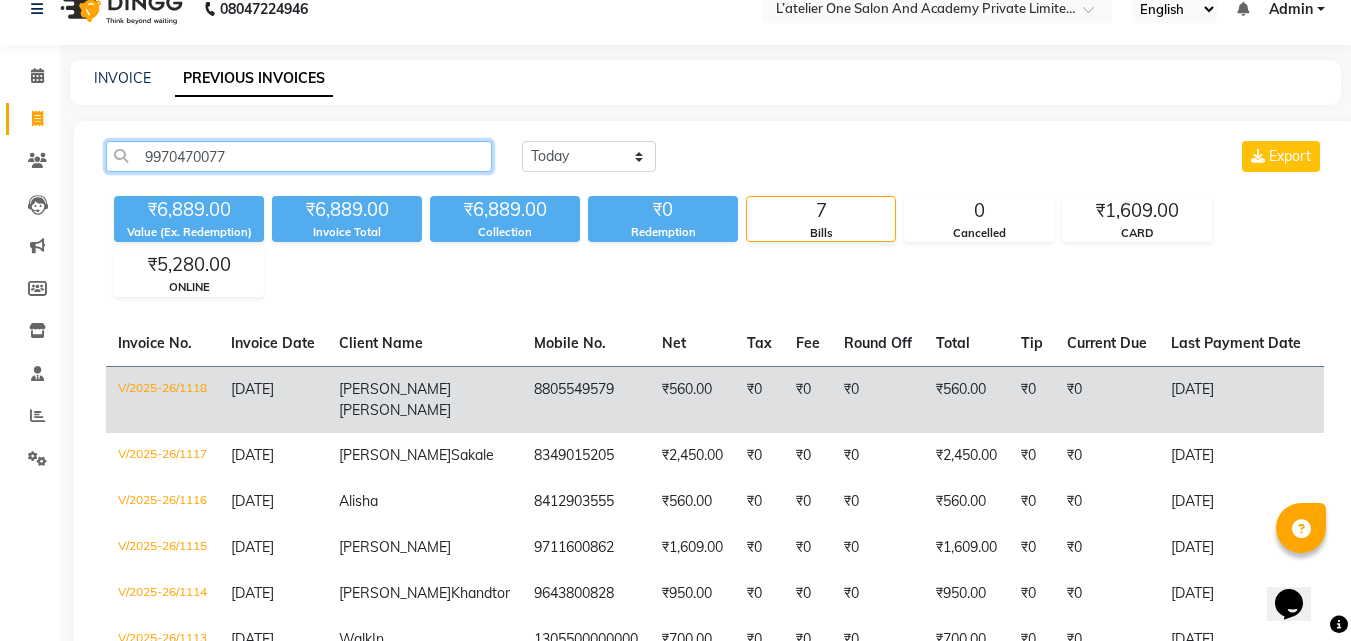 scroll, scrollTop: 0, scrollLeft: 0, axis: both 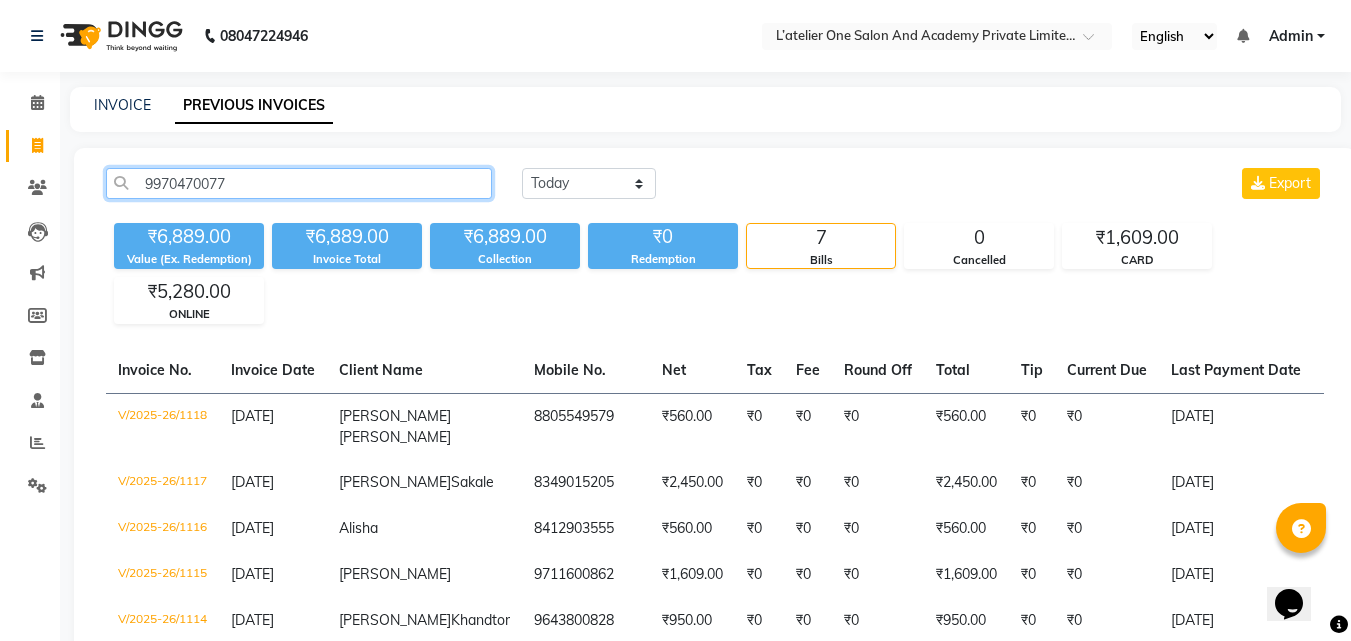 click on "9970470077" 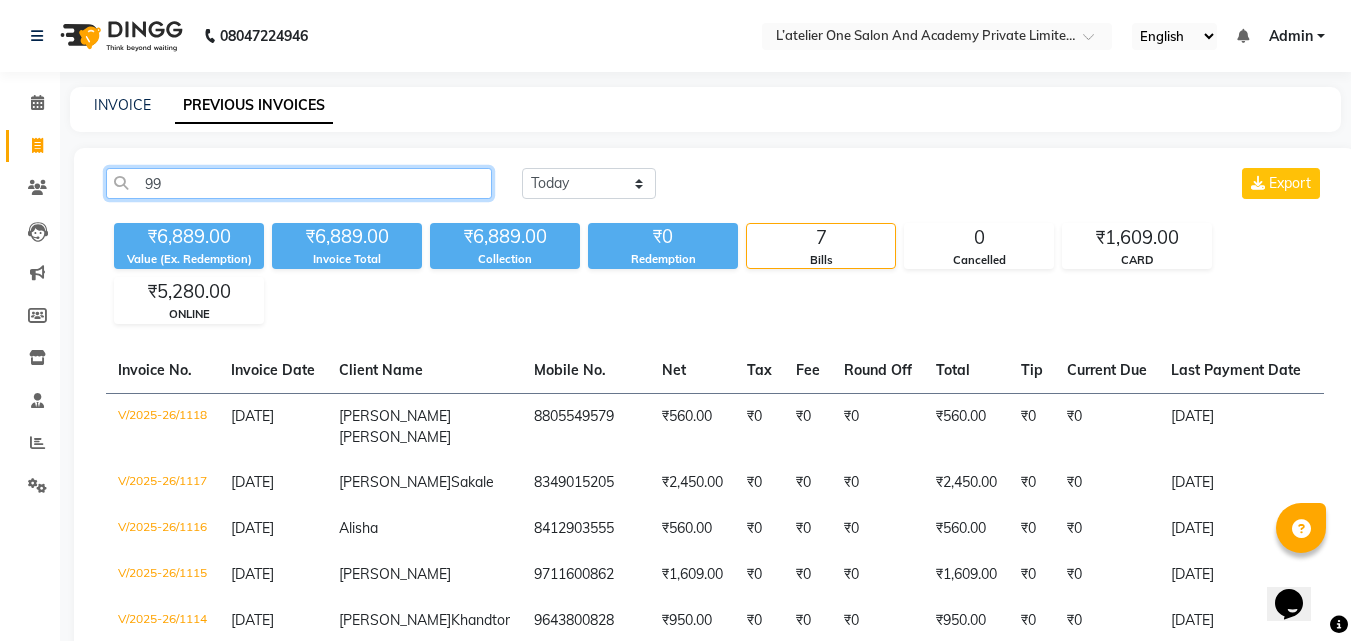 type on "9" 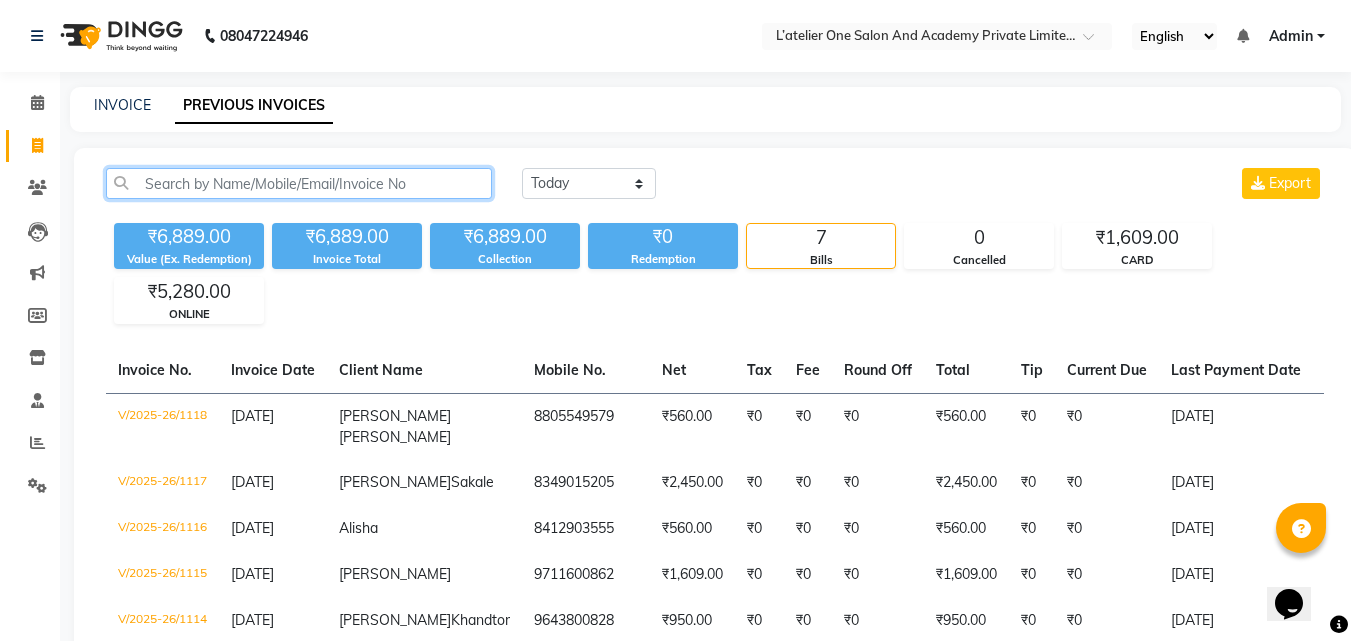 paste on "9970470077" 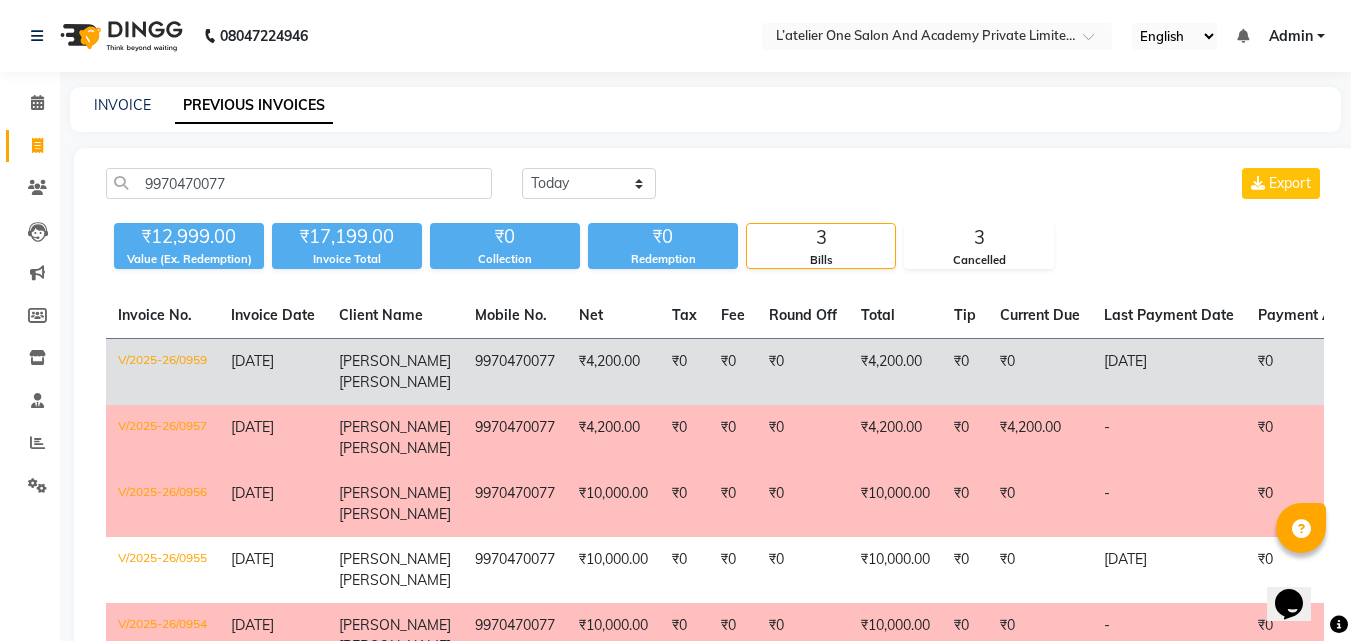 click on "₹0" 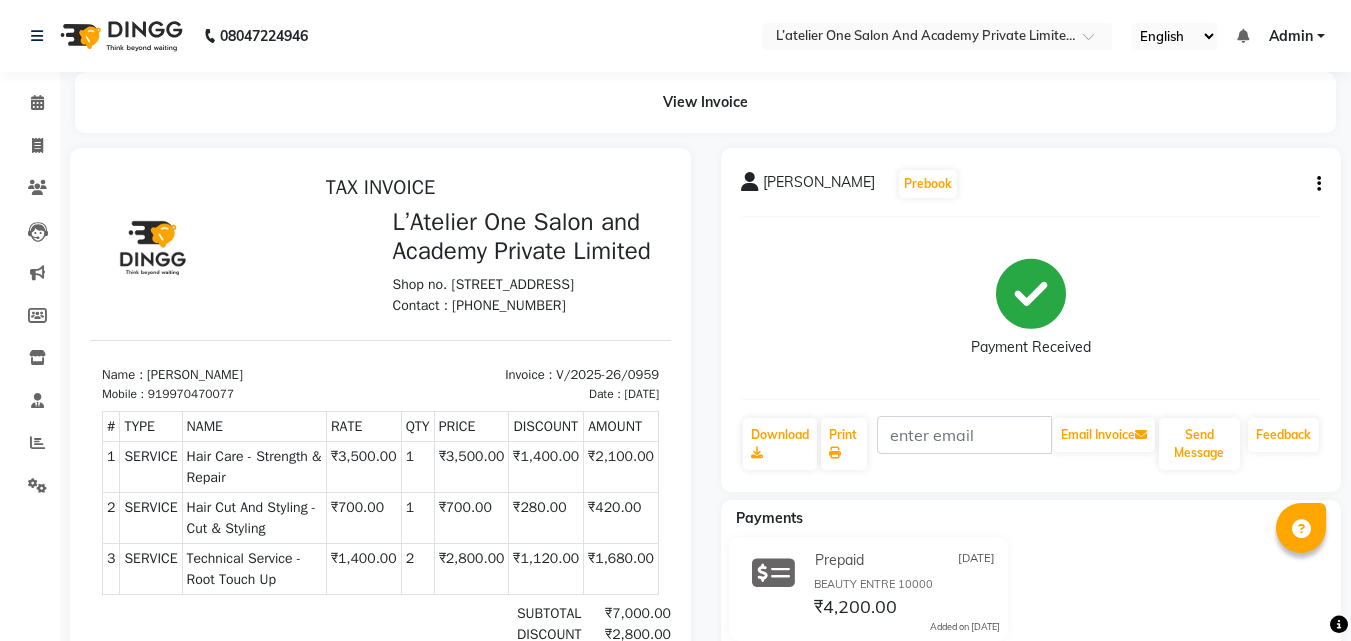 scroll, scrollTop: 0, scrollLeft: 0, axis: both 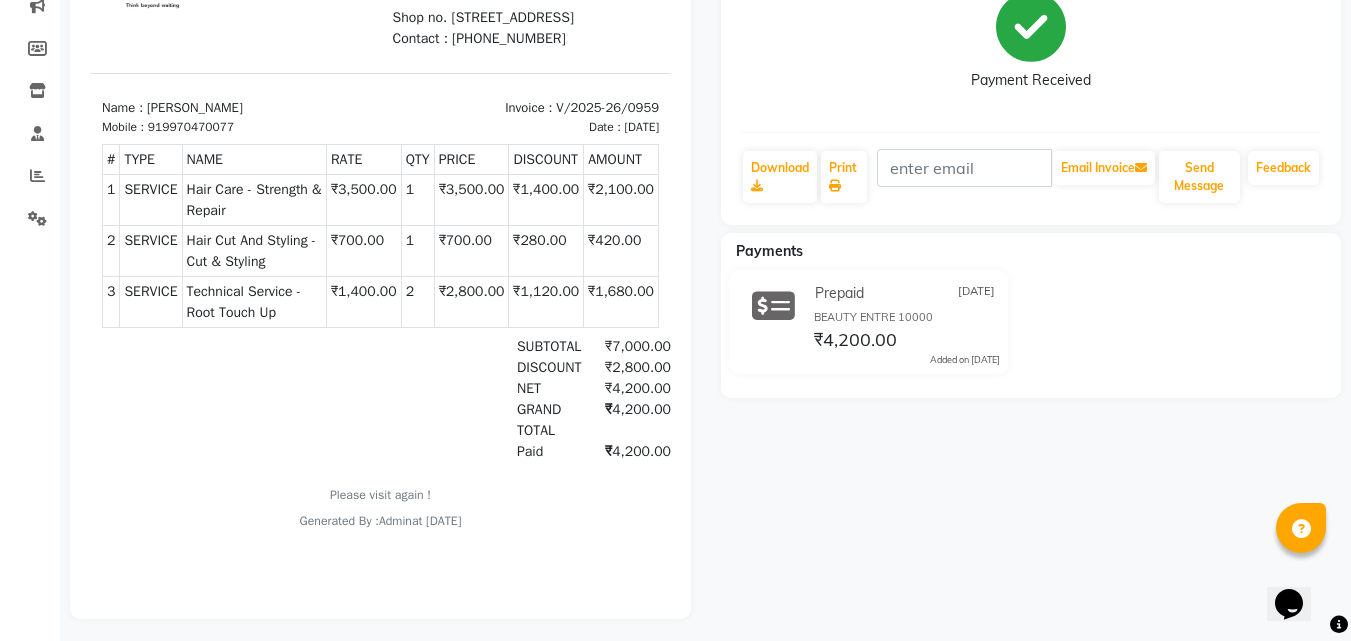click on "2" at bounding box center (417, 301) 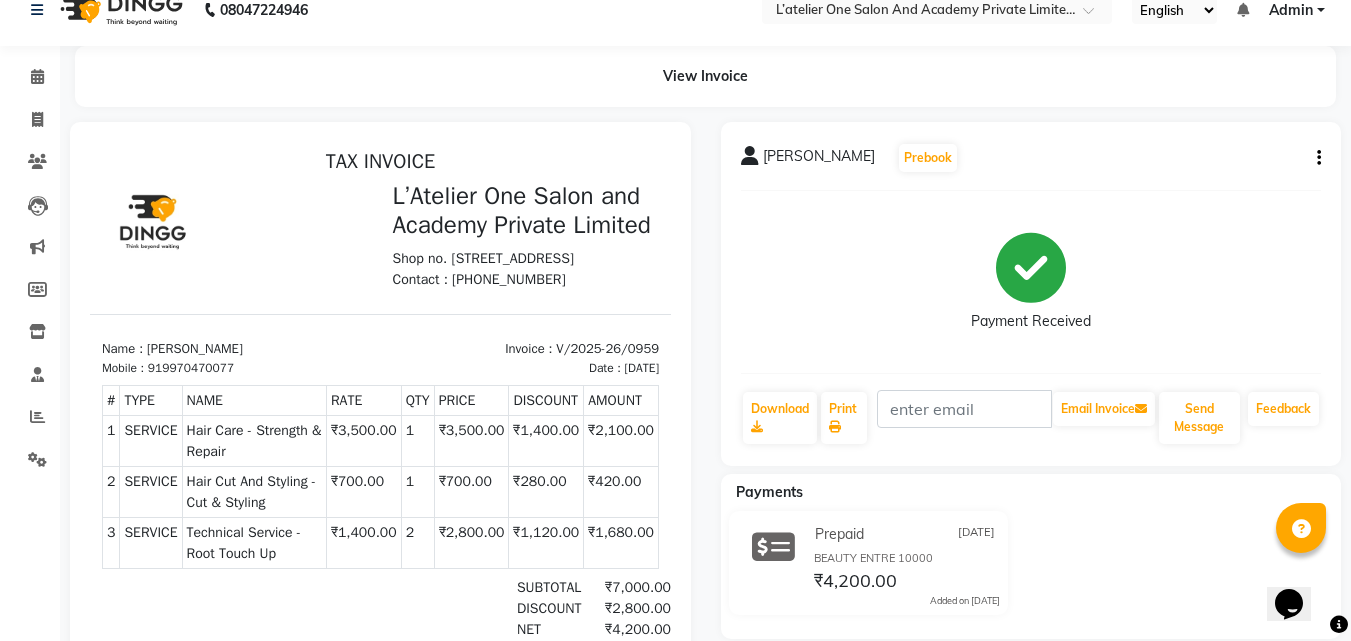 scroll, scrollTop: 0, scrollLeft: 0, axis: both 